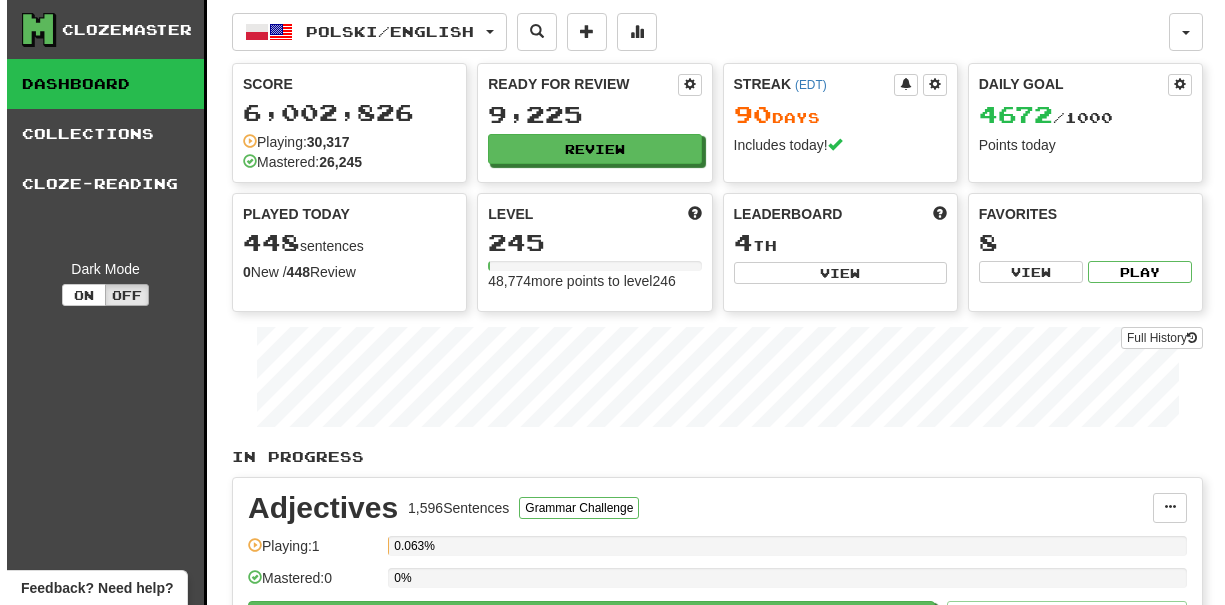 scroll, scrollTop: 0, scrollLeft: 0, axis: both 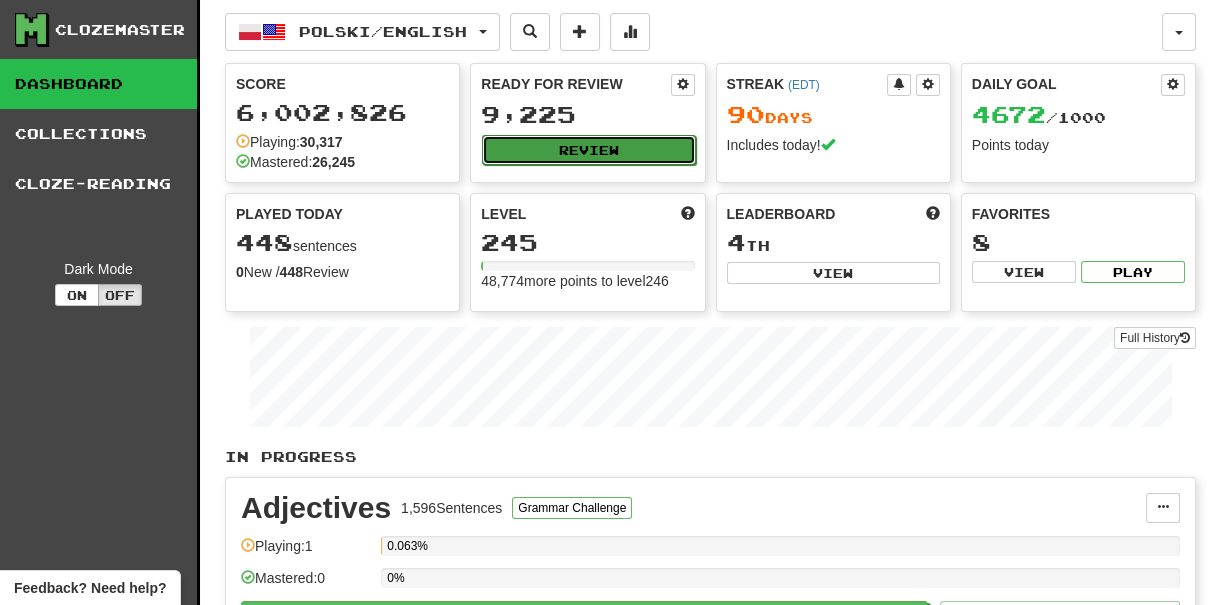 click on "Review" at bounding box center [588, 150] 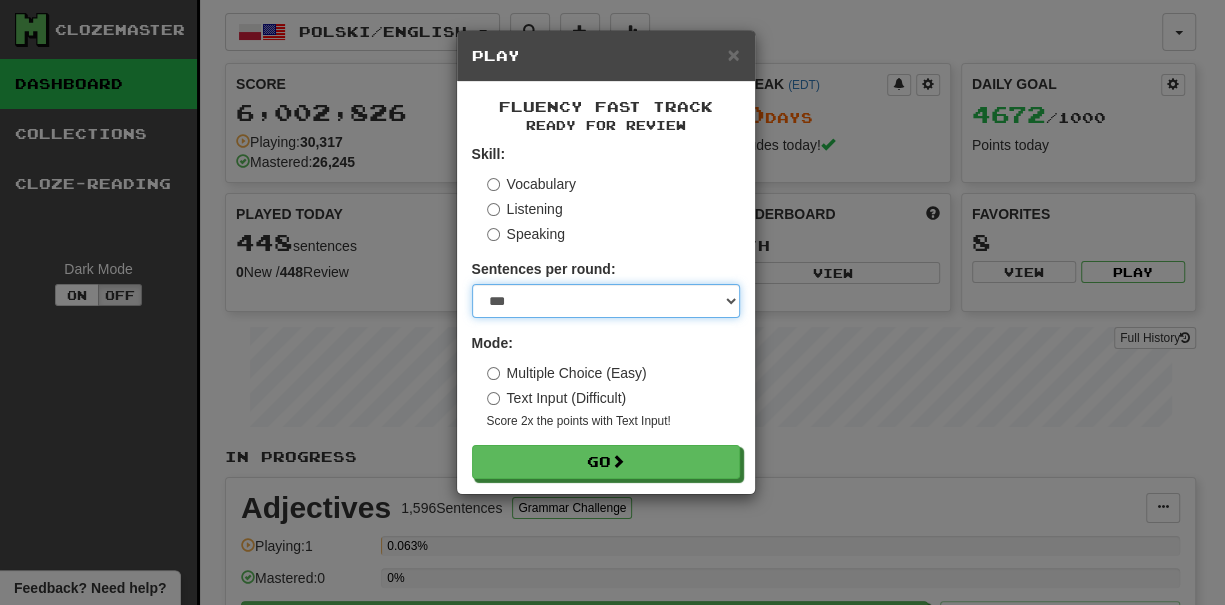 click on "* ** ** ** ** ** *** ********" at bounding box center [606, 301] 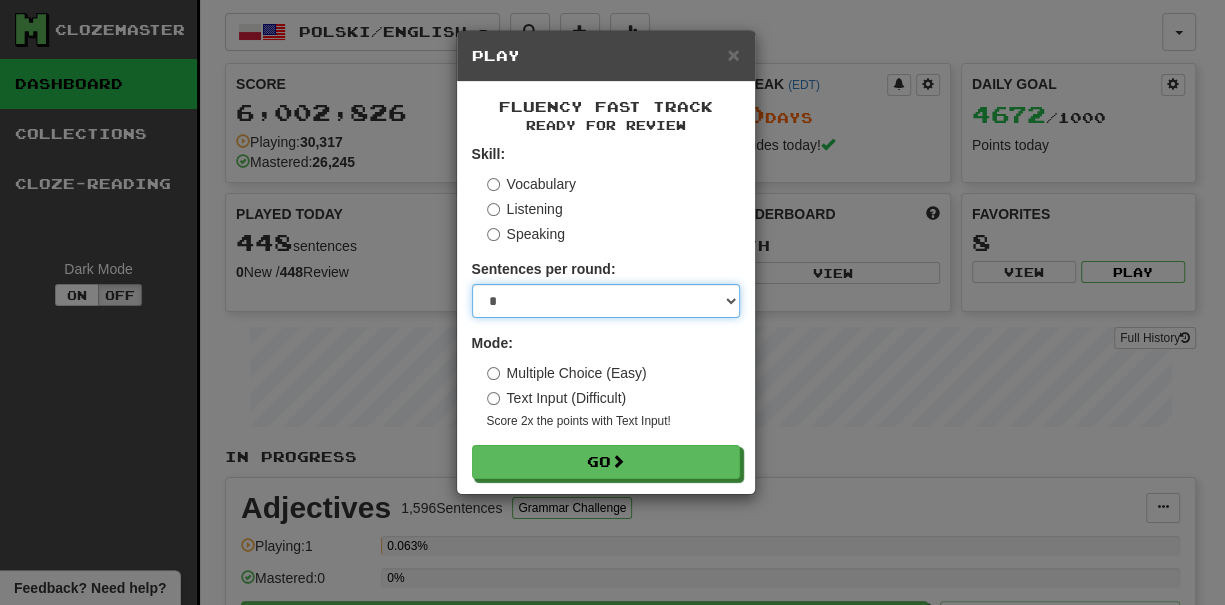 click on "* ** ** ** ** ** *** ********" at bounding box center [606, 301] 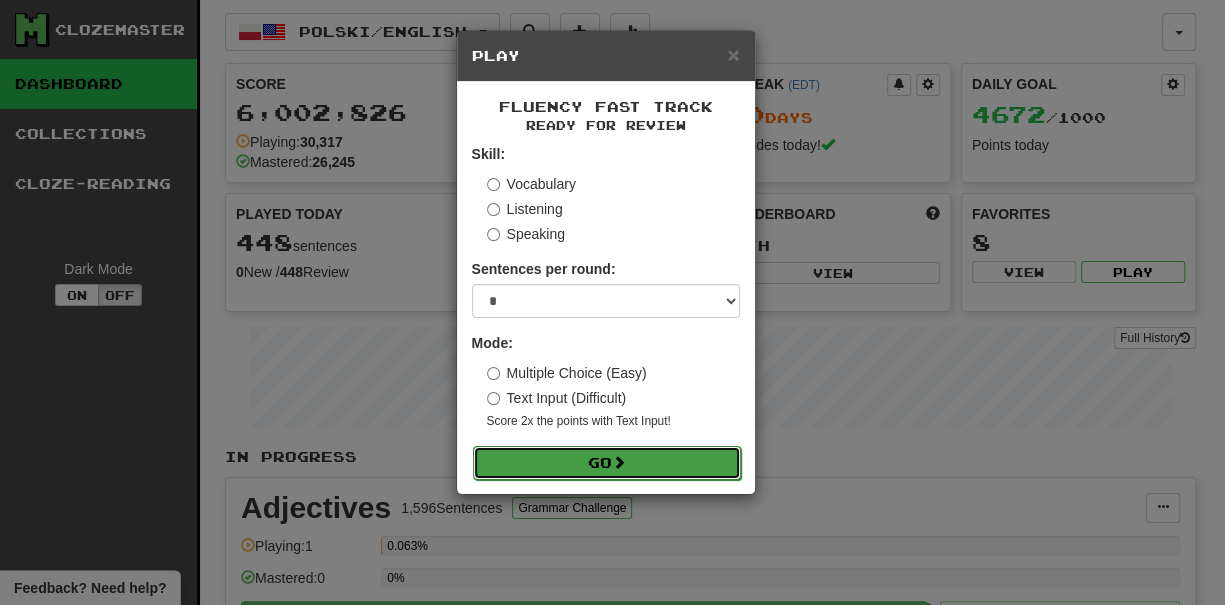 click on "Go" at bounding box center [607, 463] 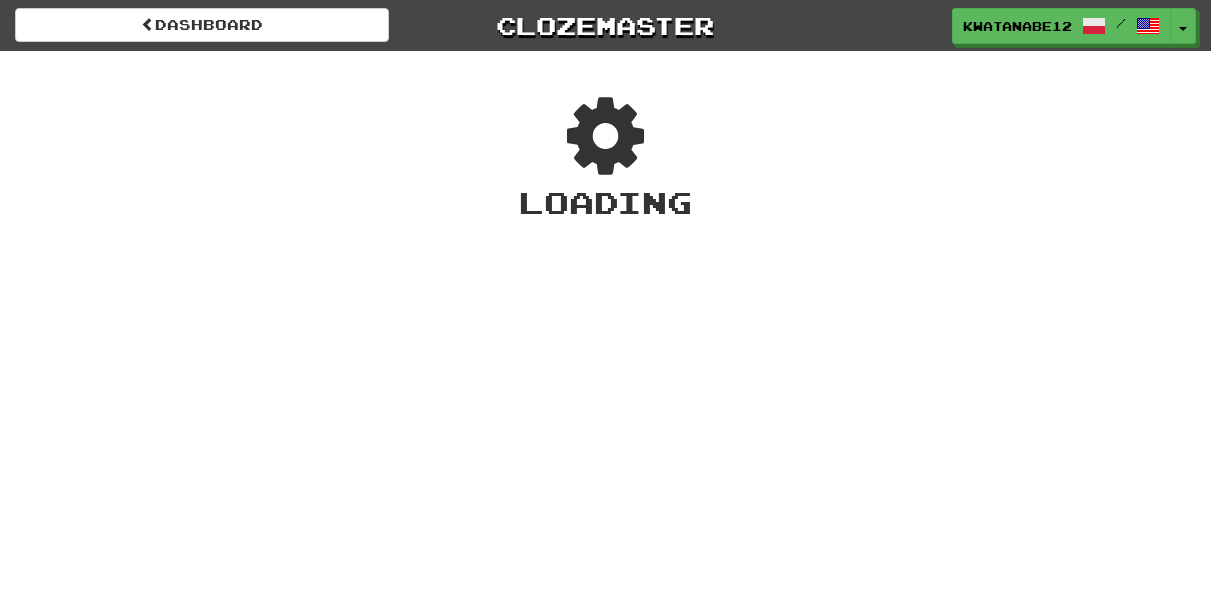 scroll, scrollTop: 0, scrollLeft: 0, axis: both 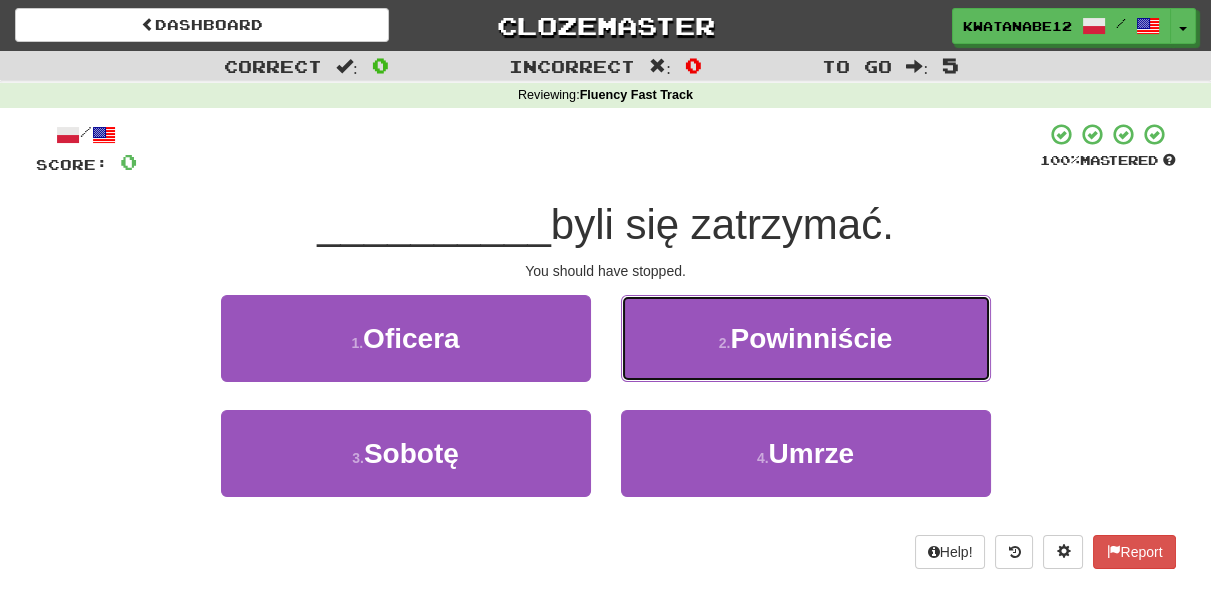 drag, startPoint x: 677, startPoint y: 345, endPoint x: 664, endPoint y: 350, distance: 13.928389 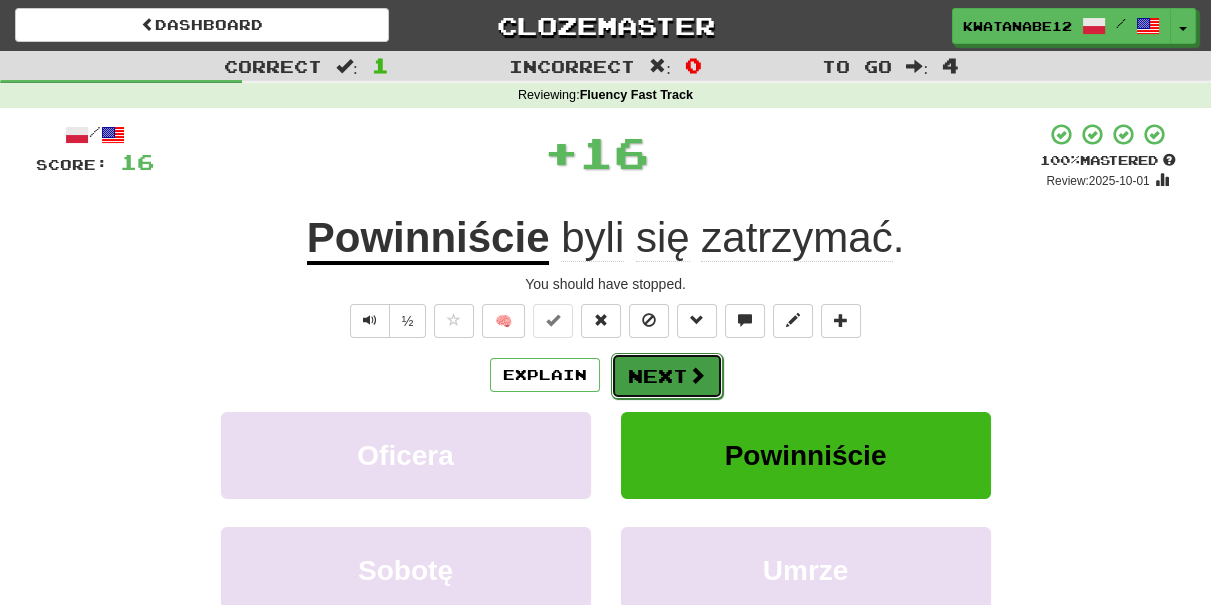 click on "Next" at bounding box center (667, 376) 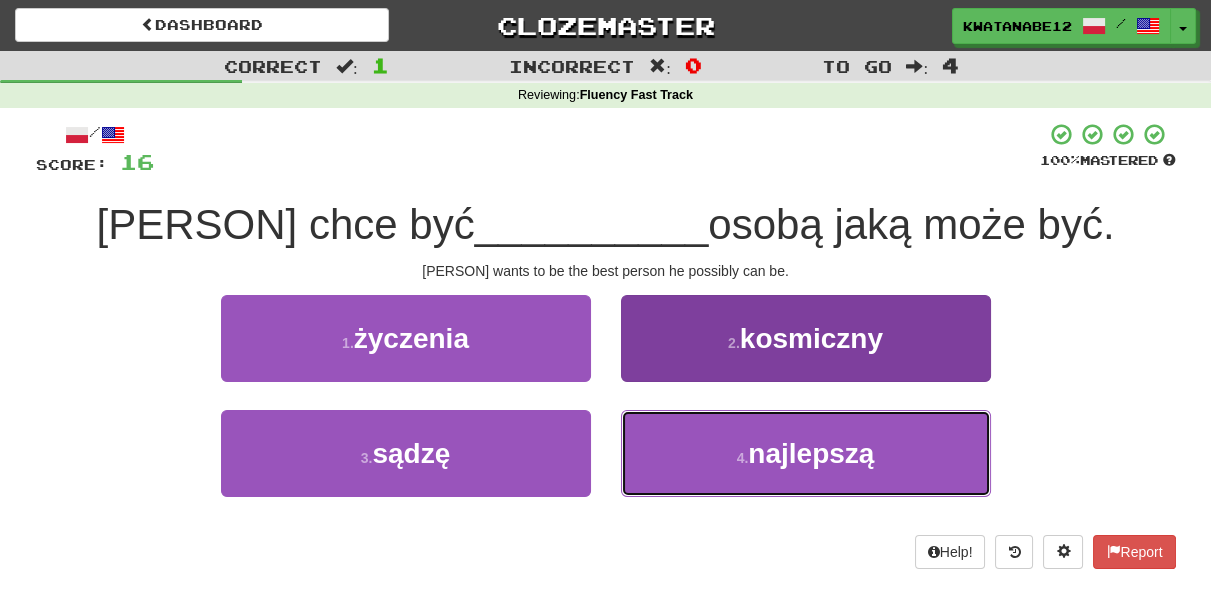 click on "4 .  najlepszą" at bounding box center (806, 453) 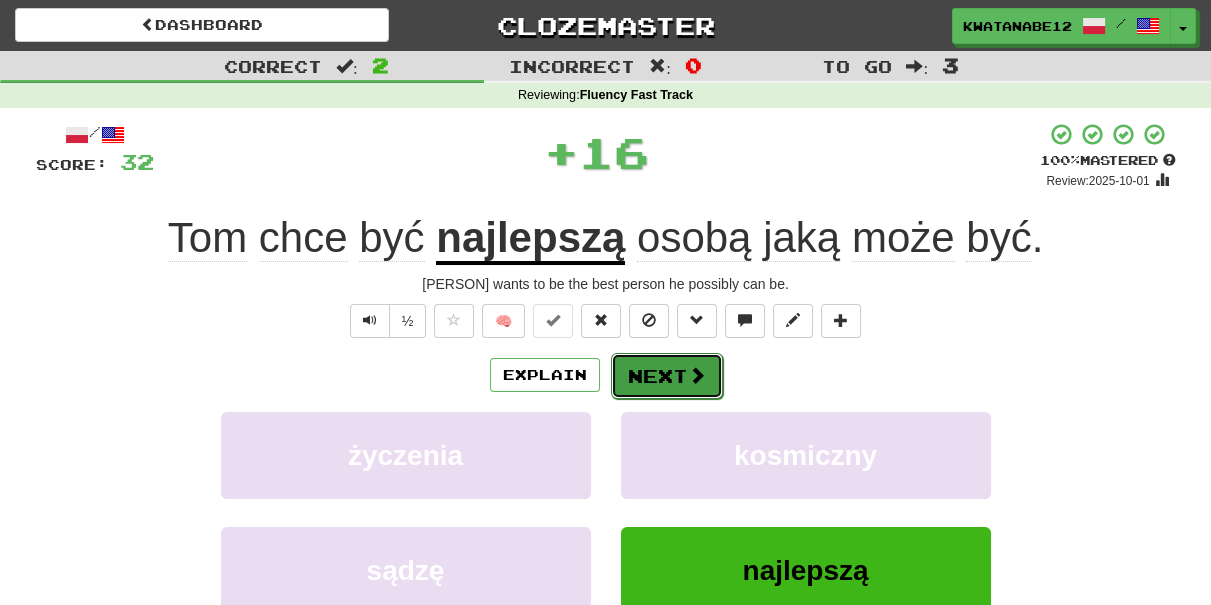 click on "Next" at bounding box center (667, 376) 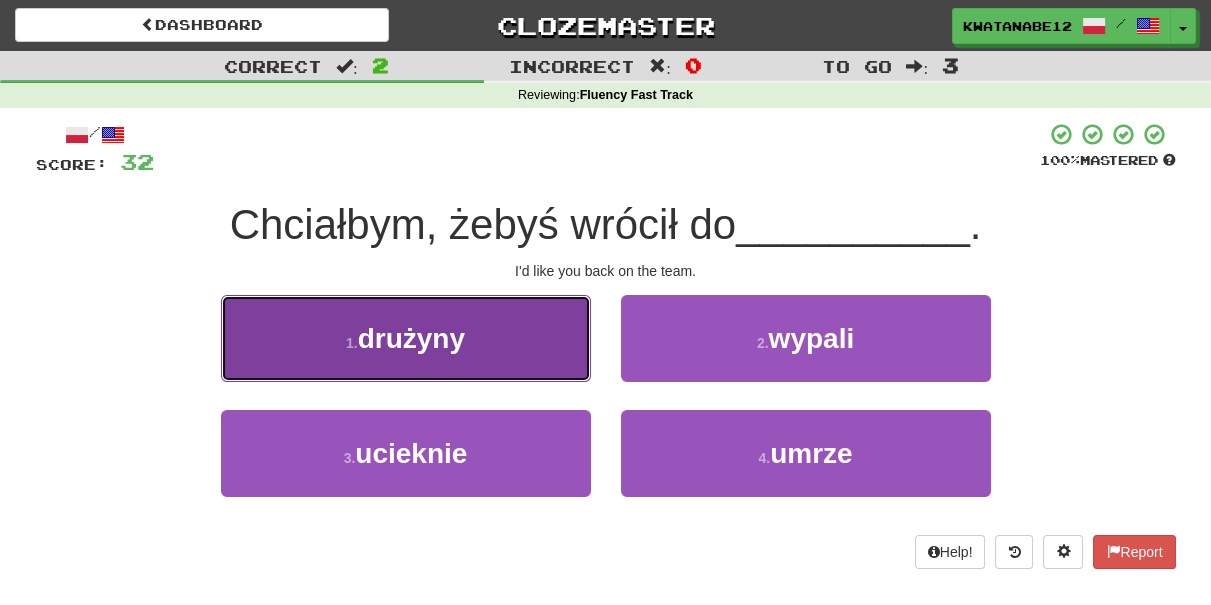 drag, startPoint x: 513, startPoint y: 349, endPoint x: 536, endPoint y: 358, distance: 24.698177 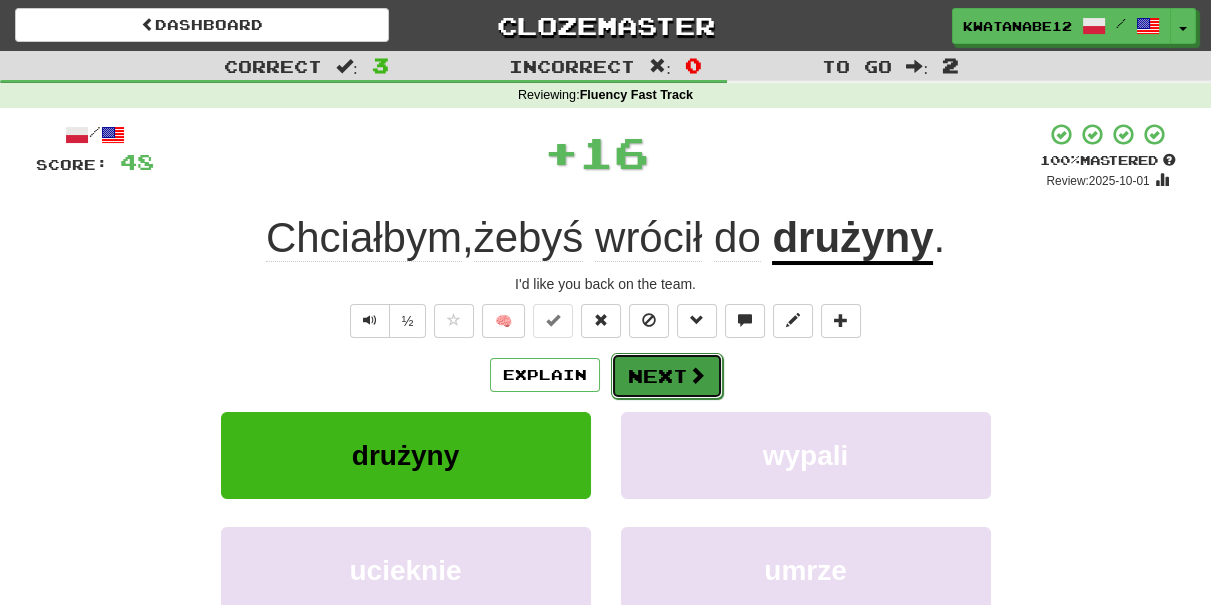 click on "Next" at bounding box center [667, 376] 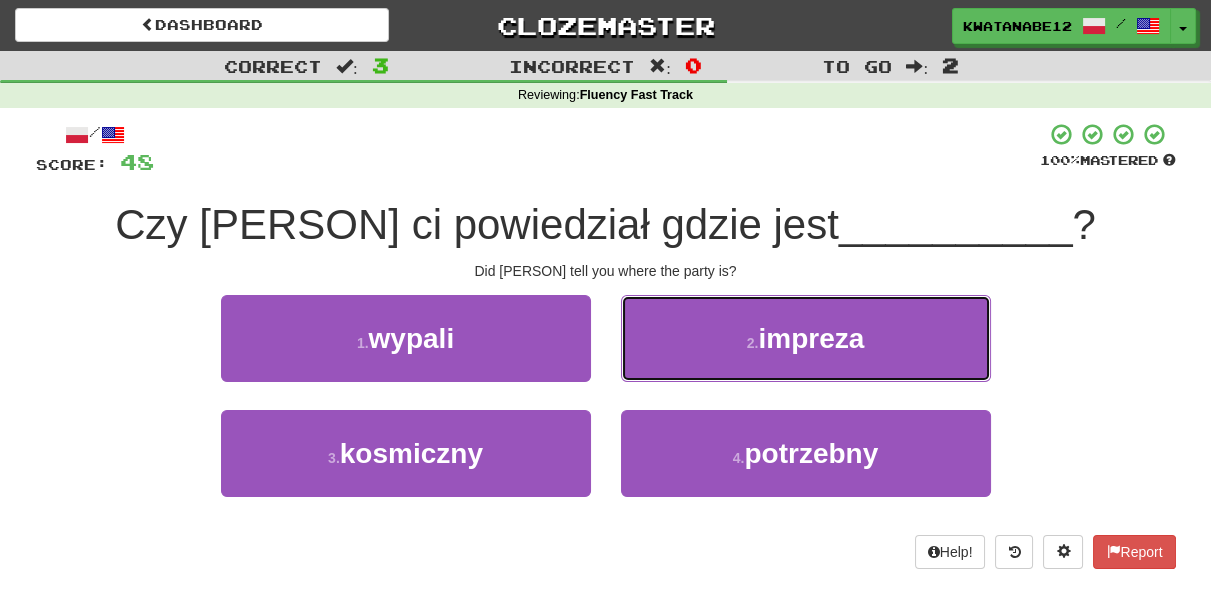 click on "2 .  impreza" at bounding box center (806, 338) 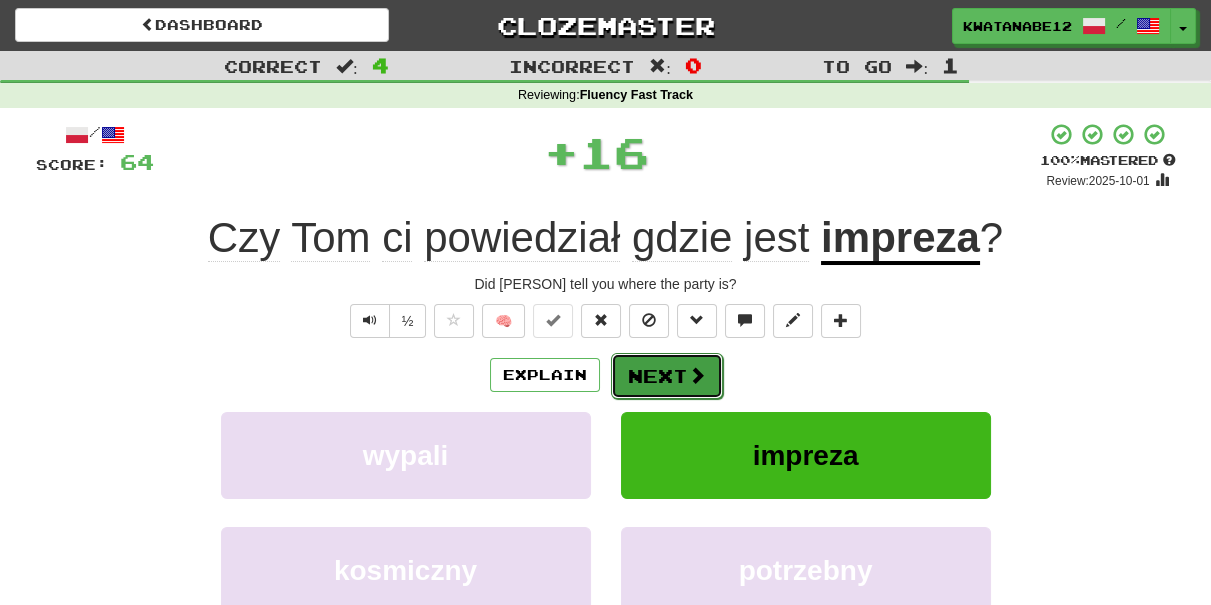 click on "Next" at bounding box center [667, 376] 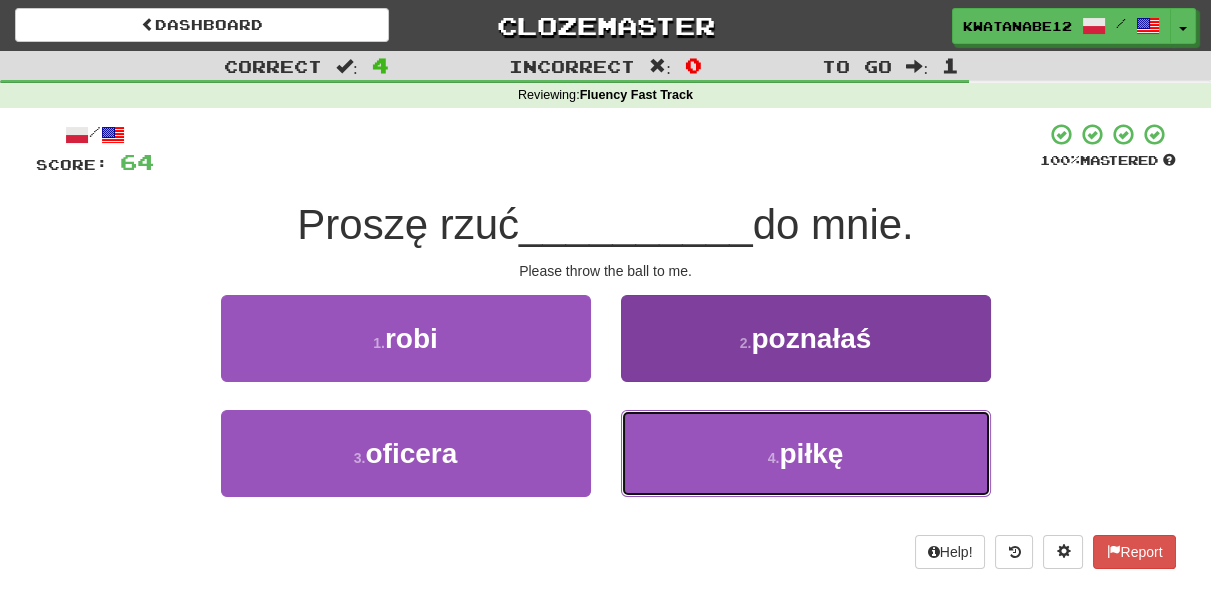 click on "4 .  piłkę" at bounding box center (806, 453) 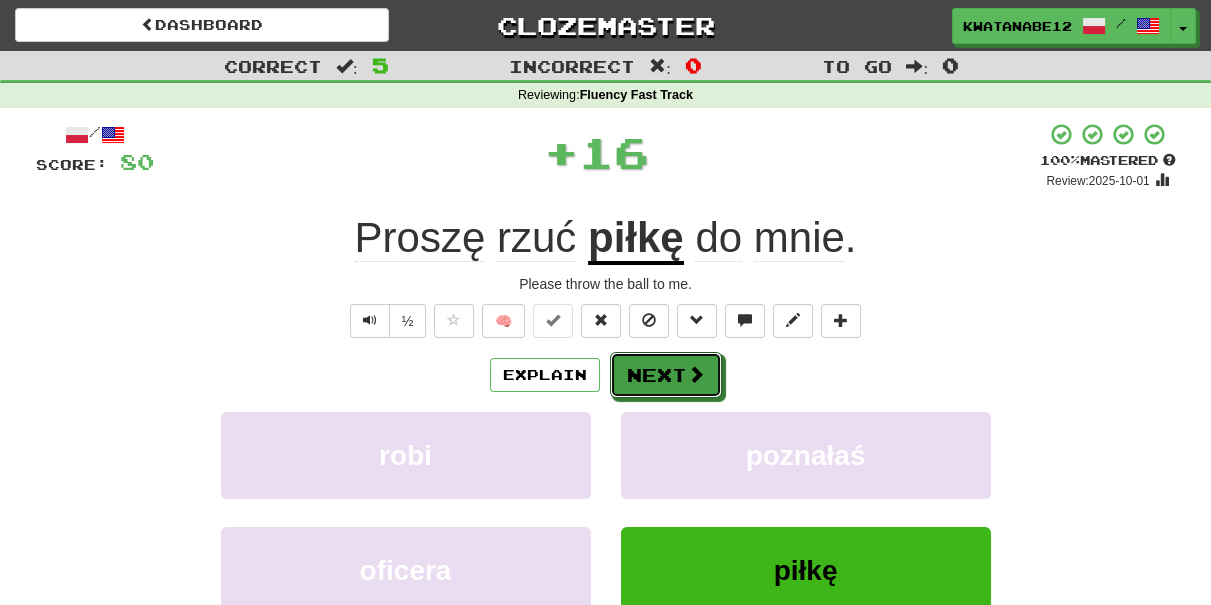 drag, startPoint x: 669, startPoint y: 376, endPoint x: 656, endPoint y: 354, distance: 25.553865 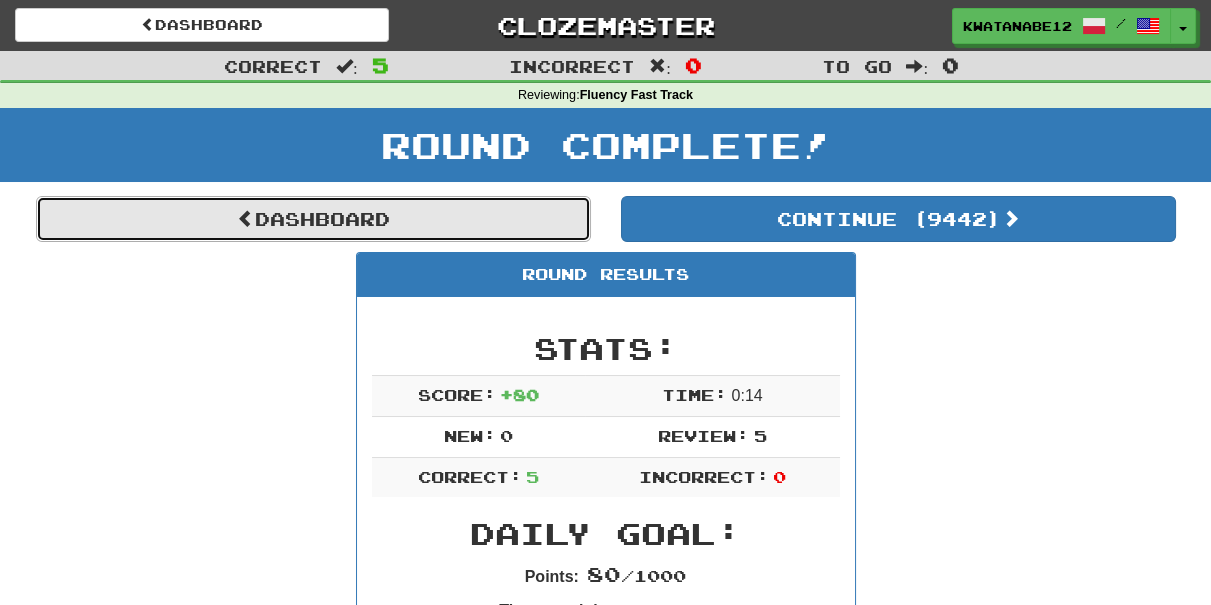 click on "Dashboard" at bounding box center [313, 219] 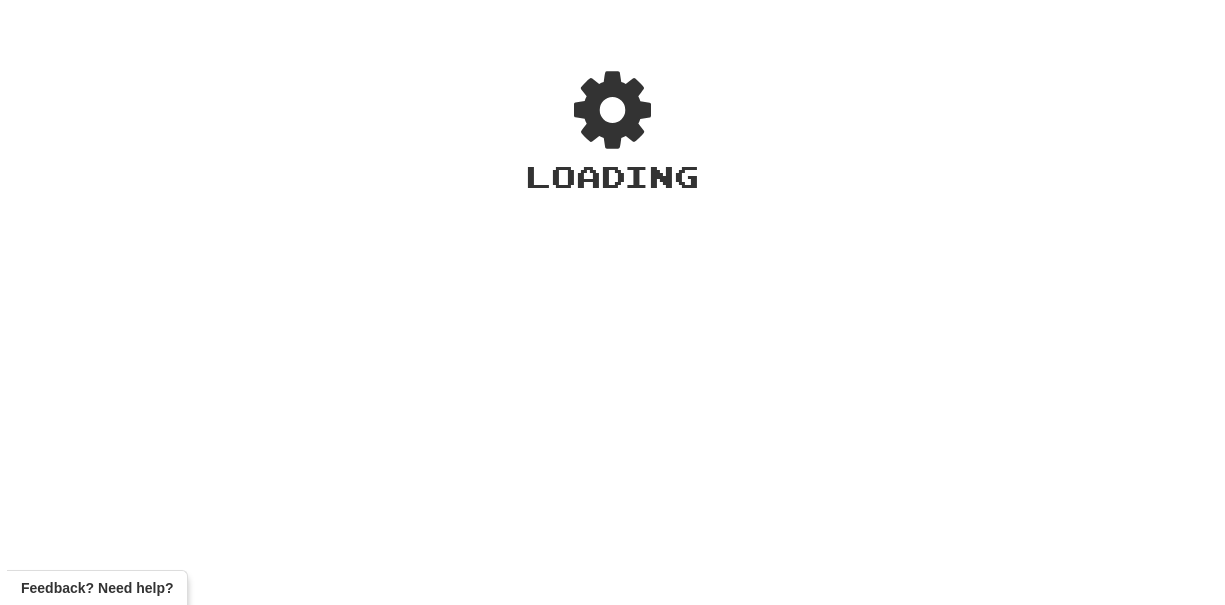 scroll, scrollTop: 0, scrollLeft: 0, axis: both 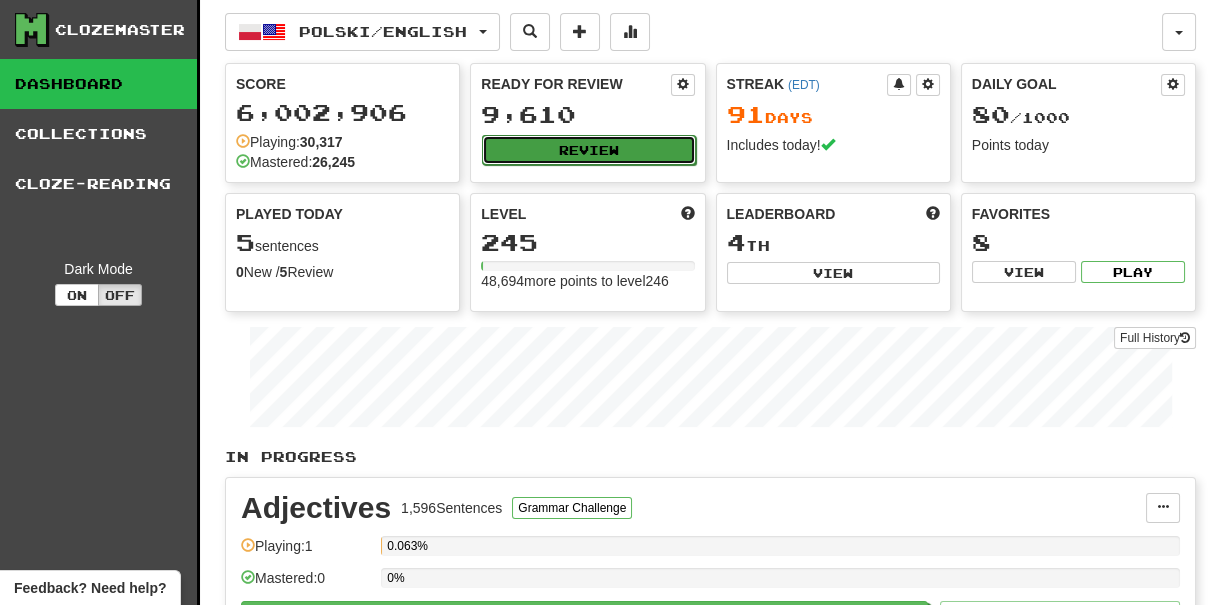 click on "Review" at bounding box center (588, 150) 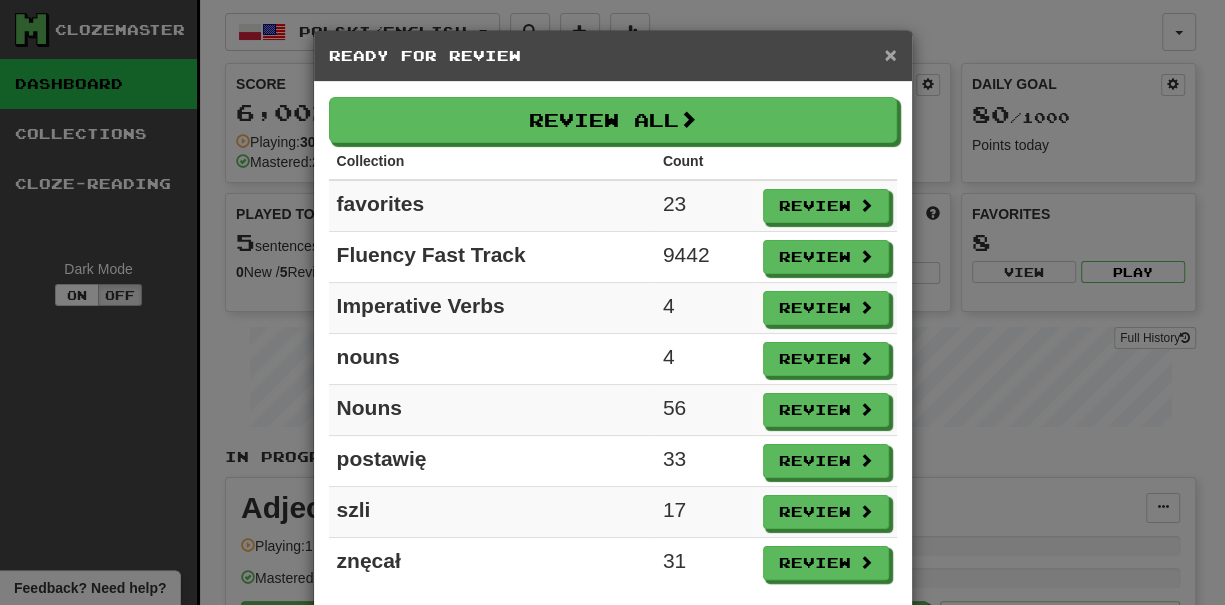 click on "×" at bounding box center (890, 54) 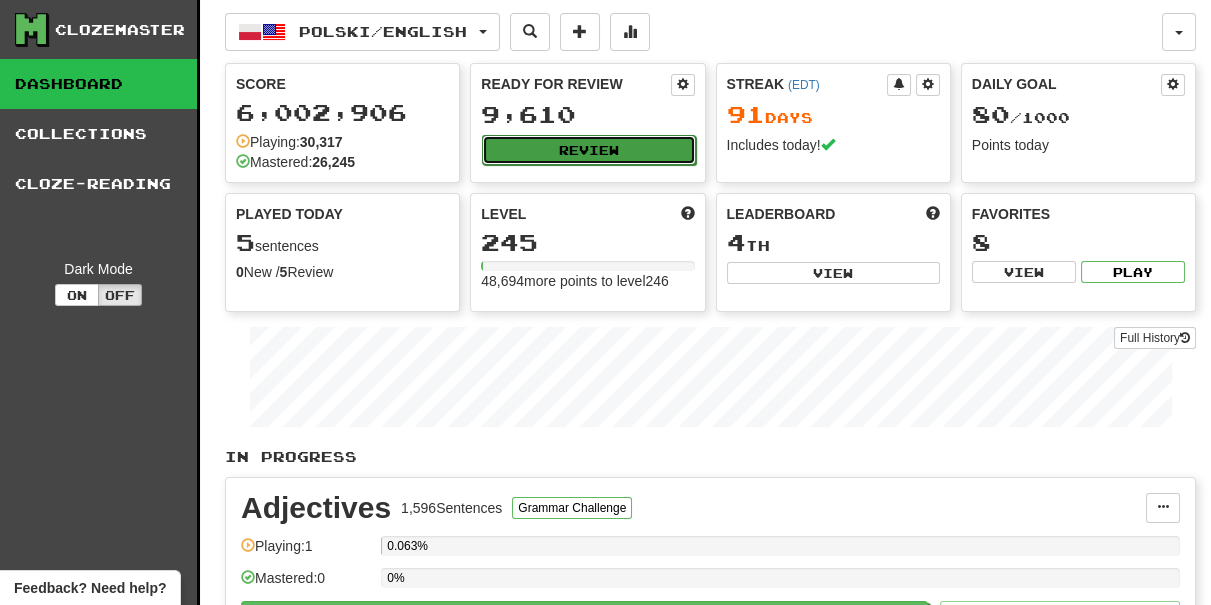click on "Review" at bounding box center (588, 150) 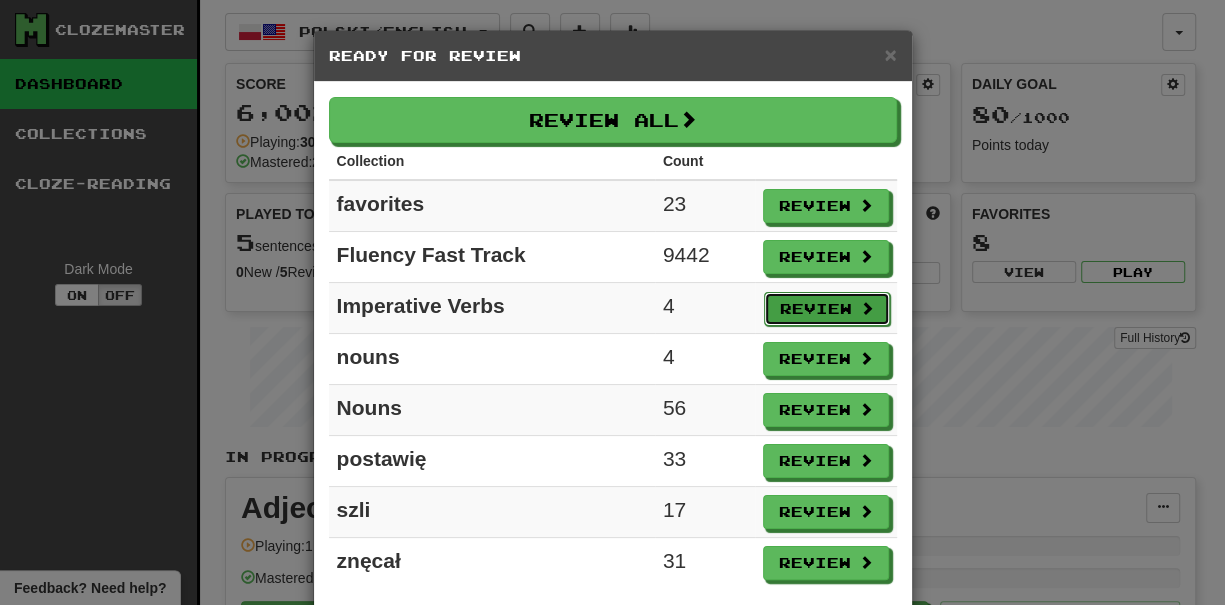 click on "Review" at bounding box center (827, 309) 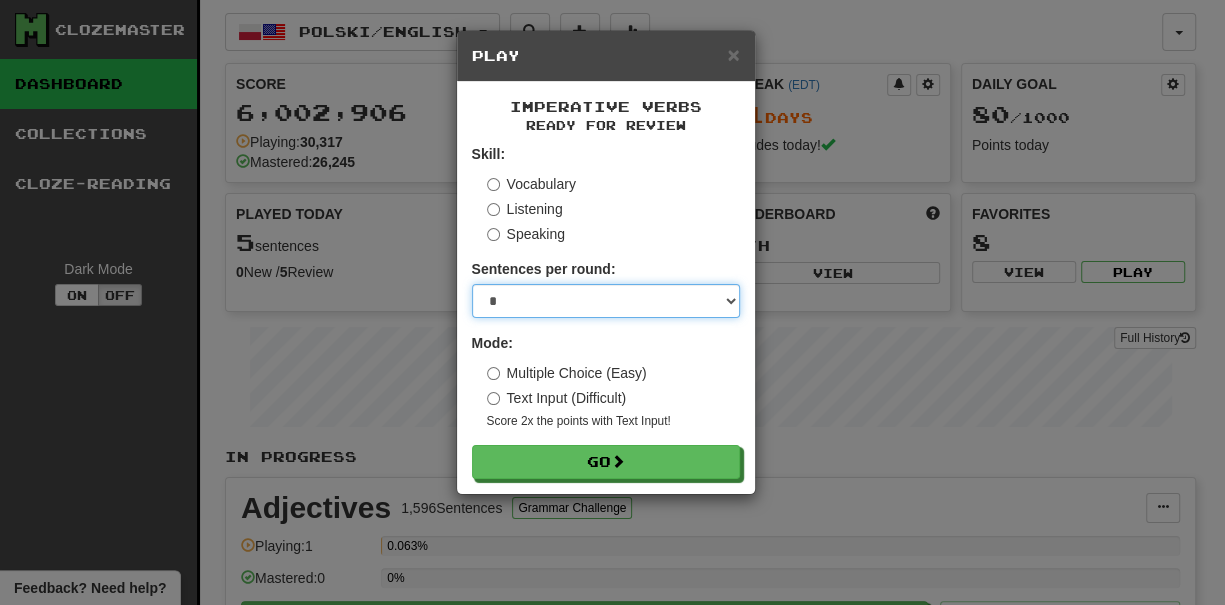 click on "* ** ** ** ** ** *** ********" at bounding box center (606, 301) 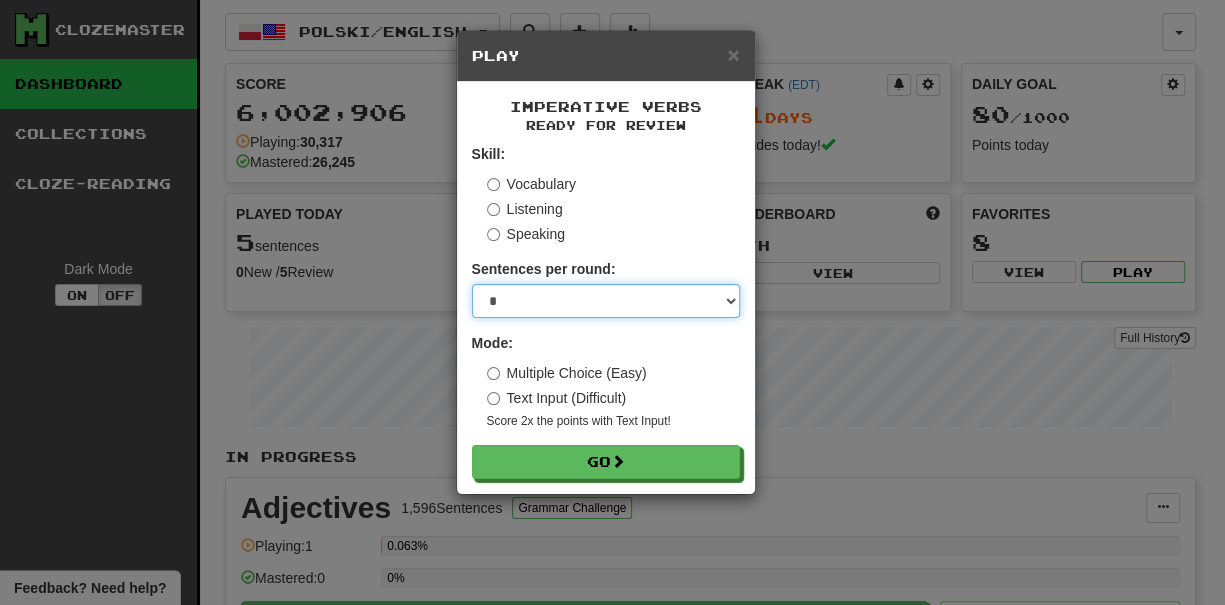 select on "***" 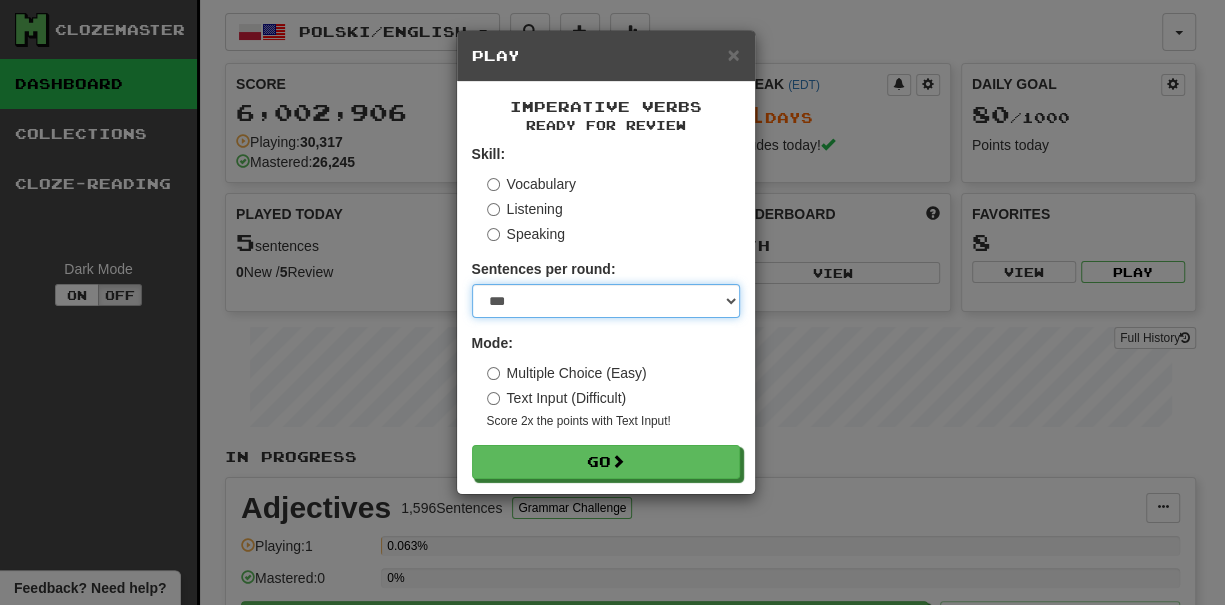 click on "* ** ** ** ** ** *** ********" at bounding box center (606, 301) 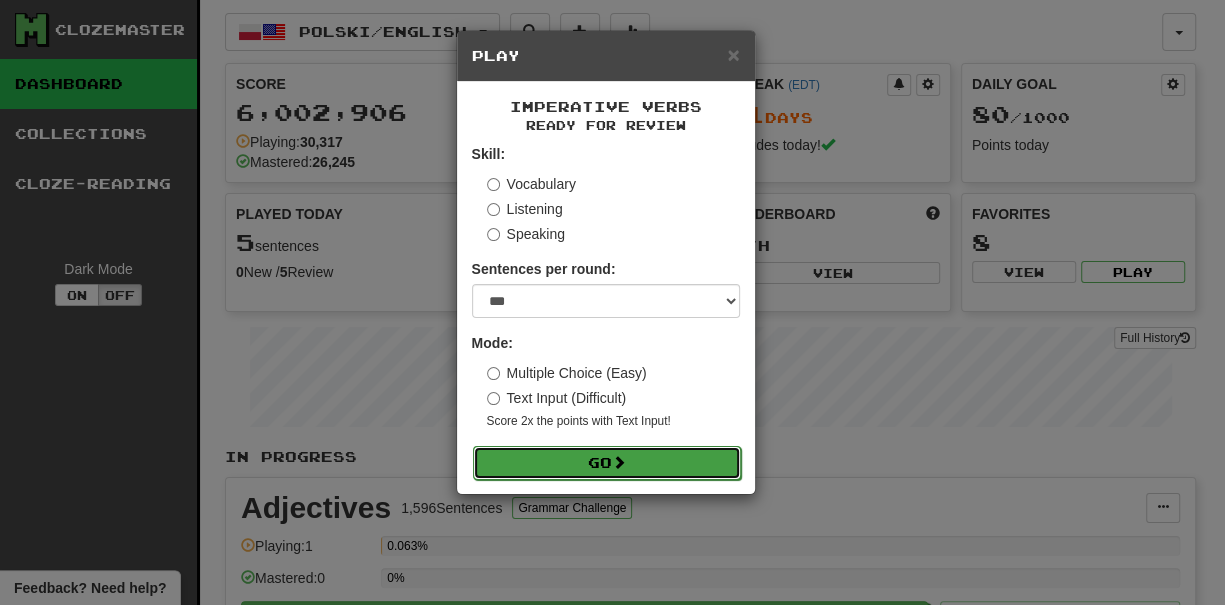 click on "Go" at bounding box center [607, 463] 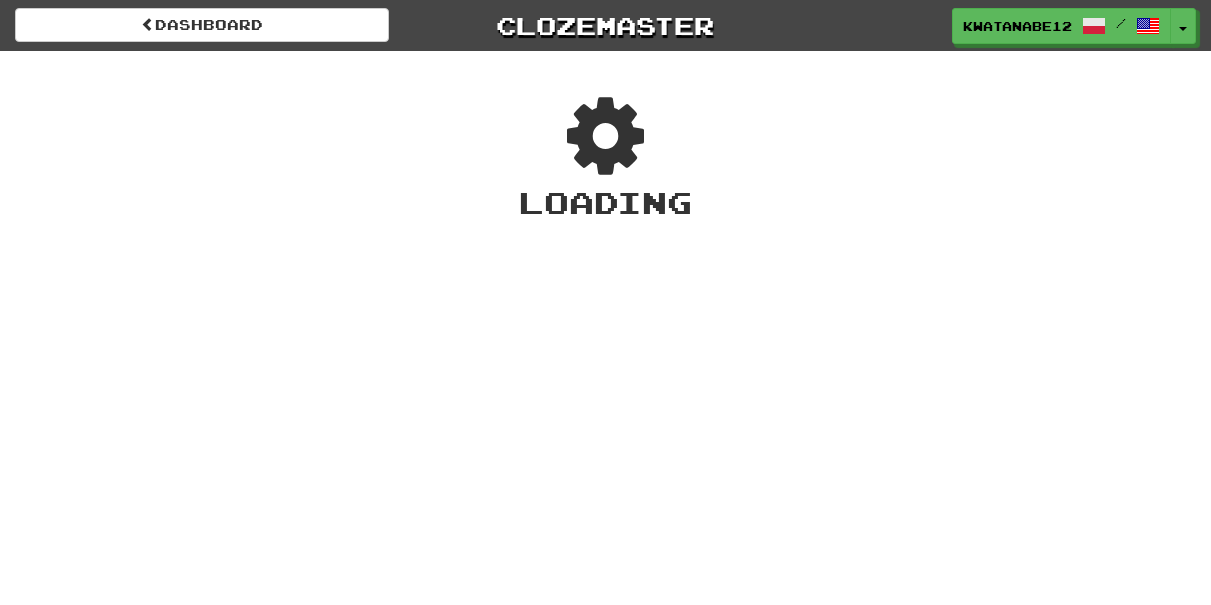 scroll, scrollTop: 0, scrollLeft: 0, axis: both 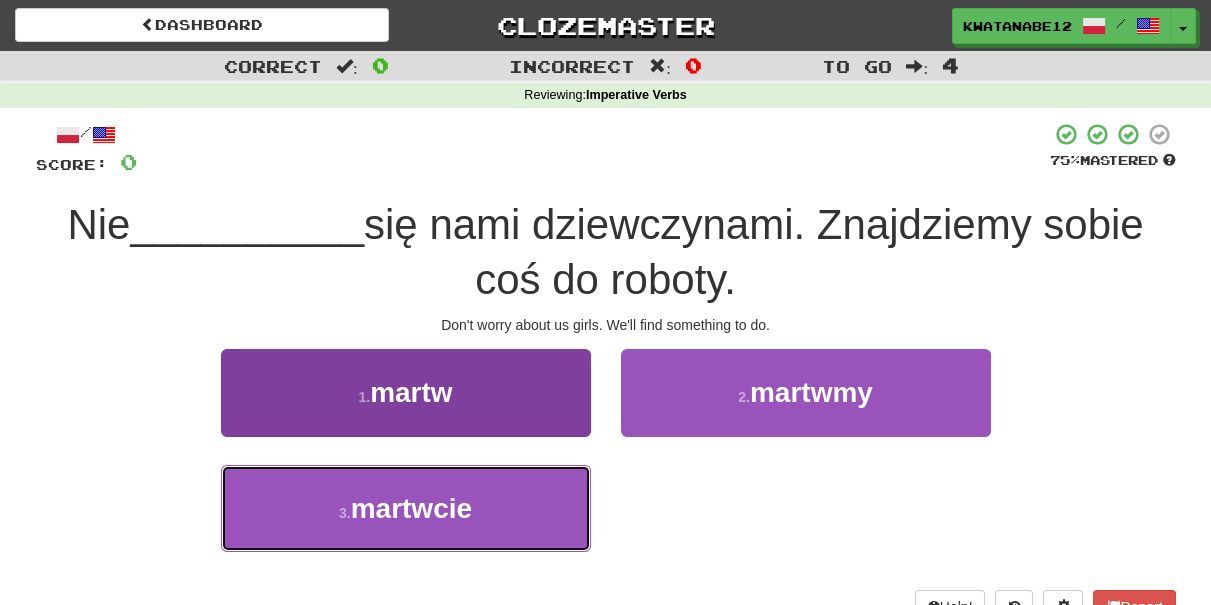 click on "3 .  martwcie" at bounding box center (406, 508) 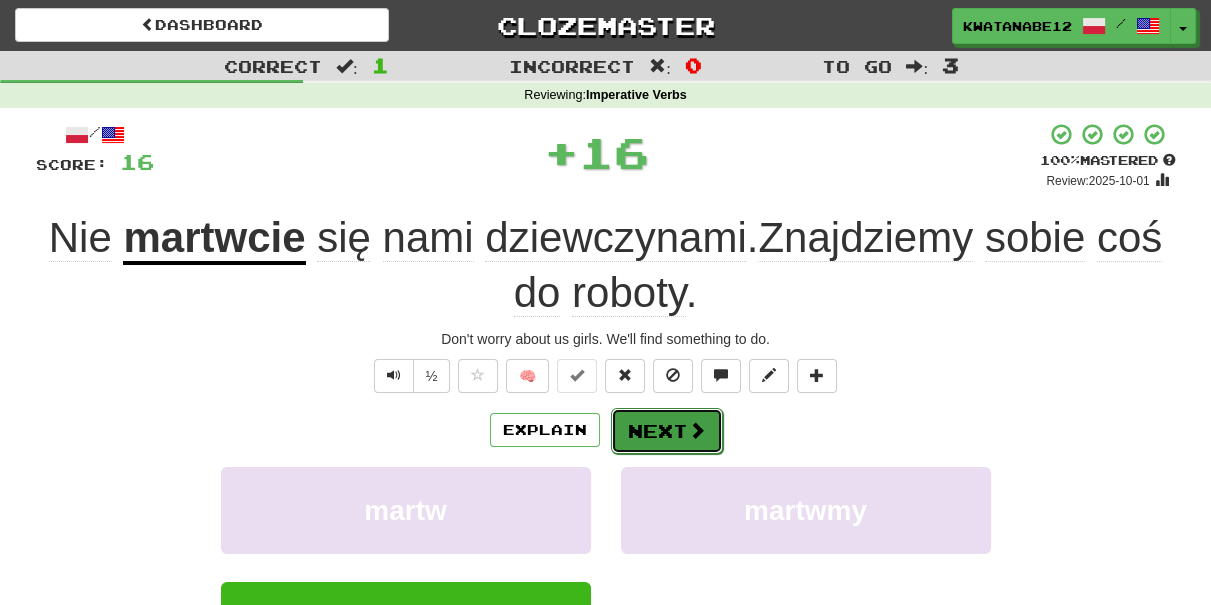 click on "Next" at bounding box center (667, 431) 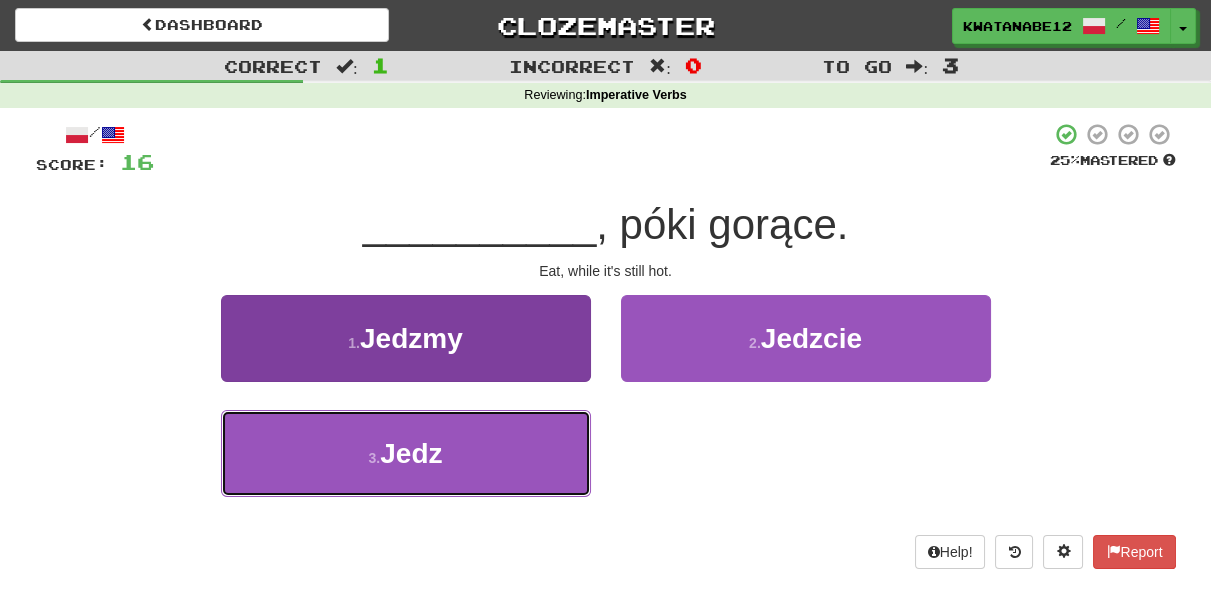 click on "3 .  Jedz" at bounding box center (406, 453) 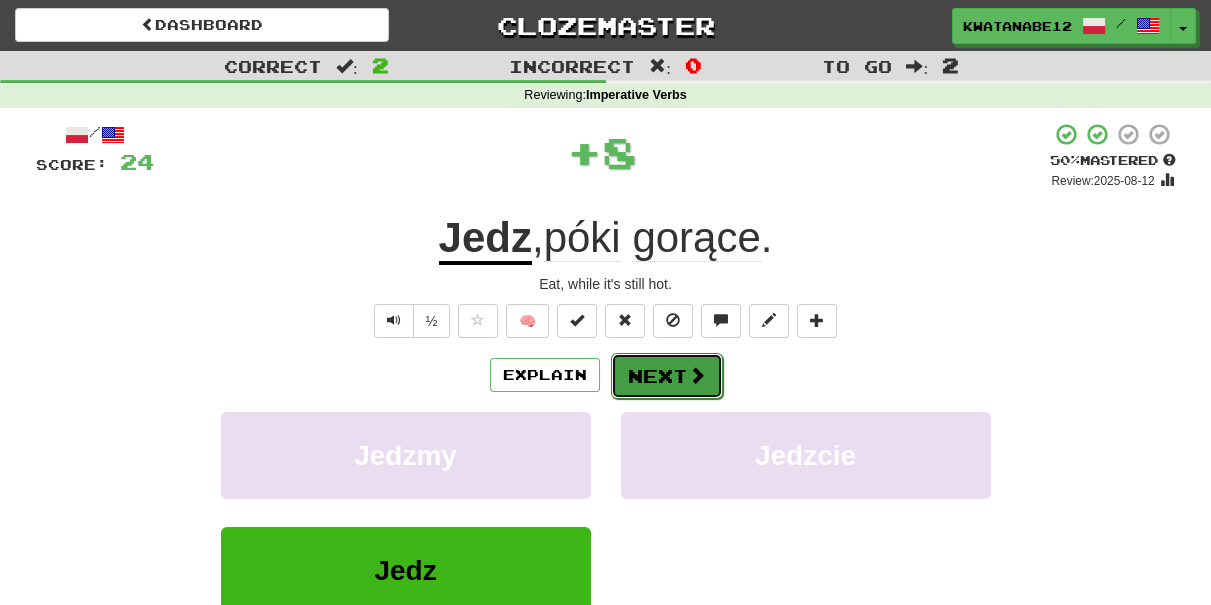 click on "Next" at bounding box center [667, 376] 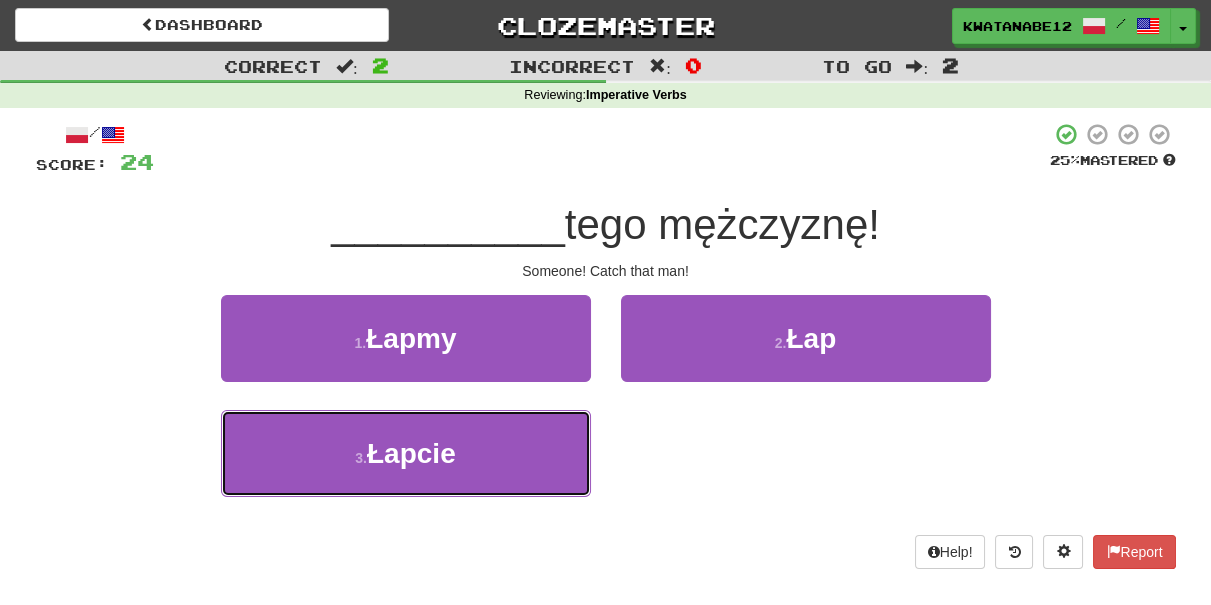 drag, startPoint x: 524, startPoint y: 463, endPoint x: 633, endPoint y: 404, distance: 123.943535 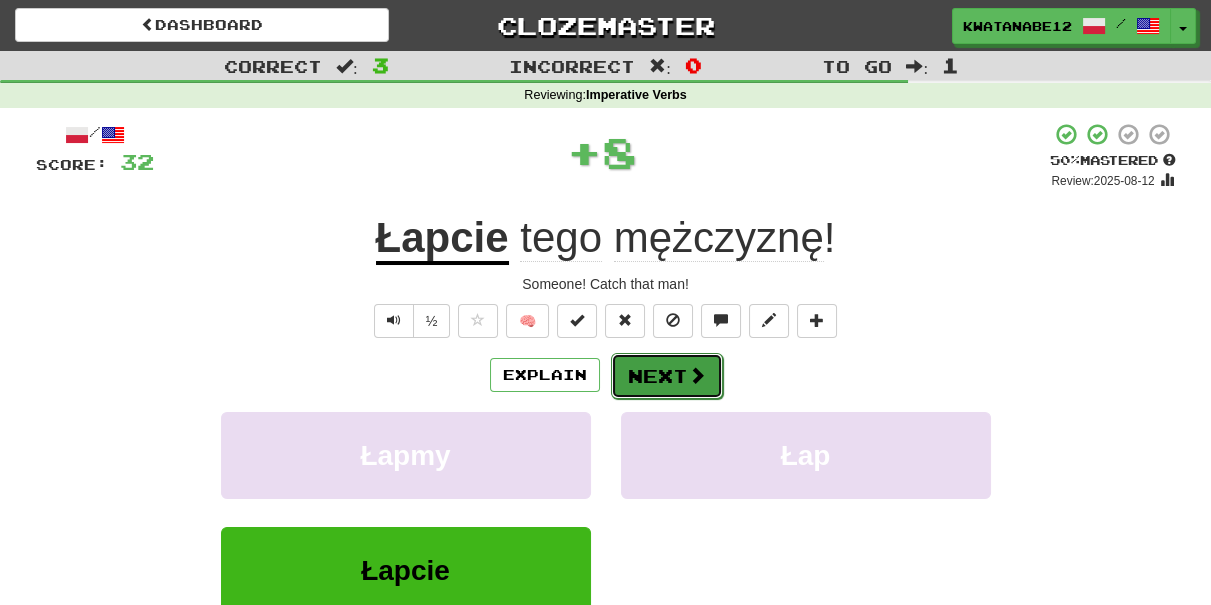 click on "Next" at bounding box center (667, 376) 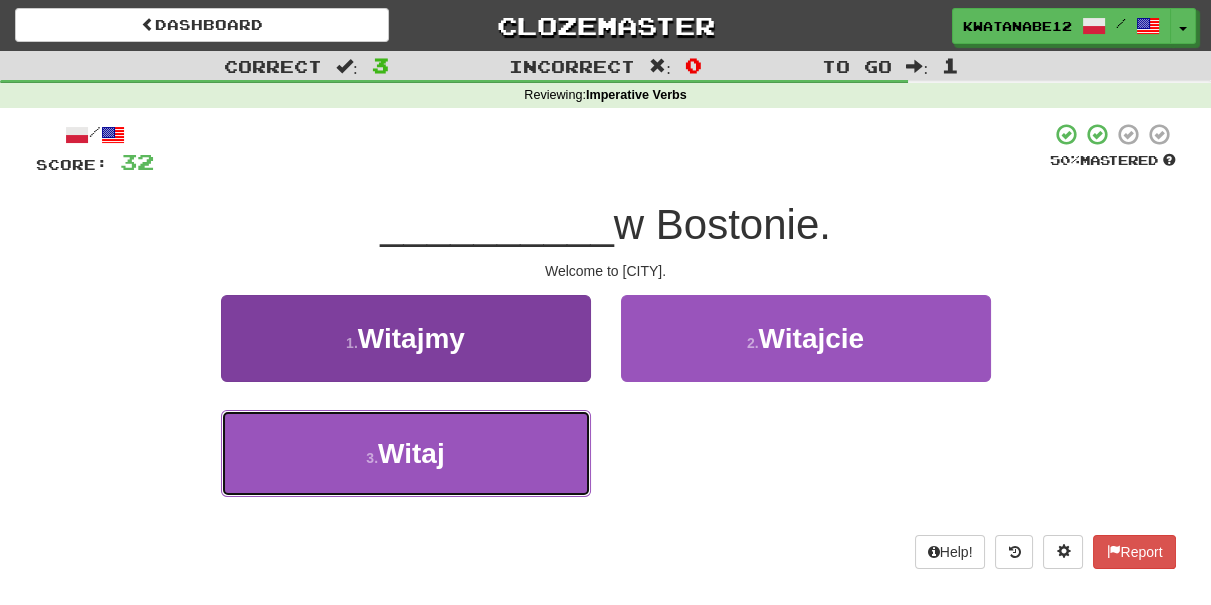 drag, startPoint x: 550, startPoint y: 444, endPoint x: 571, endPoint y: 434, distance: 23.259407 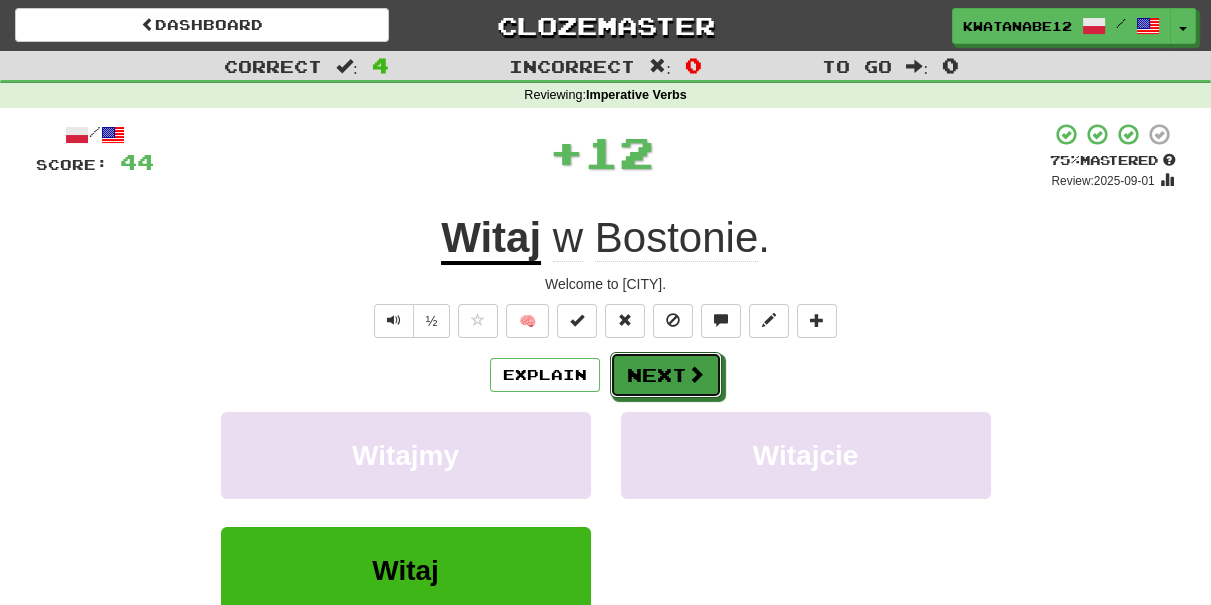 click on "Next" at bounding box center (666, 375) 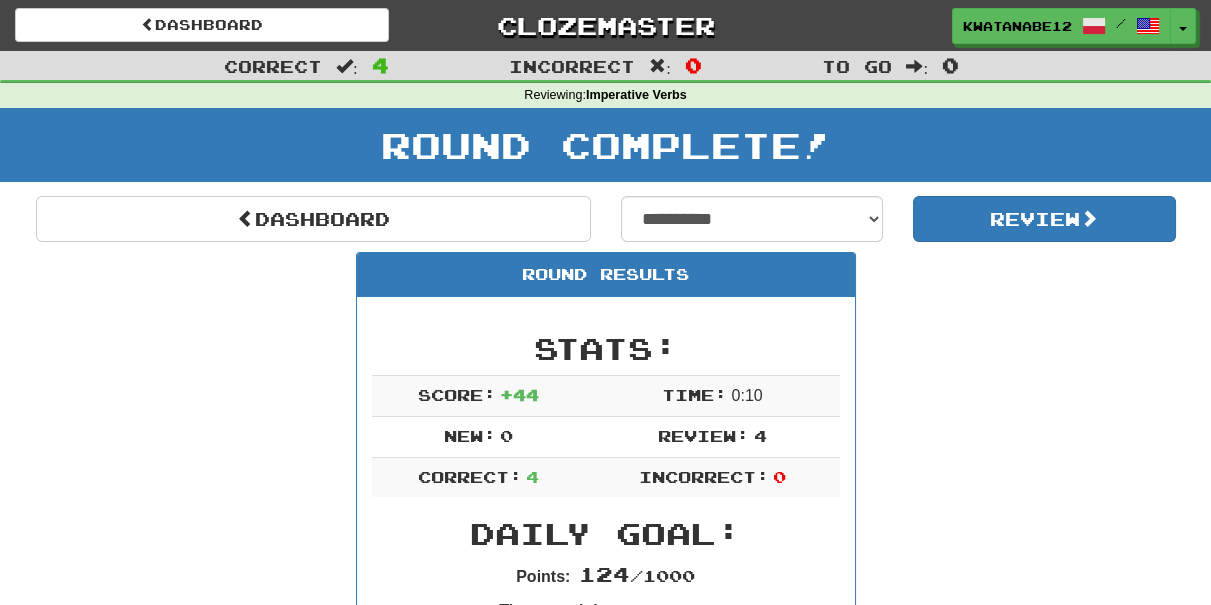 click on "**********" at bounding box center [606, 935] 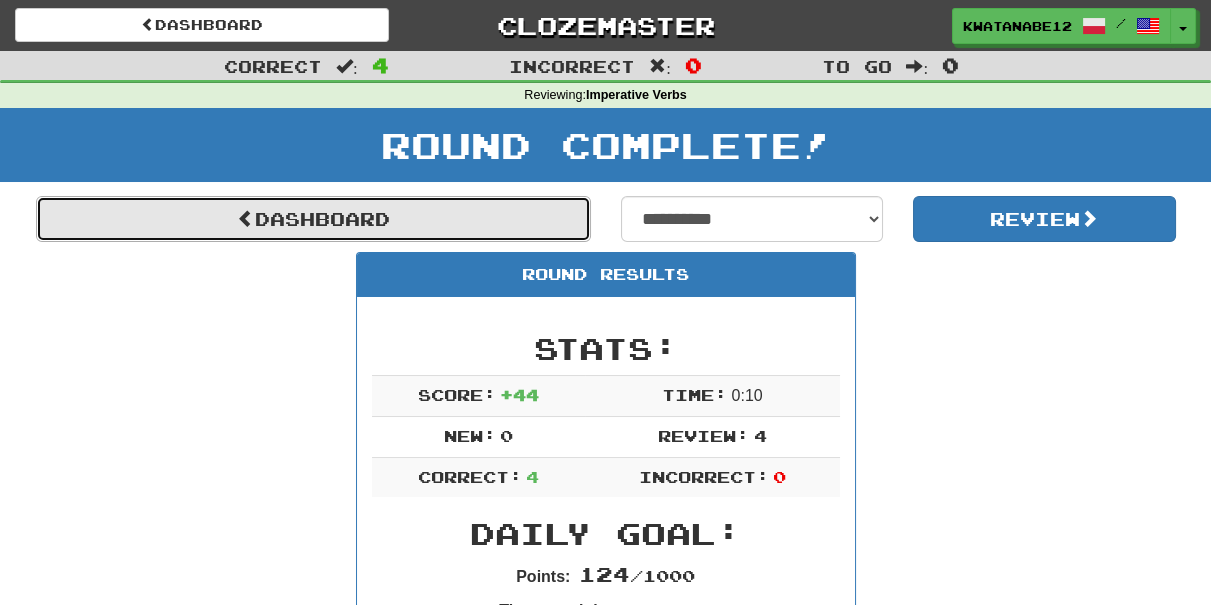 click on "Dashboard" at bounding box center (313, 219) 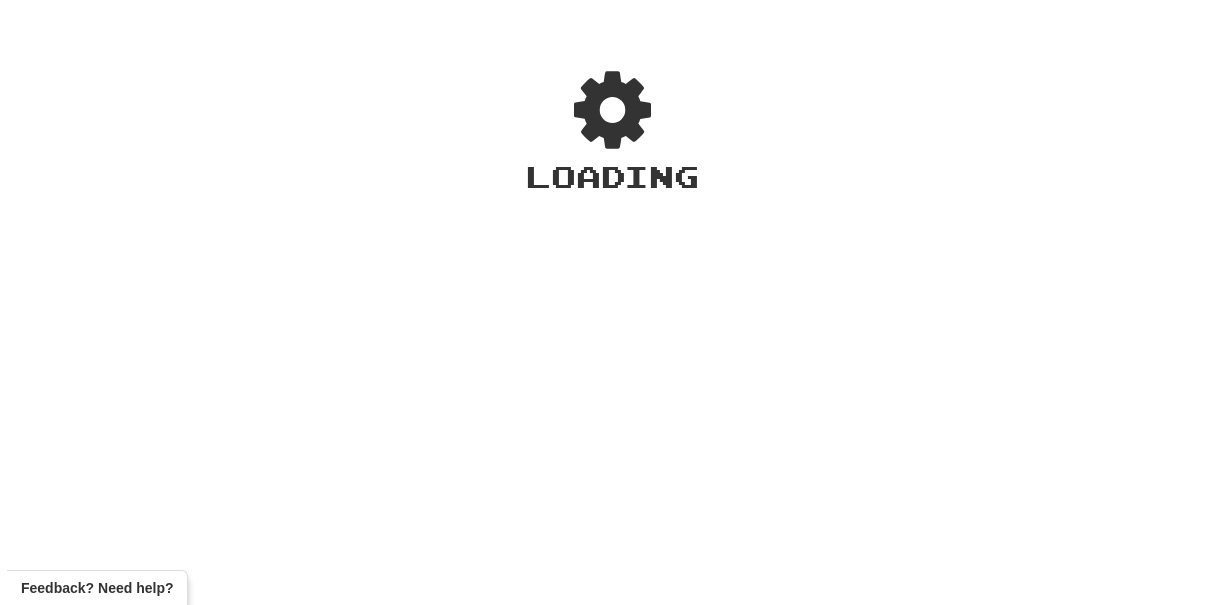 scroll, scrollTop: 0, scrollLeft: 0, axis: both 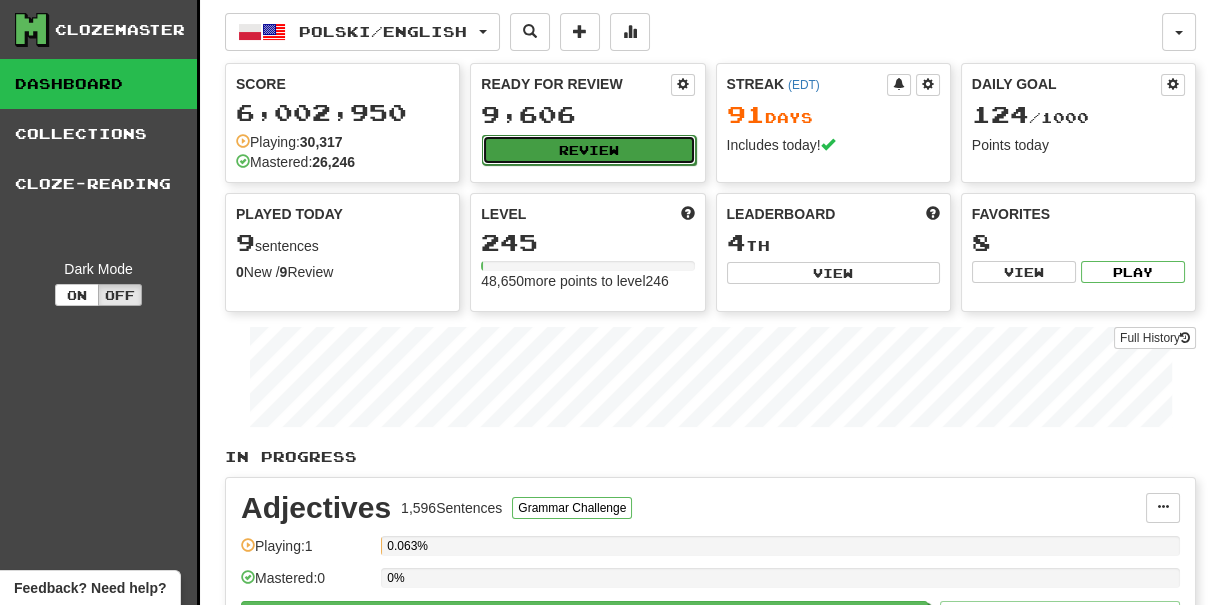 click on "Review" at bounding box center (588, 150) 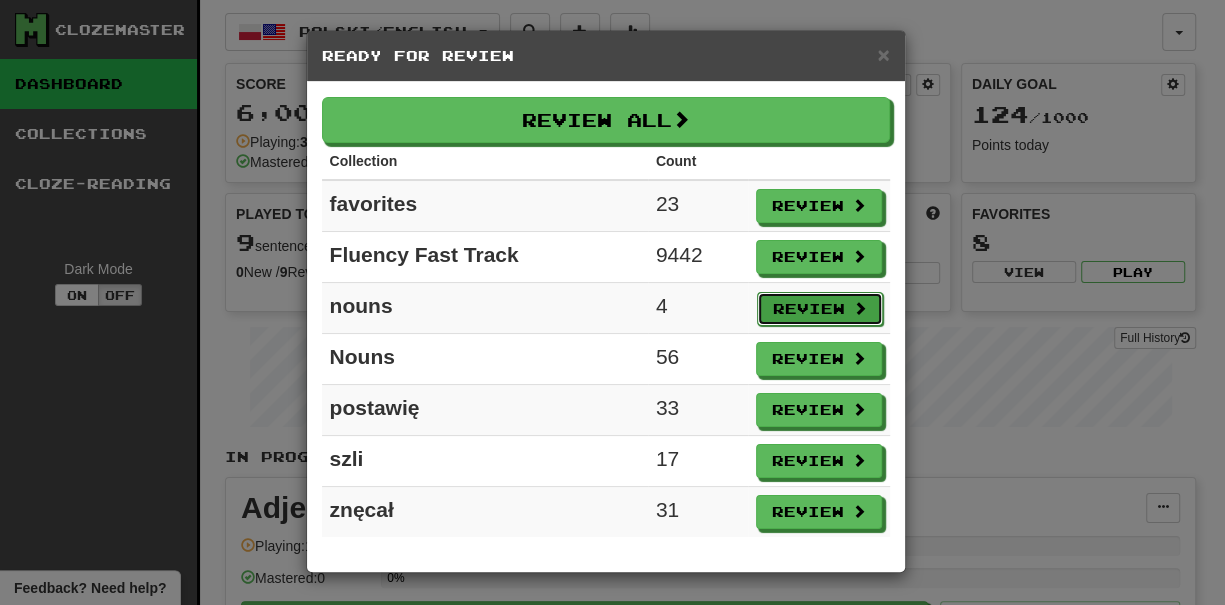 click on "Review" at bounding box center [820, 309] 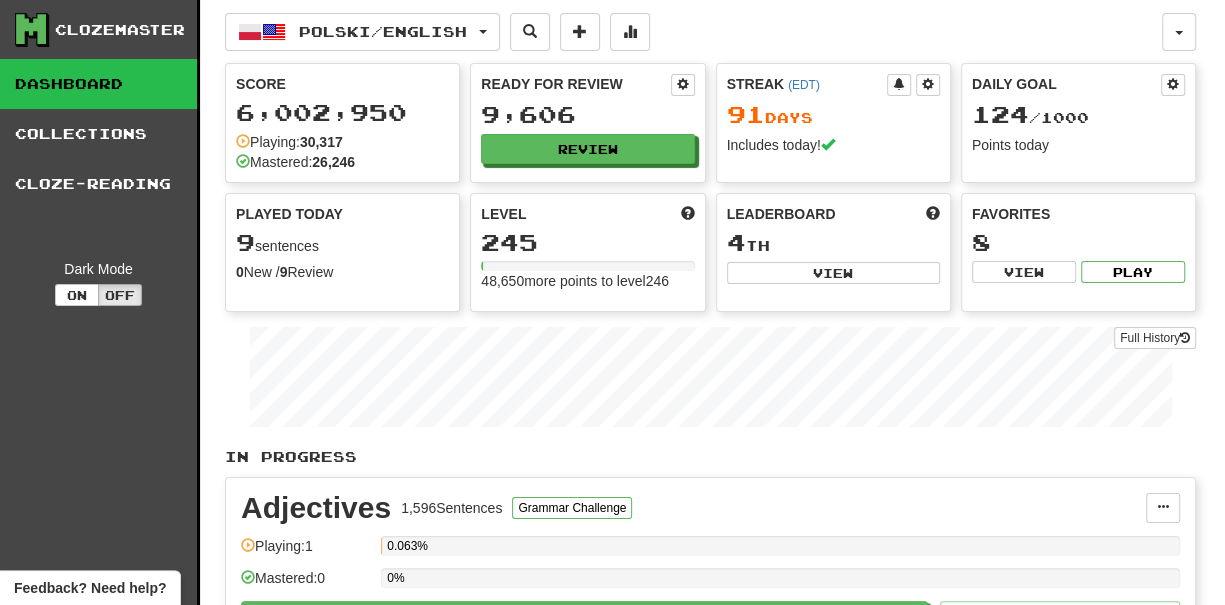select on "***" 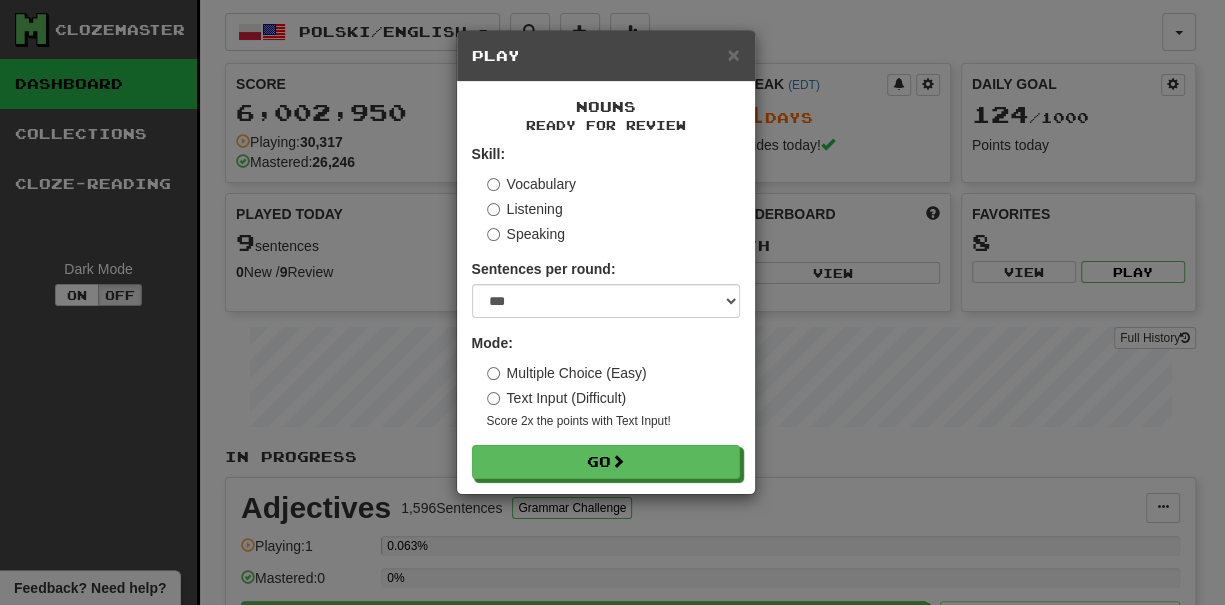 click on "nouns Ready for Review Skill: Vocabulary Listening Speaking Sentences per round: * ** ** ** ** ** *** ******** Mode: Multiple Choice (Easy) Text Input (Difficult) Score 2x the points with Text Input ! Go" at bounding box center (606, 288) 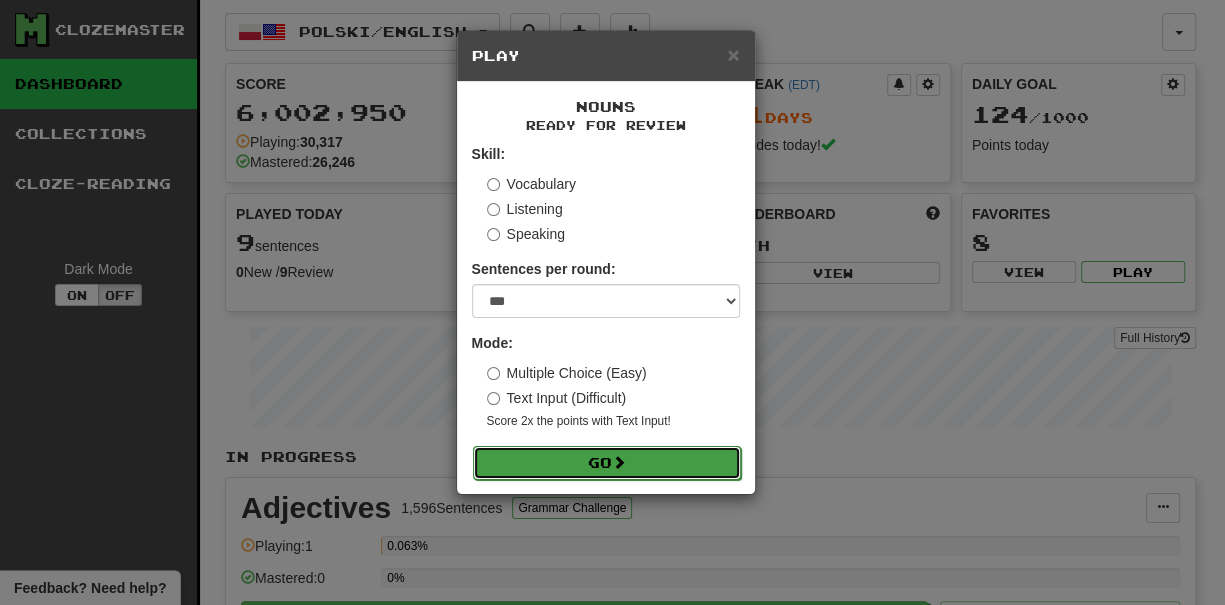 click on "Go" at bounding box center (607, 463) 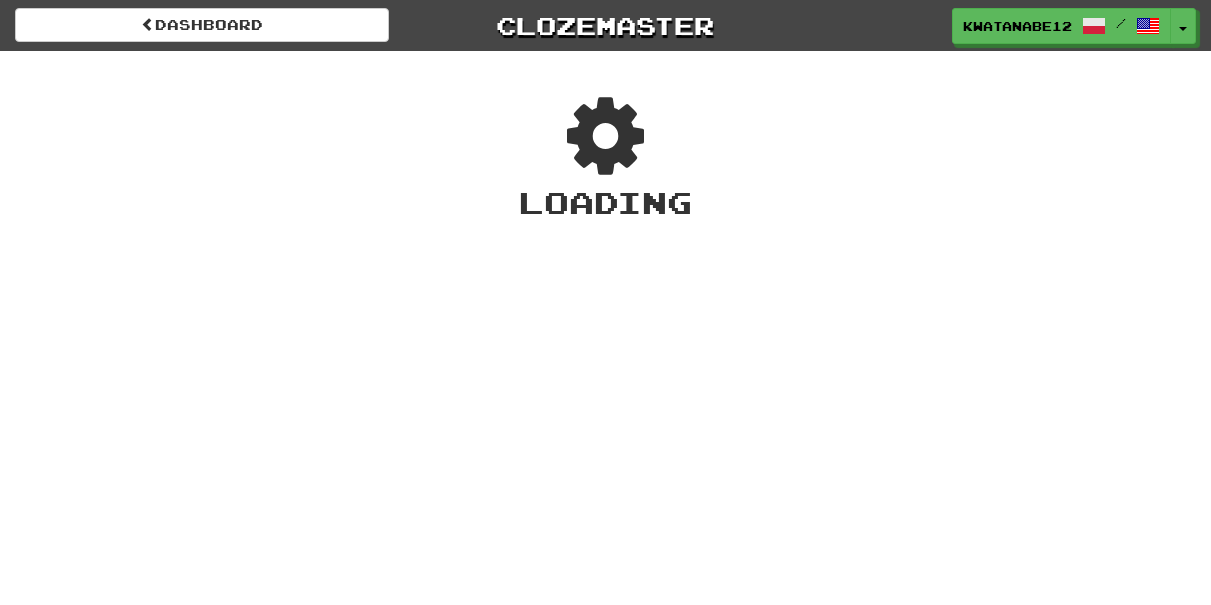 scroll, scrollTop: 0, scrollLeft: 0, axis: both 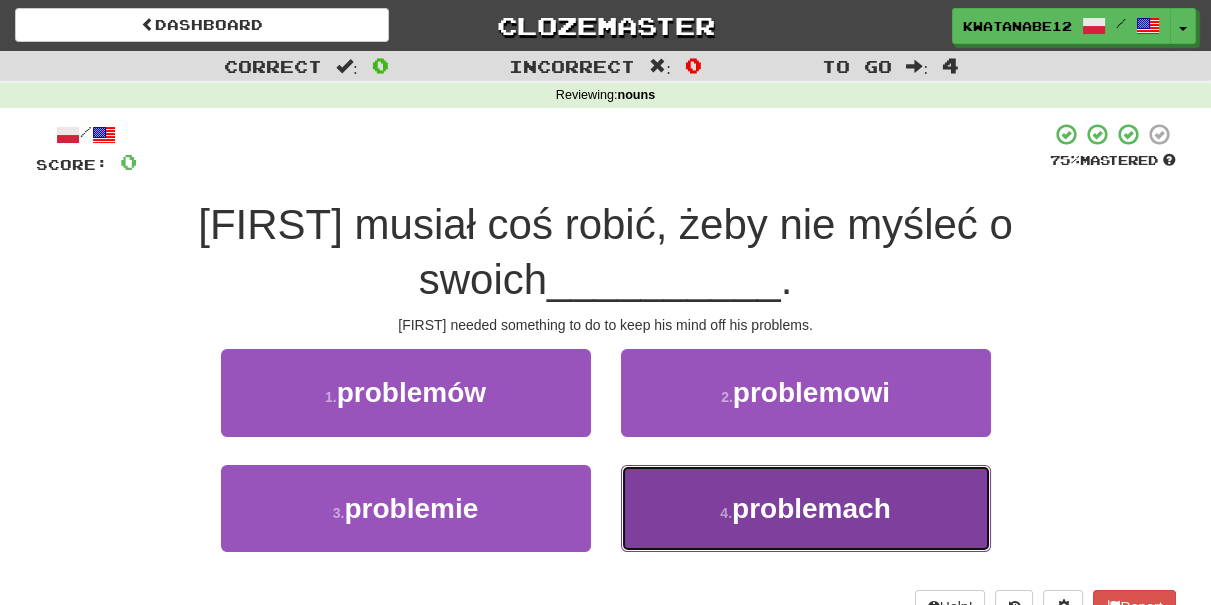 click on "4 .  problemach" at bounding box center [806, 508] 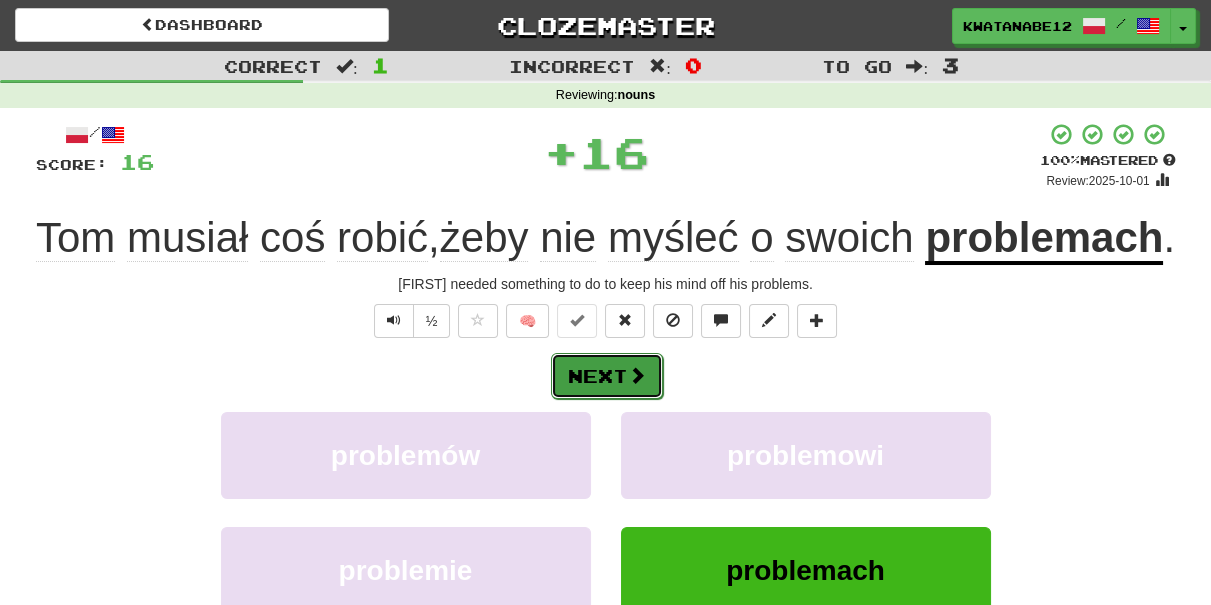 click on "Next" at bounding box center [607, 376] 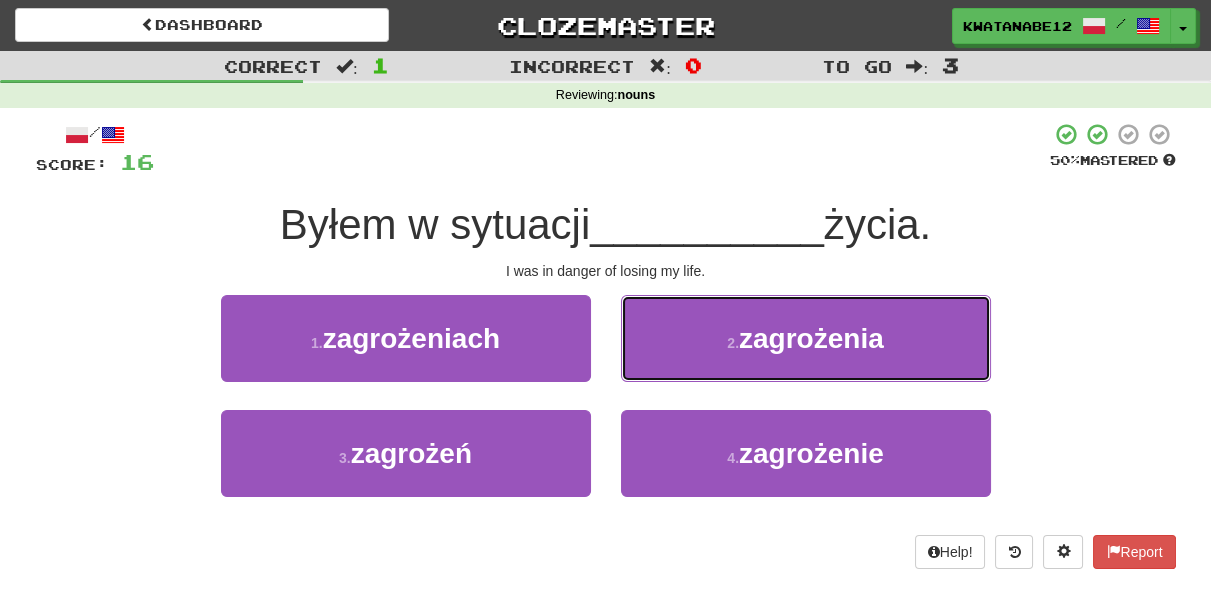 drag, startPoint x: 674, startPoint y: 337, endPoint x: 683, endPoint y: 342, distance: 10.29563 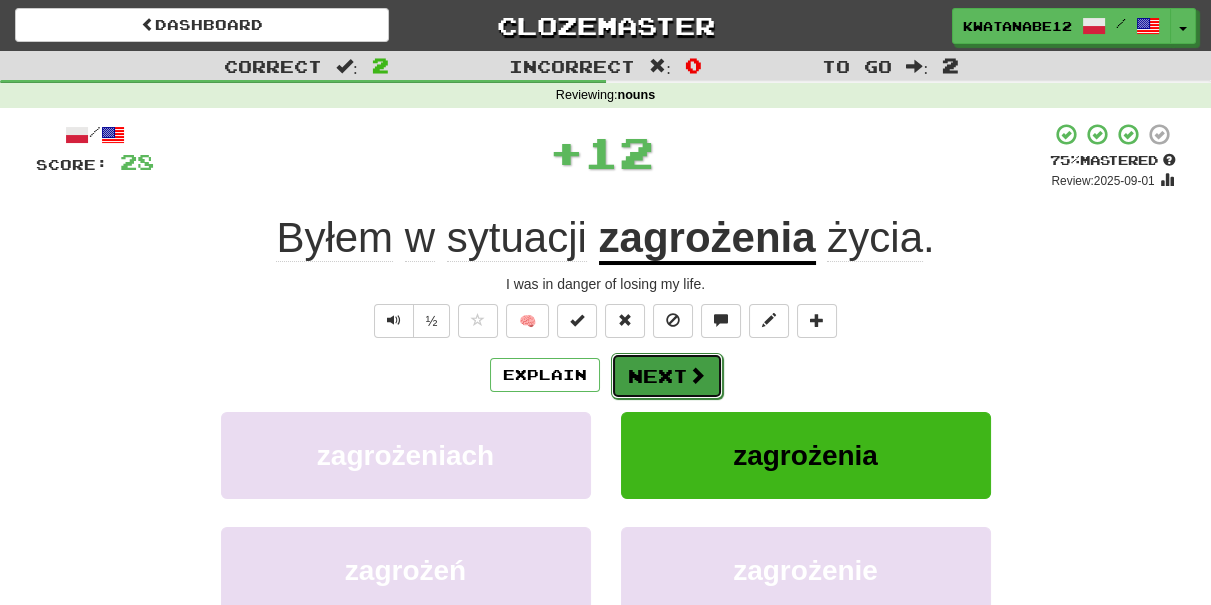 click on "Next" at bounding box center (667, 376) 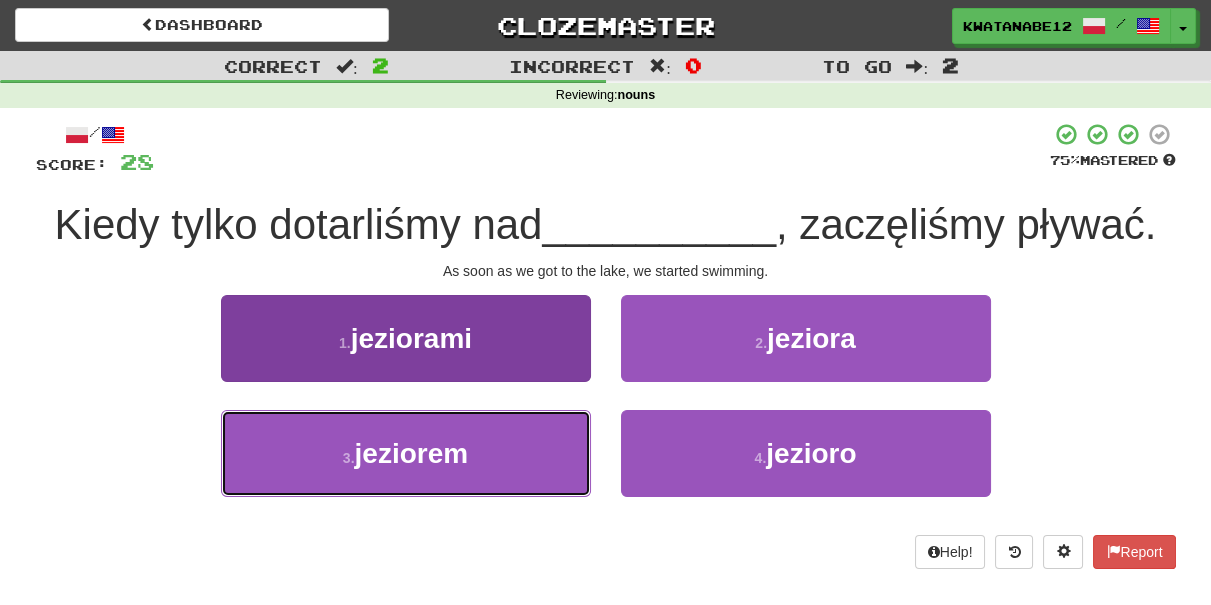 click on "3 .  jeziorem" at bounding box center [406, 453] 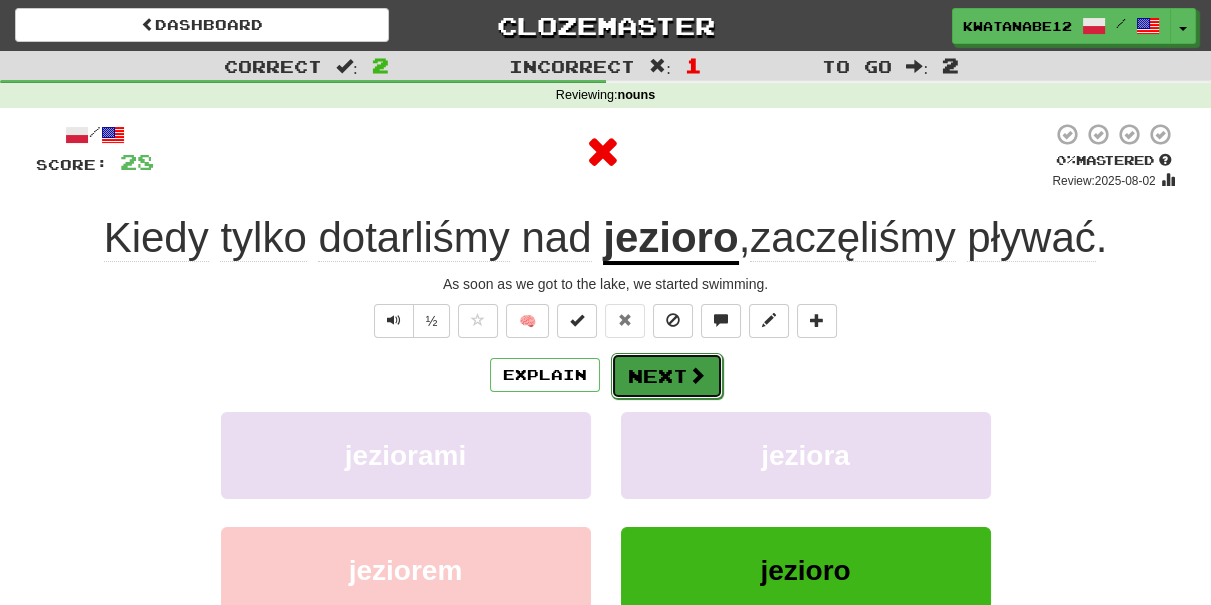 click on "Next" at bounding box center (667, 376) 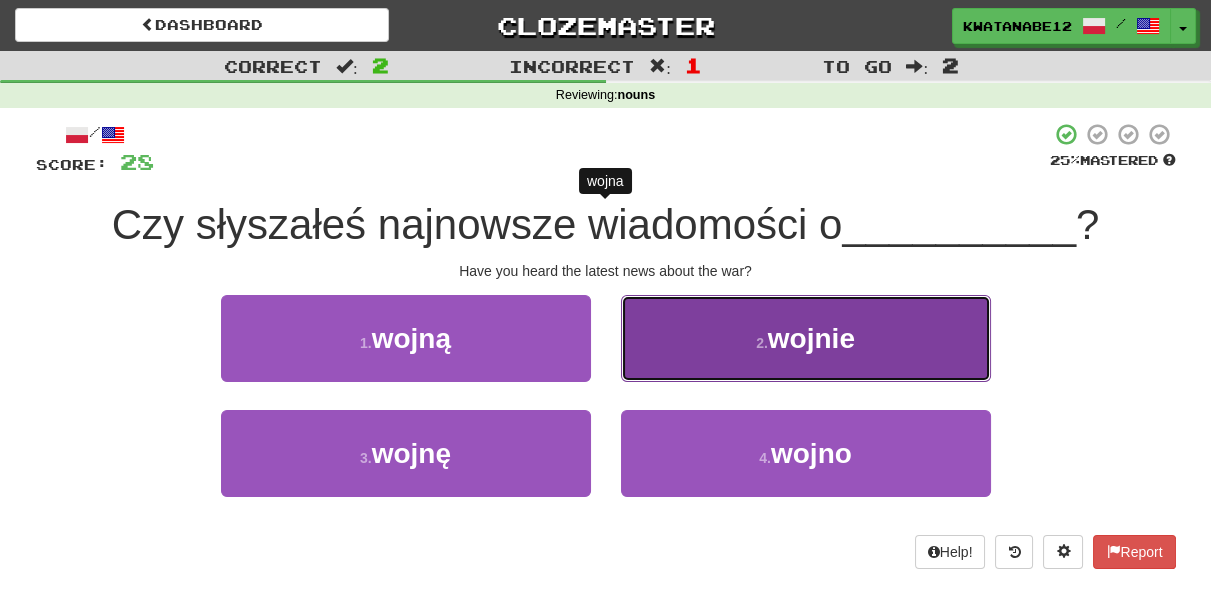 click on "2 .  wojnie" at bounding box center [806, 338] 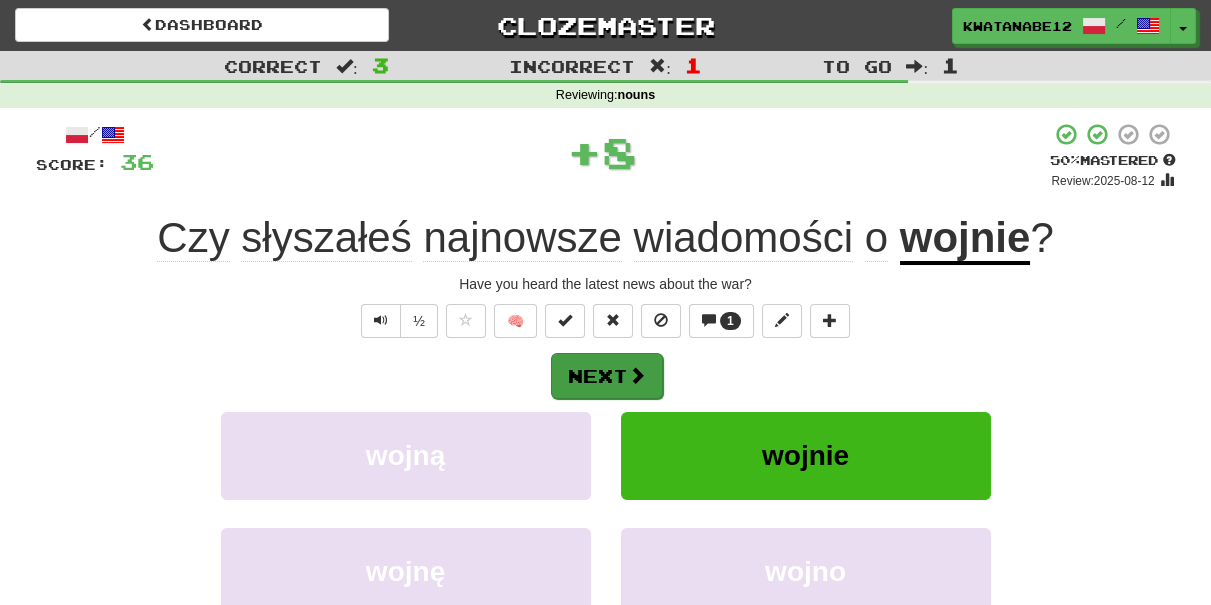 drag, startPoint x: 663, startPoint y: 369, endPoint x: 632, endPoint y: 364, distance: 31.400637 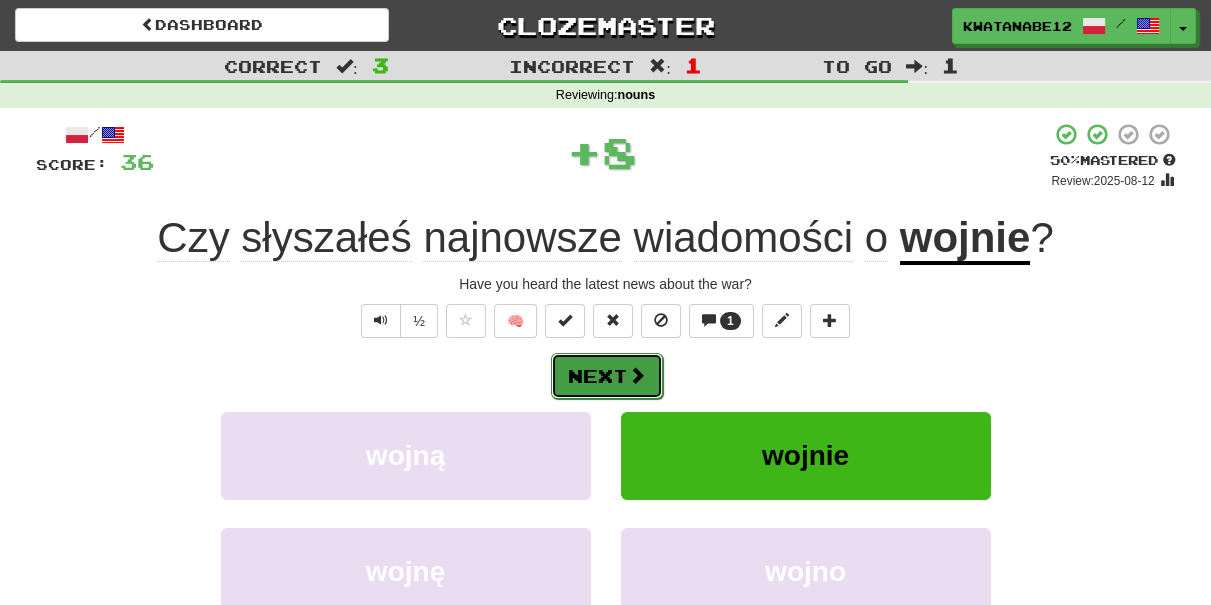 click on "Next" at bounding box center (607, 376) 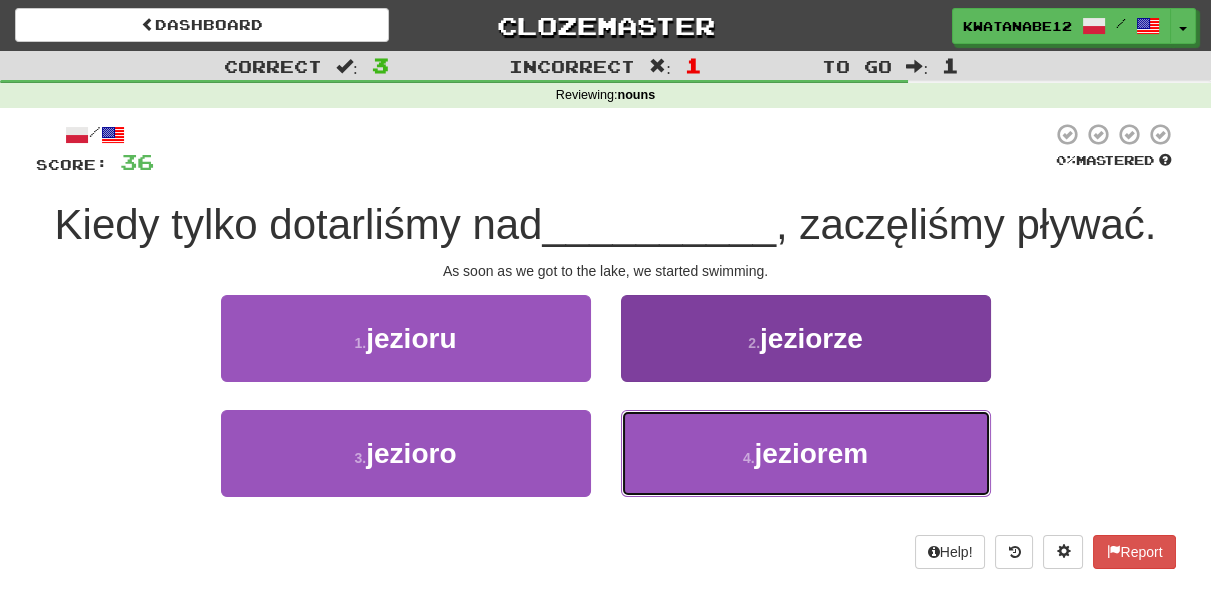 click on "4 .  jeziorem" at bounding box center [806, 453] 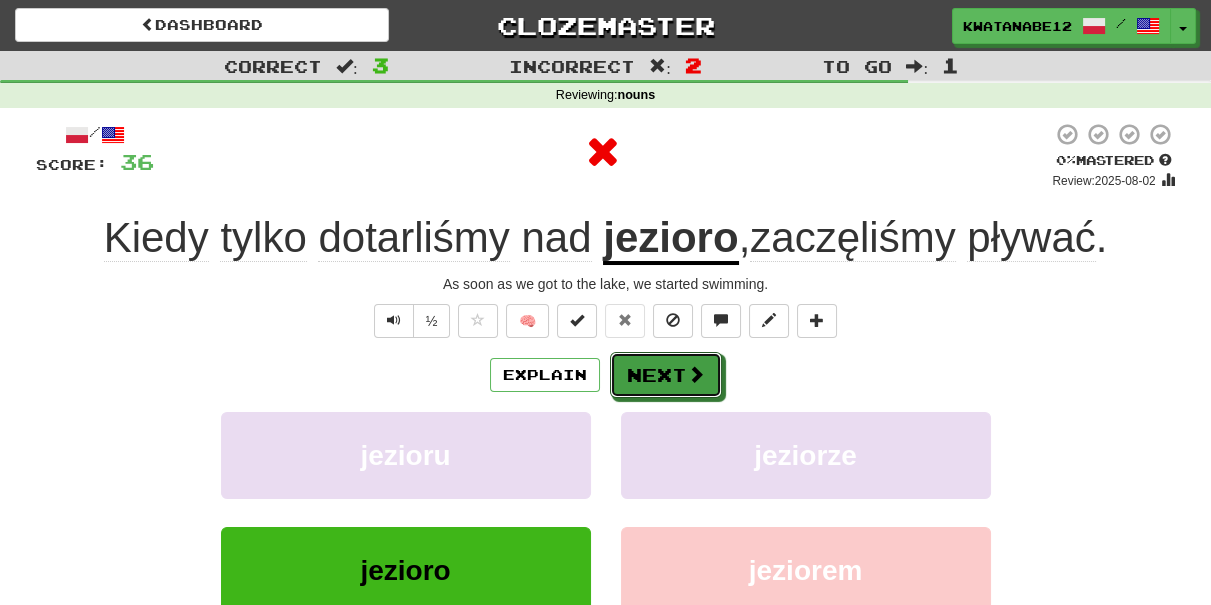 click on "/  Score:   36 0 %  Mastered Review:  2025-08-02 Kiedy   tylko   dotarliśmy   nad   jezioro ,  zaczęliśmy   pływać . As soon as we got to the lake, we started swimming. ½ 🧠 Explain Next jezioru jeziorze jezioro jeziorem Learn more: jezioru jeziorze jezioro jeziorem  Help!  Report Sentence Source" at bounding box center [606, 435] 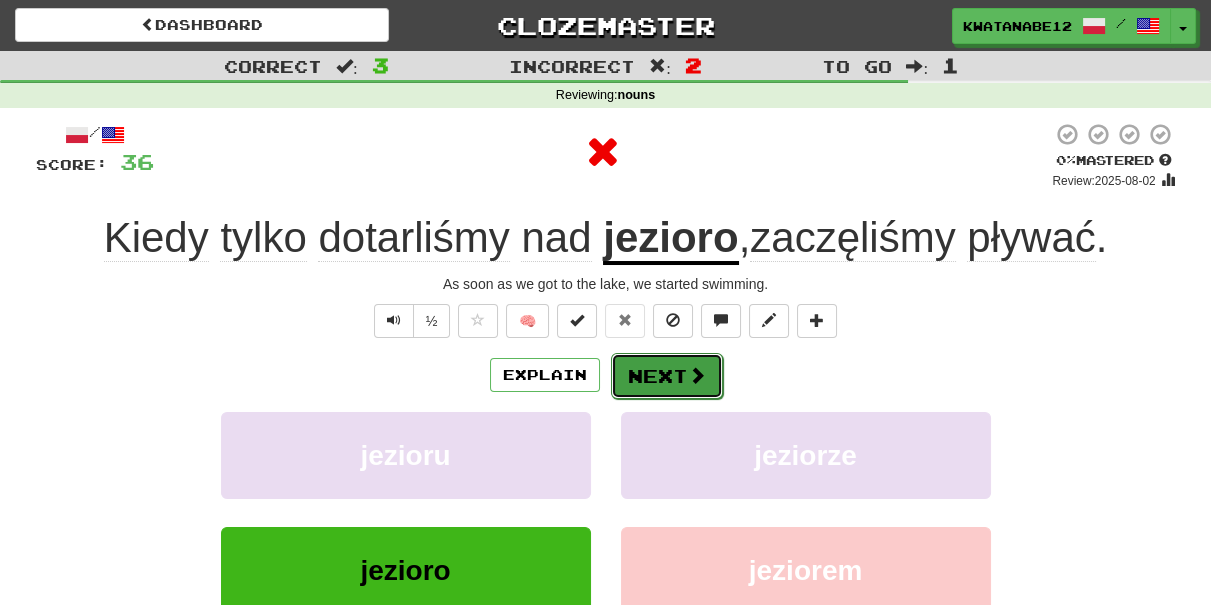 click on "Next" at bounding box center [667, 376] 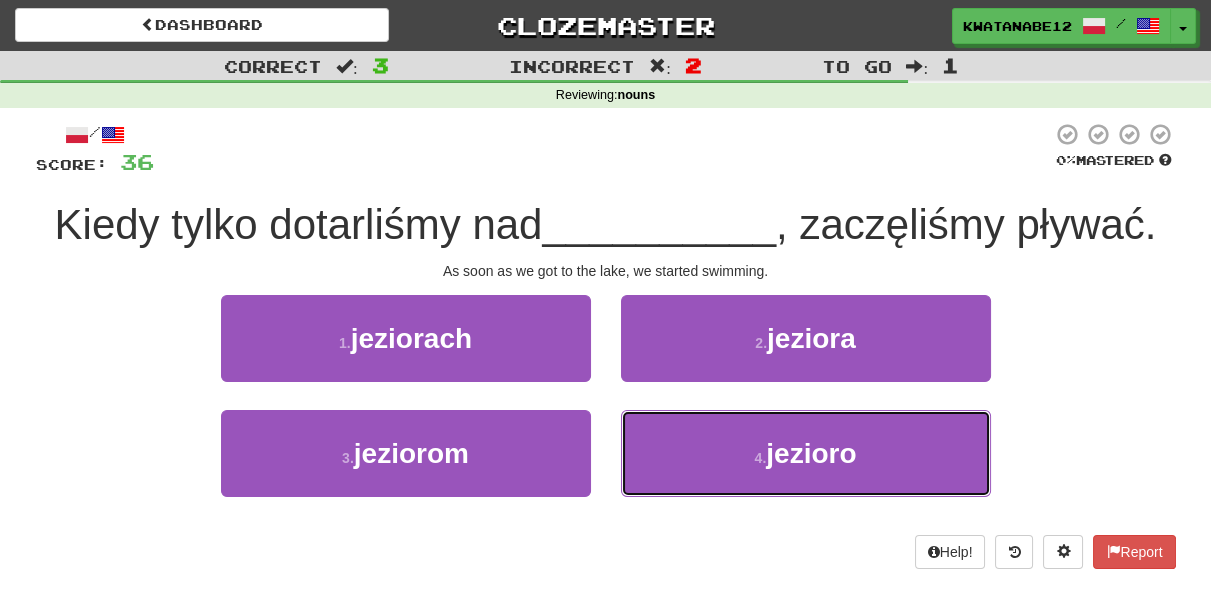 drag, startPoint x: 709, startPoint y: 433, endPoint x: 693, endPoint y: 406, distance: 31.38471 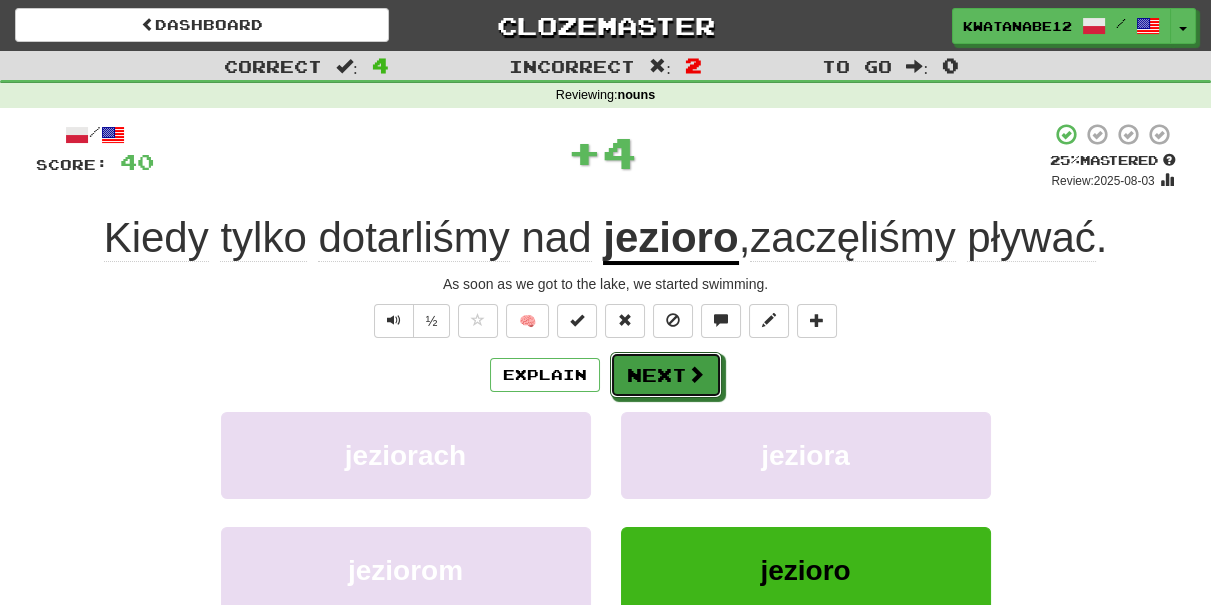 drag, startPoint x: 668, startPoint y: 370, endPoint x: 614, endPoint y: 321, distance: 72.91776 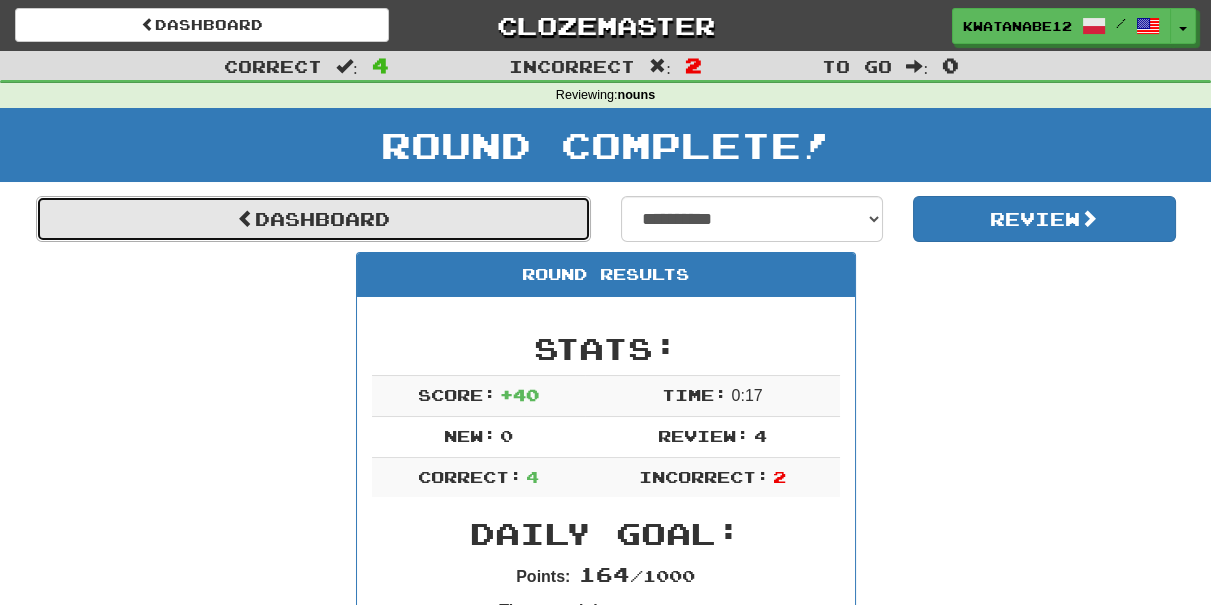 click on "Dashboard" at bounding box center [313, 219] 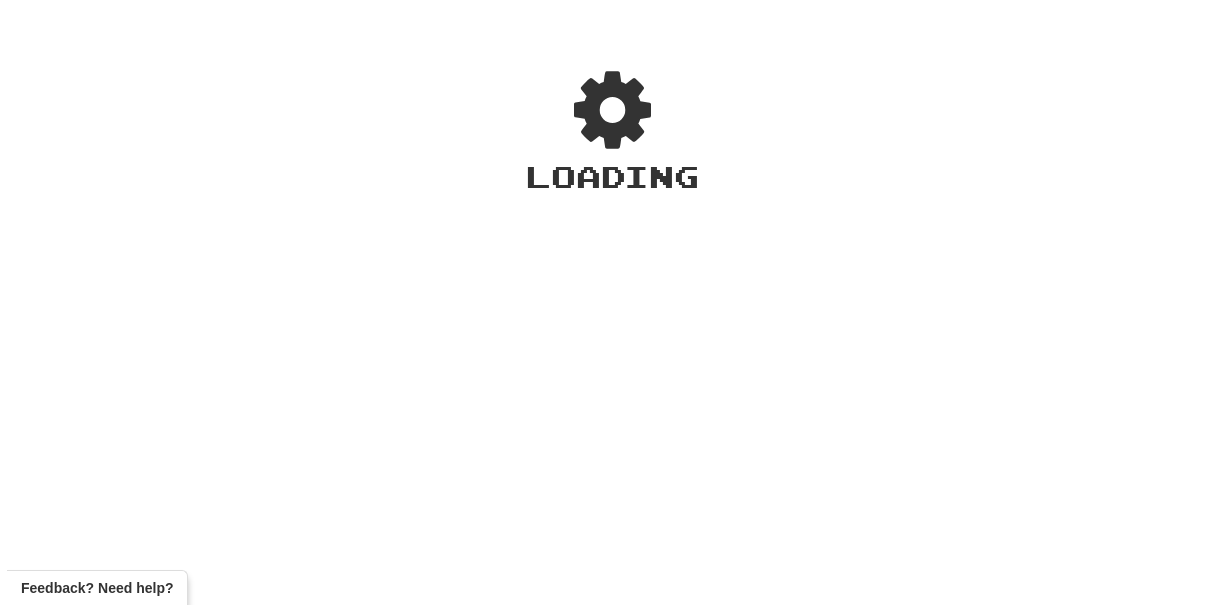 scroll, scrollTop: 0, scrollLeft: 0, axis: both 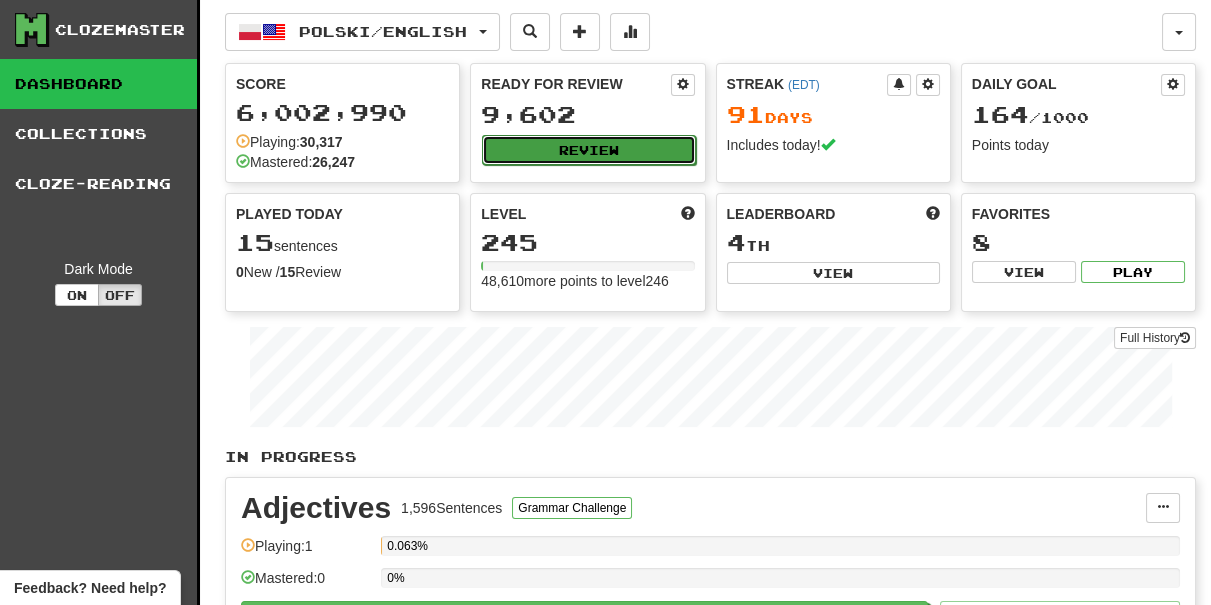 click on "Review" at bounding box center (588, 150) 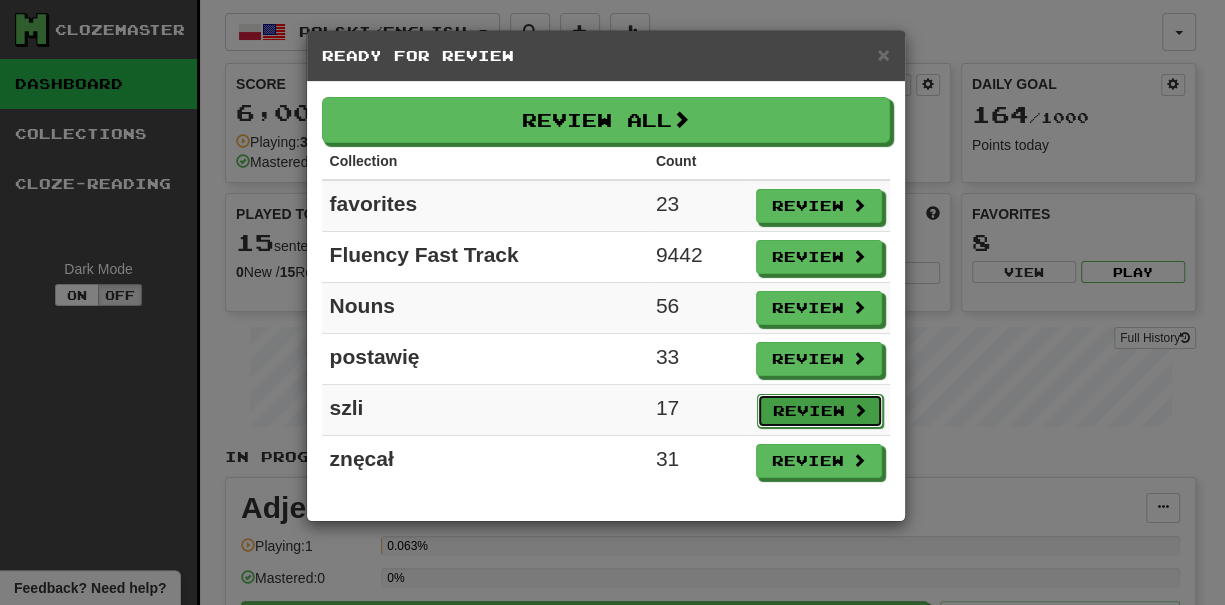 click on "Review" at bounding box center (820, 411) 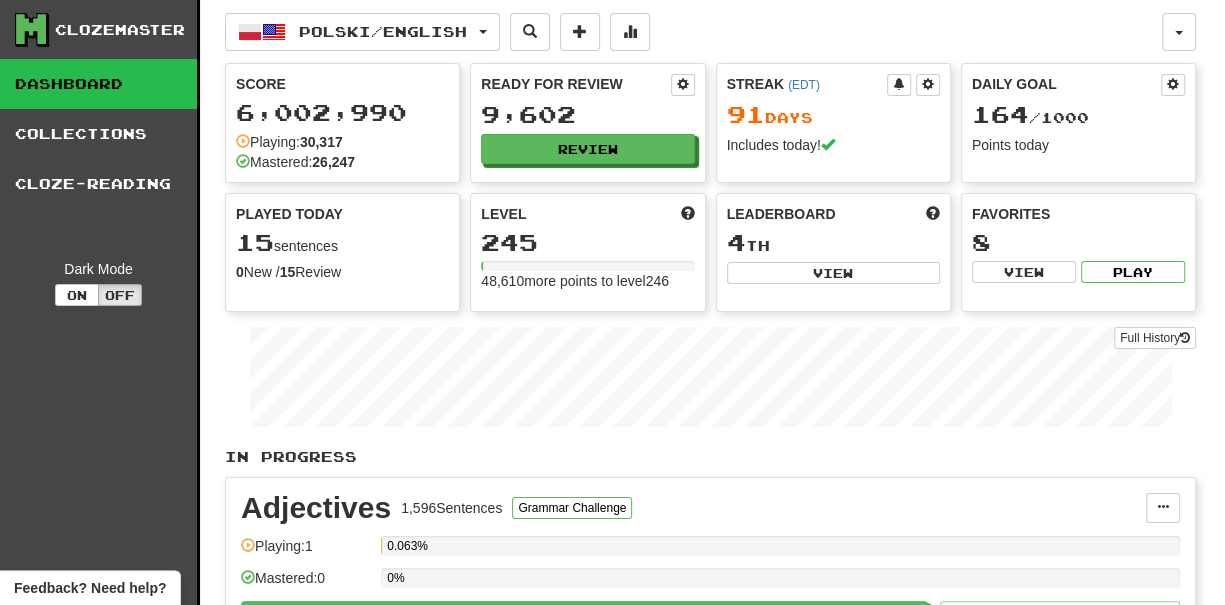 select on "***" 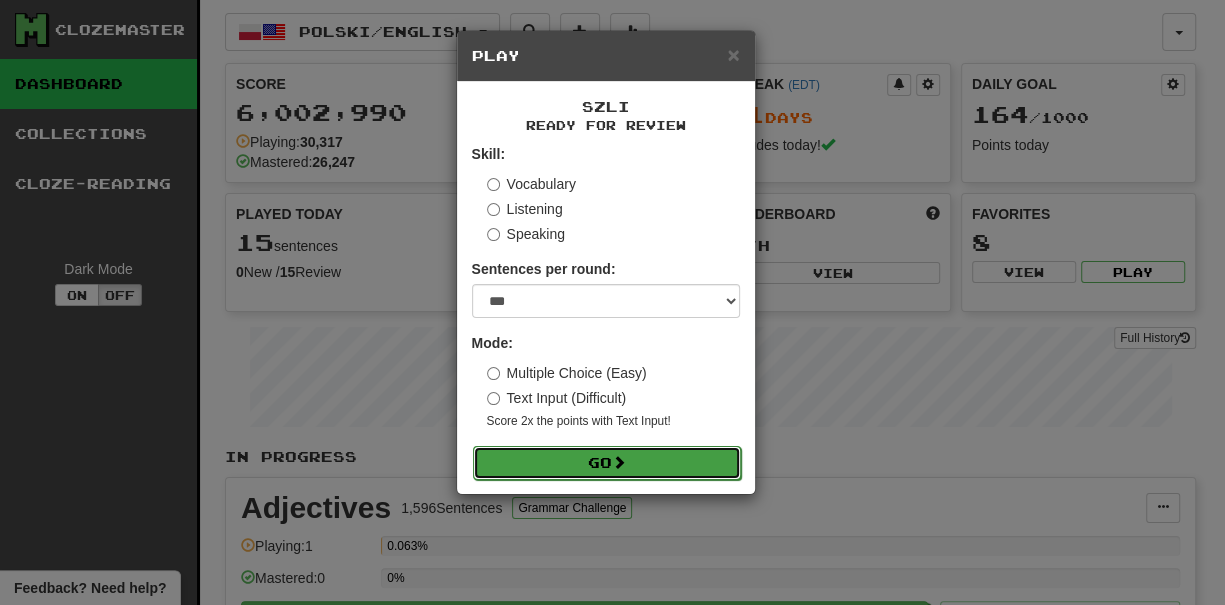 click on "Go" at bounding box center [607, 463] 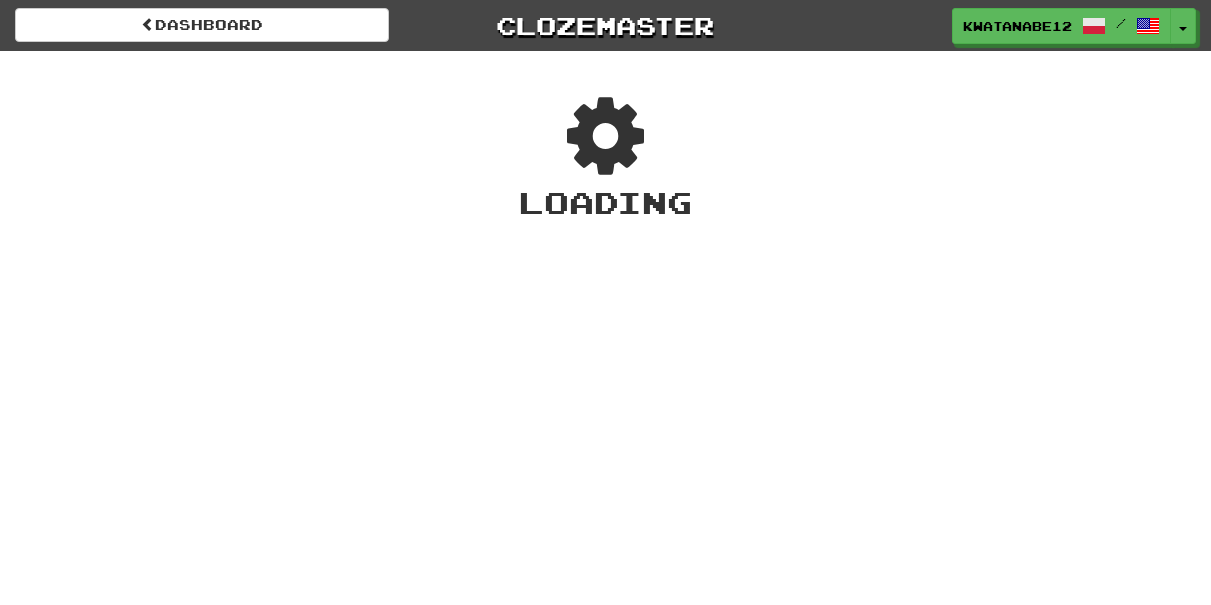 scroll, scrollTop: 0, scrollLeft: 0, axis: both 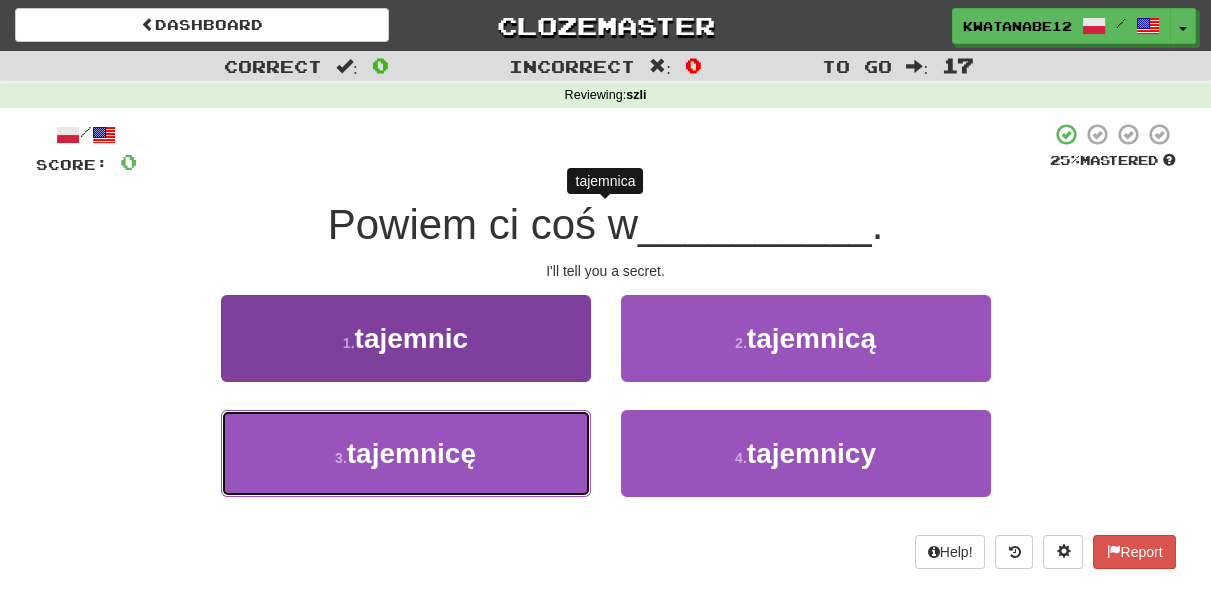 click on "3 .  tajemnicę" at bounding box center (406, 453) 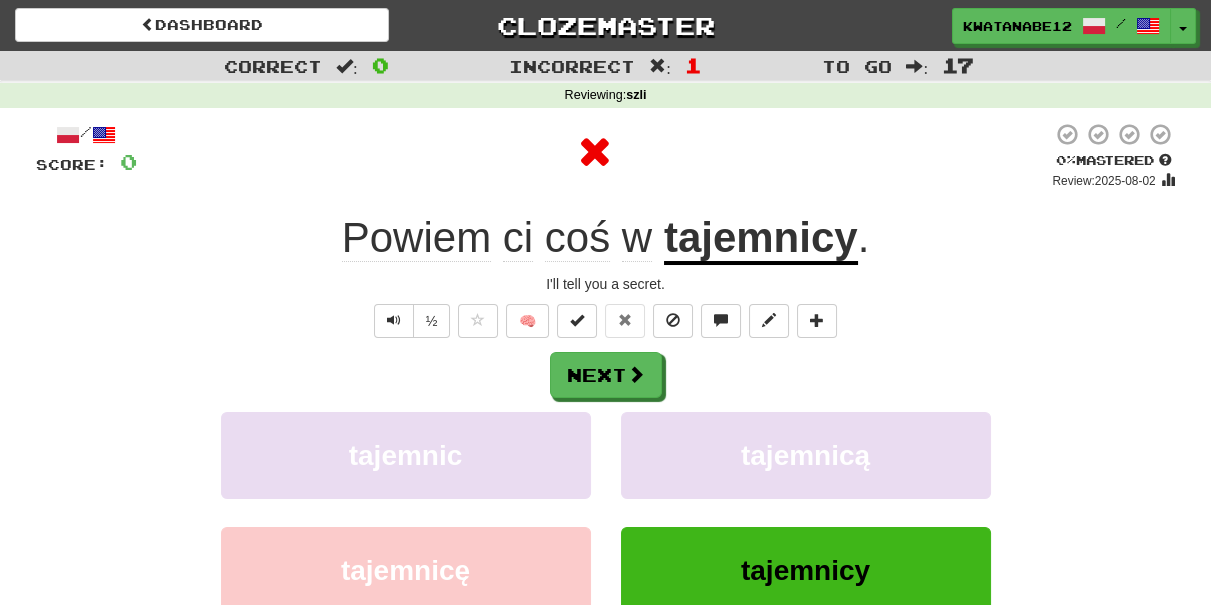 click on "Next" at bounding box center (606, 375) 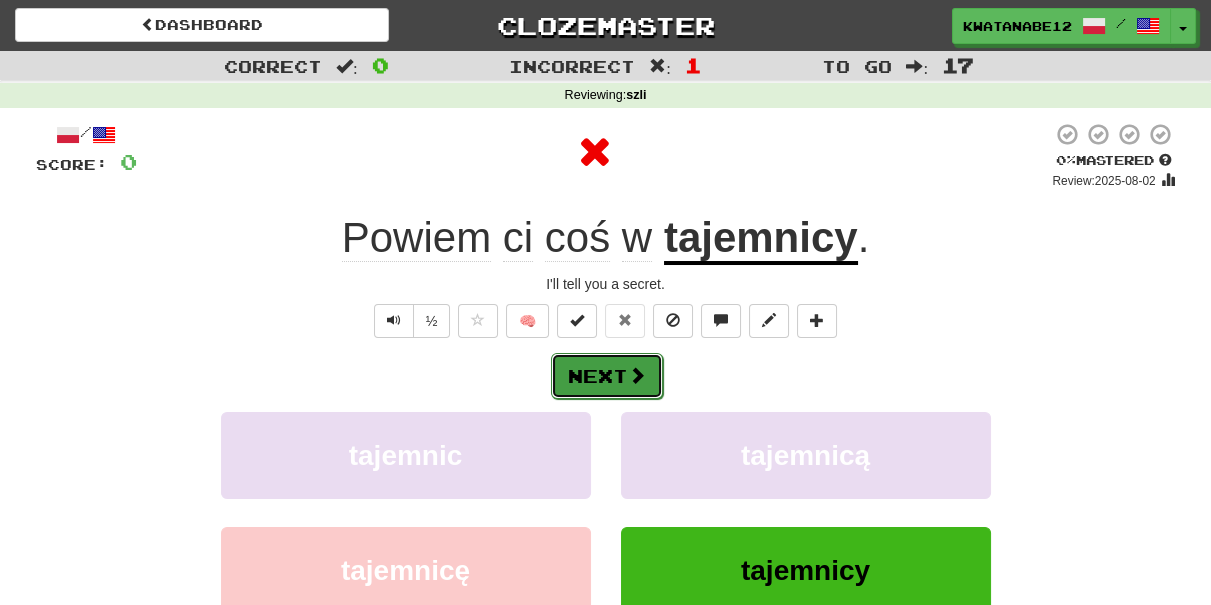 click on "Next" at bounding box center [607, 376] 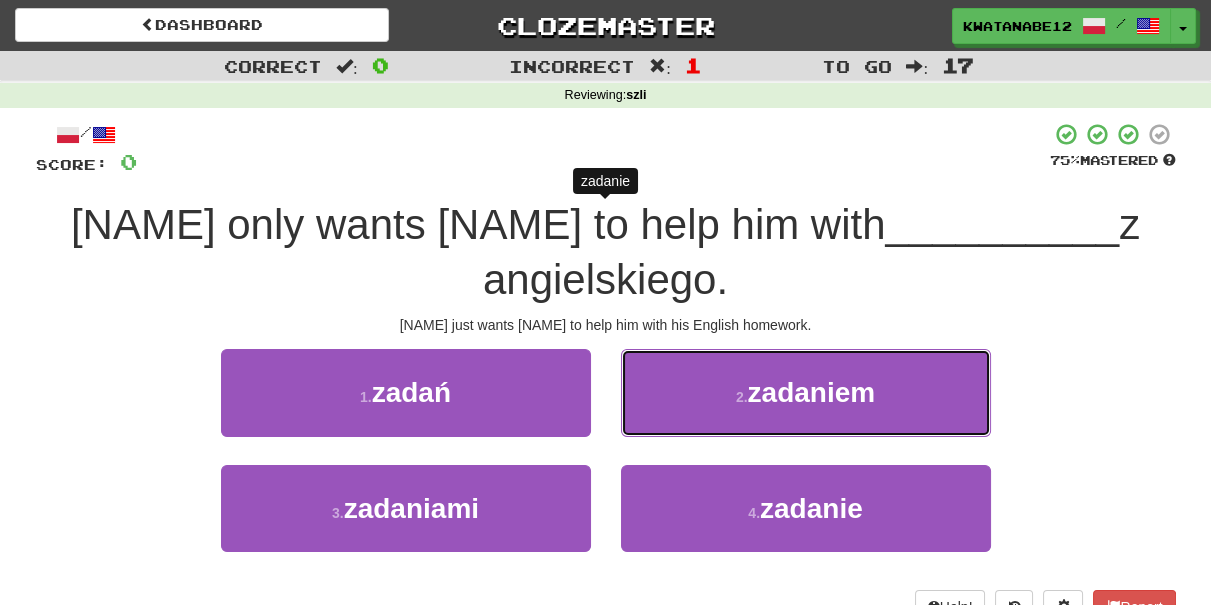 drag, startPoint x: 692, startPoint y: 383, endPoint x: 675, endPoint y: 401, distance: 24.758837 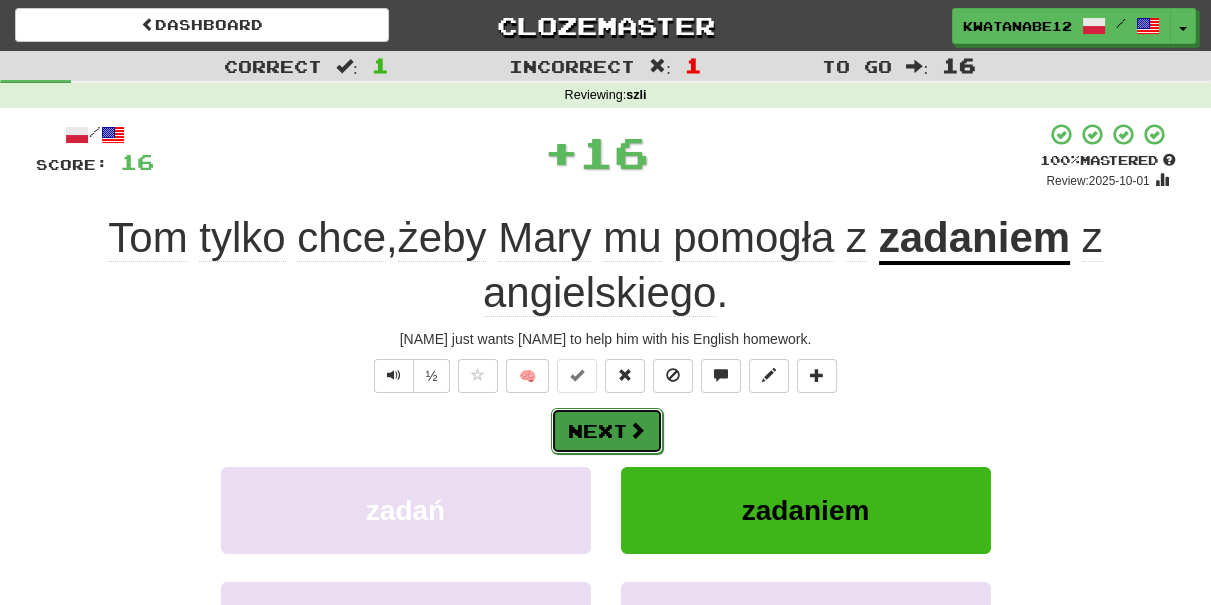click on "Next" at bounding box center (607, 431) 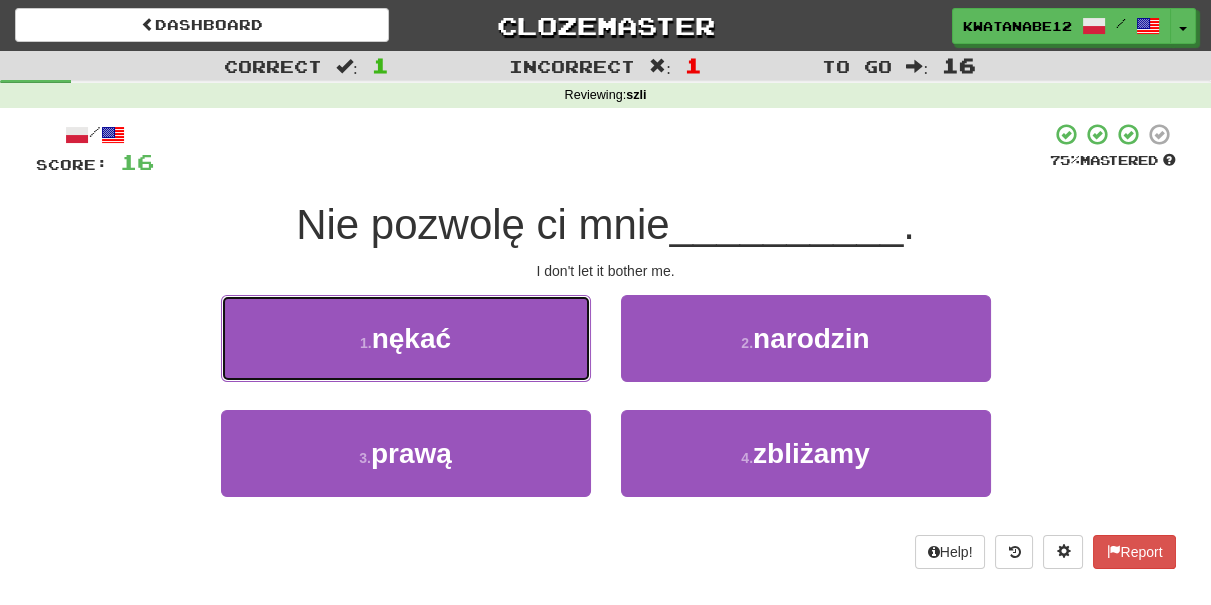 click on "1 .  nękać" at bounding box center (406, 338) 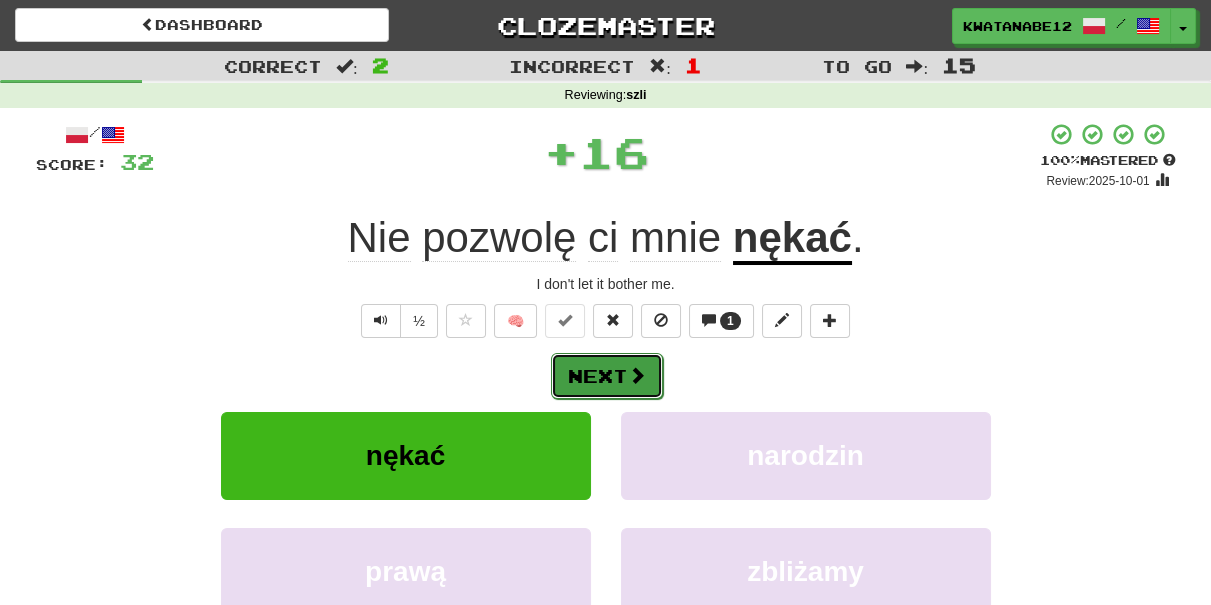 click on "Next" at bounding box center [607, 376] 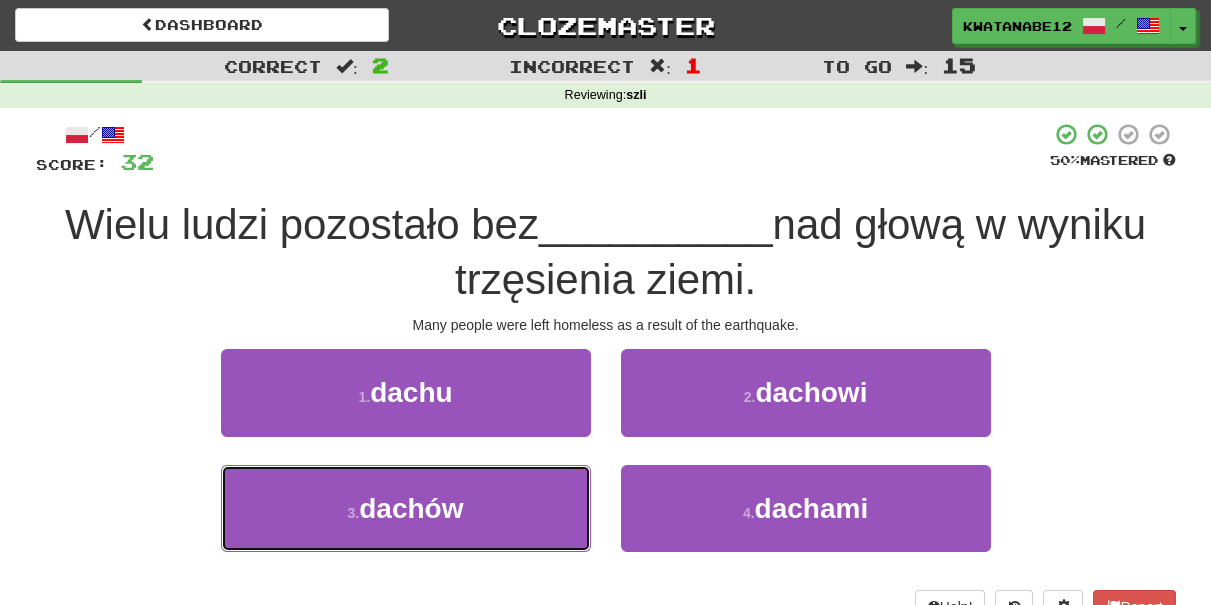 drag, startPoint x: 555, startPoint y: 476, endPoint x: 577, endPoint y: 452, distance: 32.55764 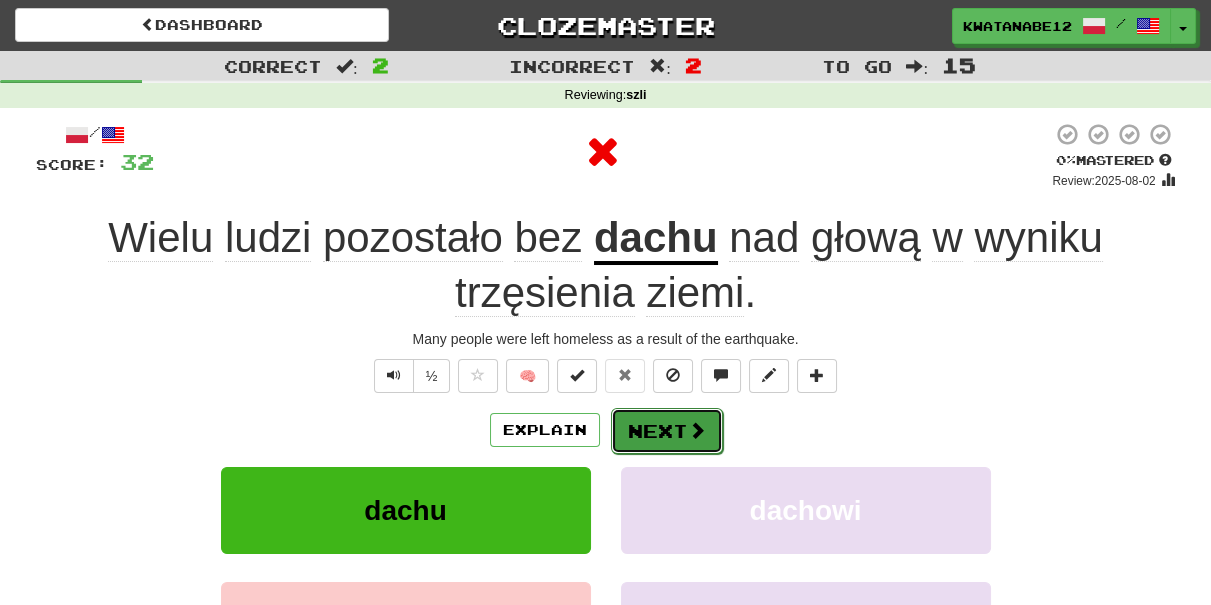 click on "Next" at bounding box center [667, 431] 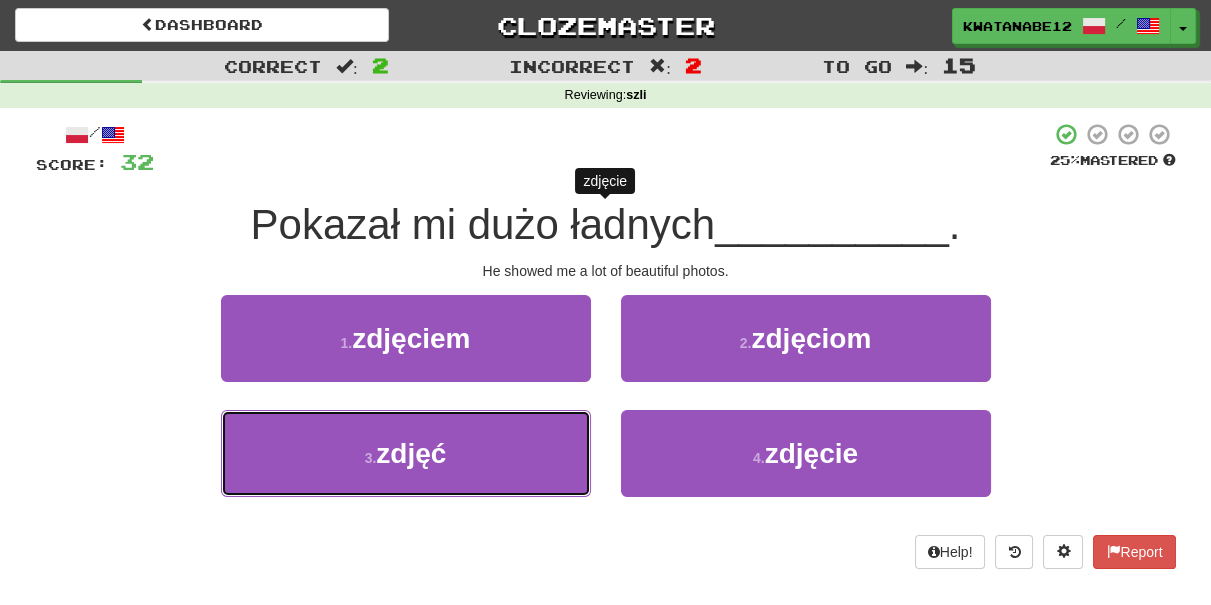 drag, startPoint x: 513, startPoint y: 443, endPoint x: 594, endPoint y: 411, distance: 87.0919 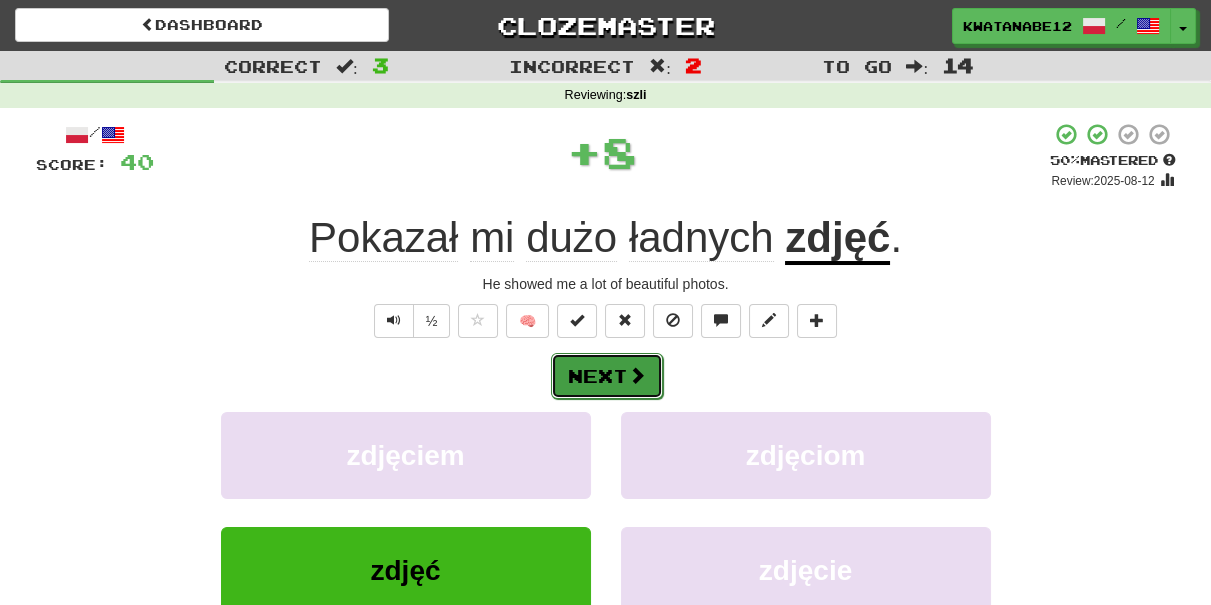 click on "Next" at bounding box center (607, 376) 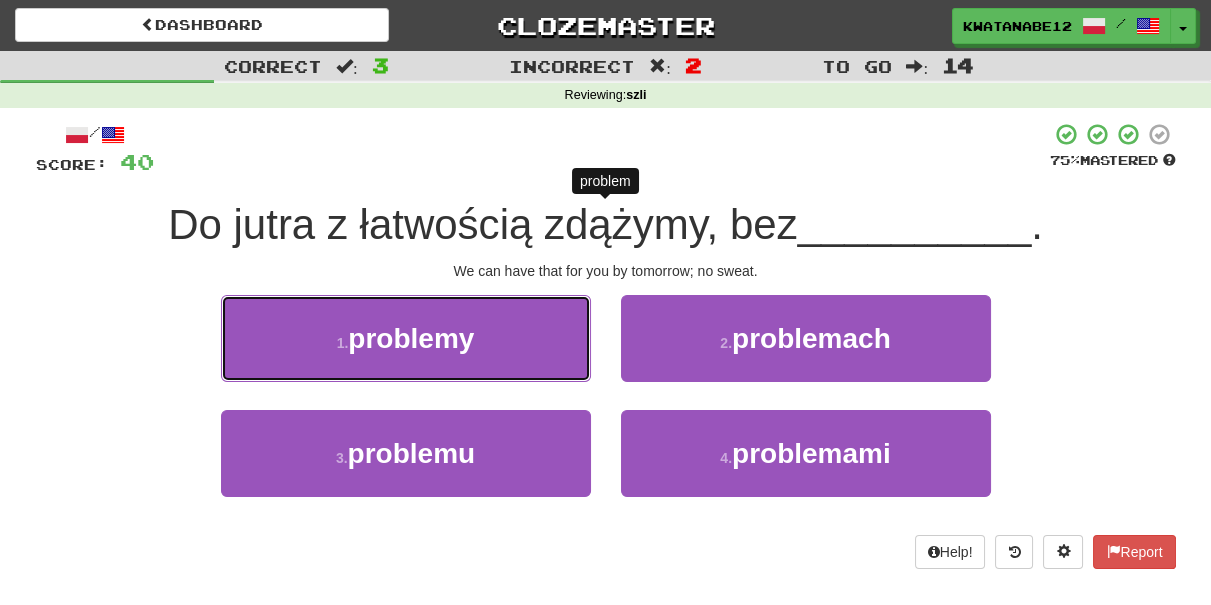 drag, startPoint x: 517, startPoint y: 353, endPoint x: 562, endPoint y: 349, distance: 45.17743 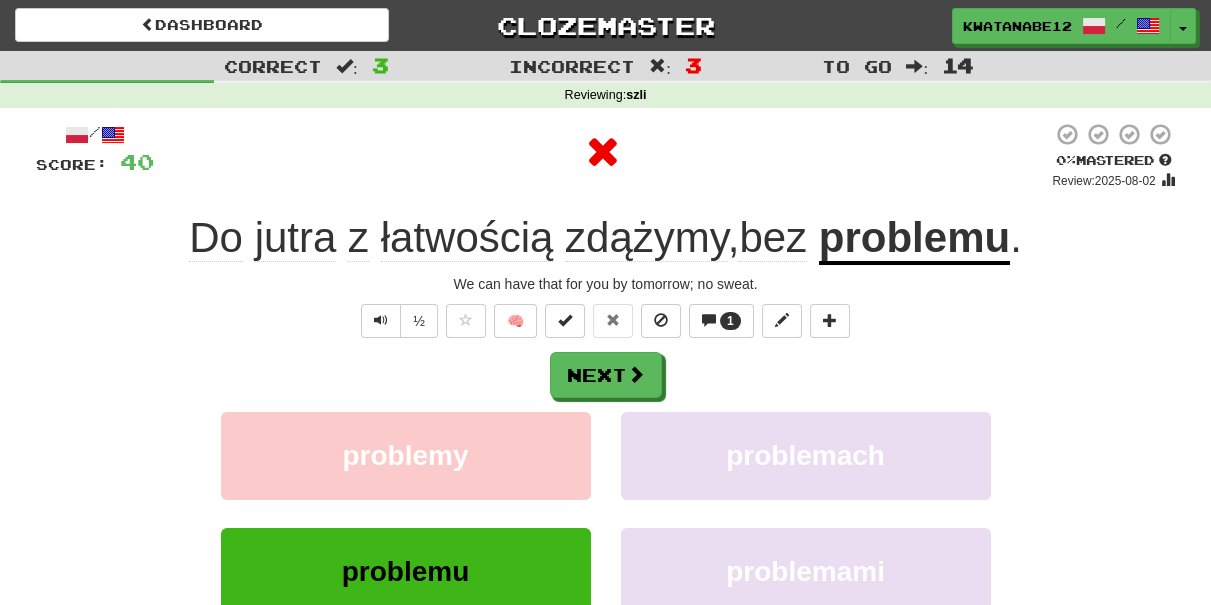 click on "Next" at bounding box center [606, 375] 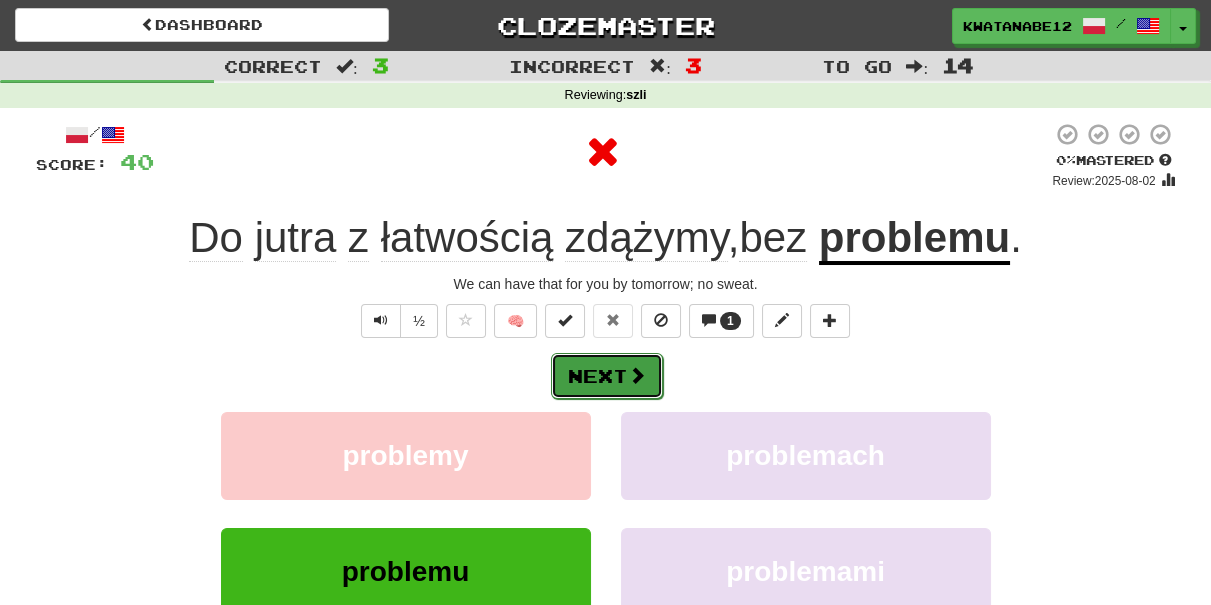 drag, startPoint x: 616, startPoint y: 366, endPoint x: 600, endPoint y: 356, distance: 18.867962 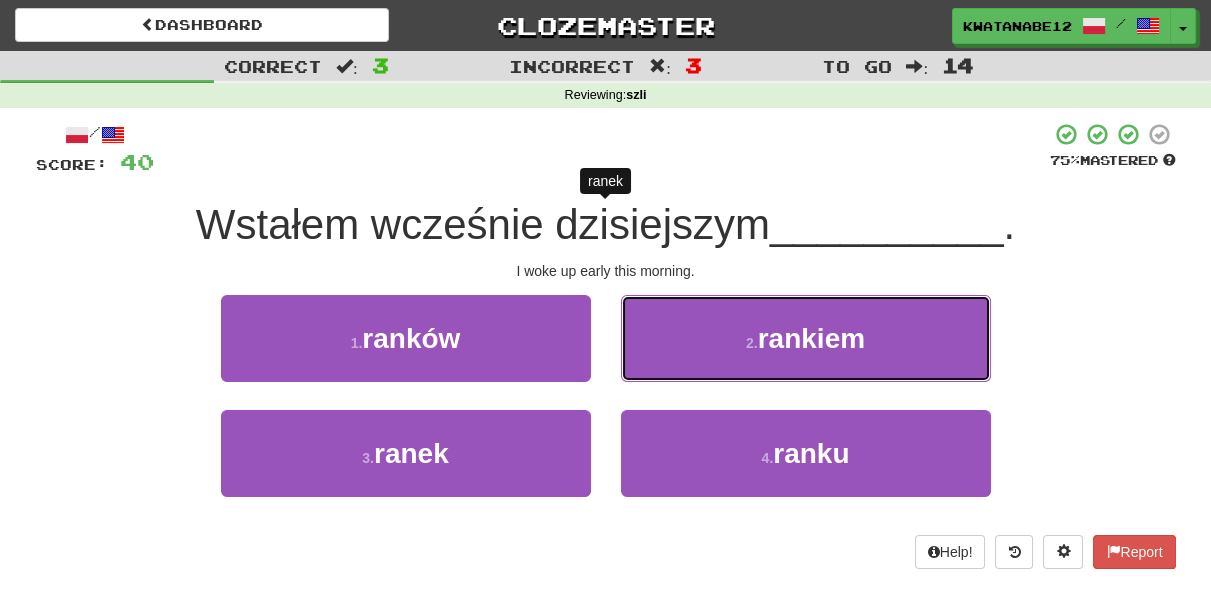drag, startPoint x: 702, startPoint y: 328, endPoint x: 690, endPoint y: 347, distance: 22.472204 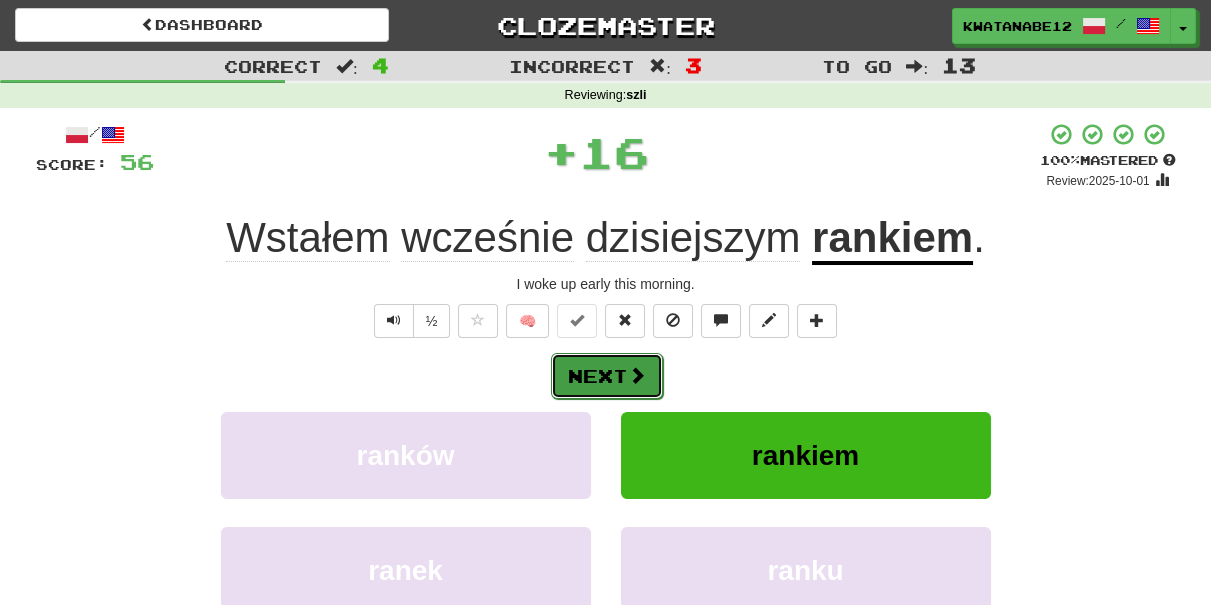 click on "Next" at bounding box center (607, 376) 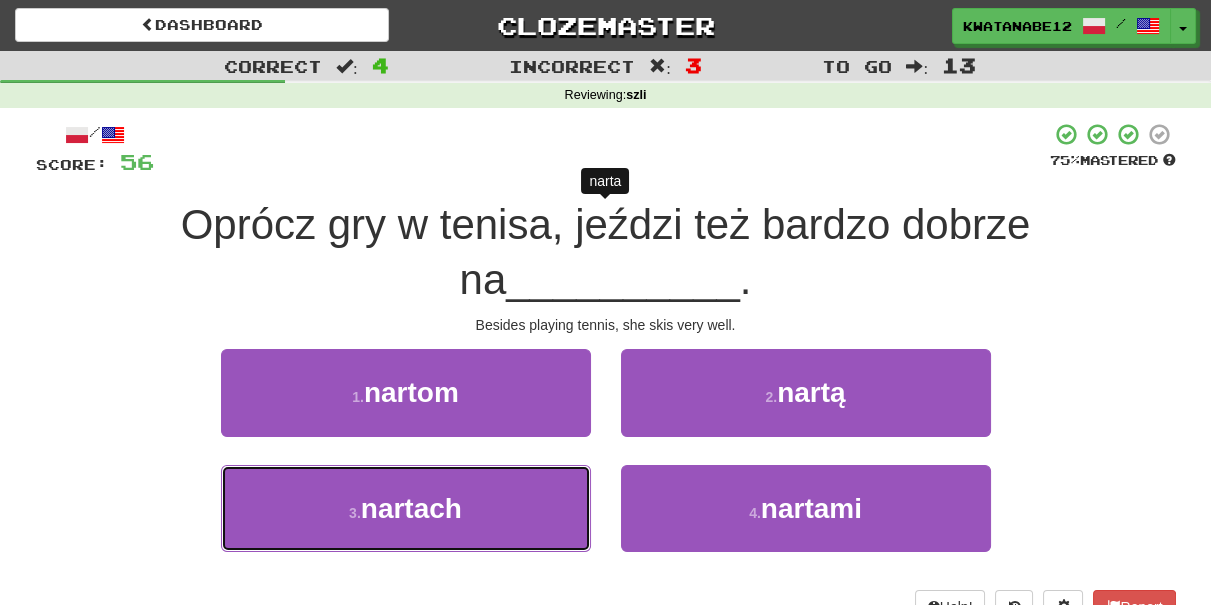 drag, startPoint x: 545, startPoint y: 479, endPoint x: 610, endPoint y: 457, distance: 68.622154 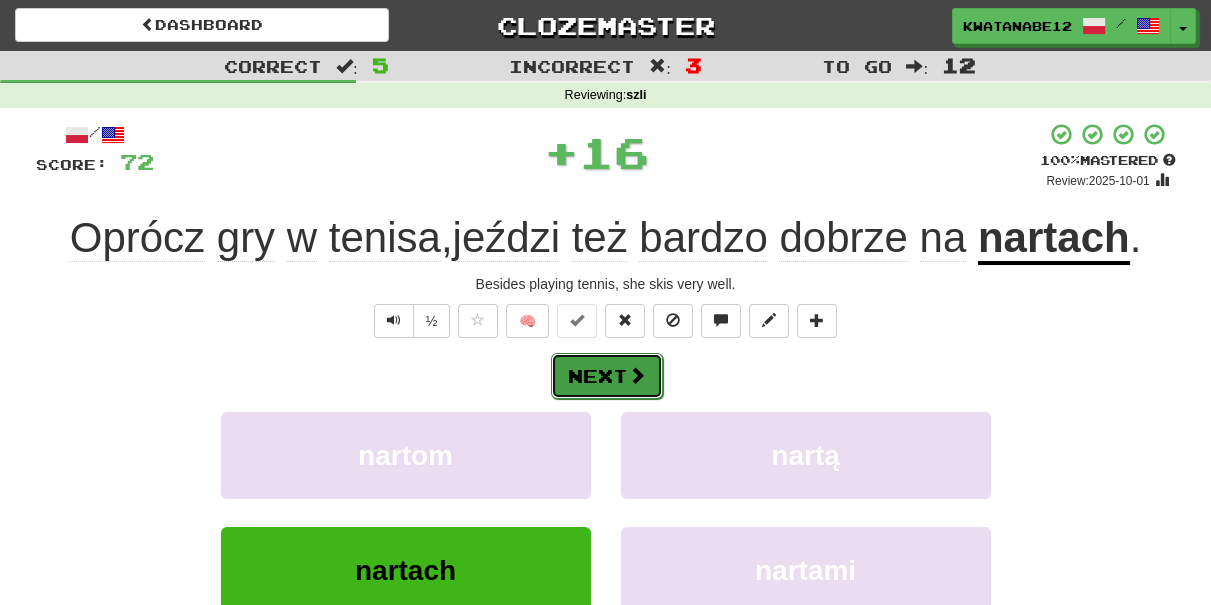 click at bounding box center (637, 375) 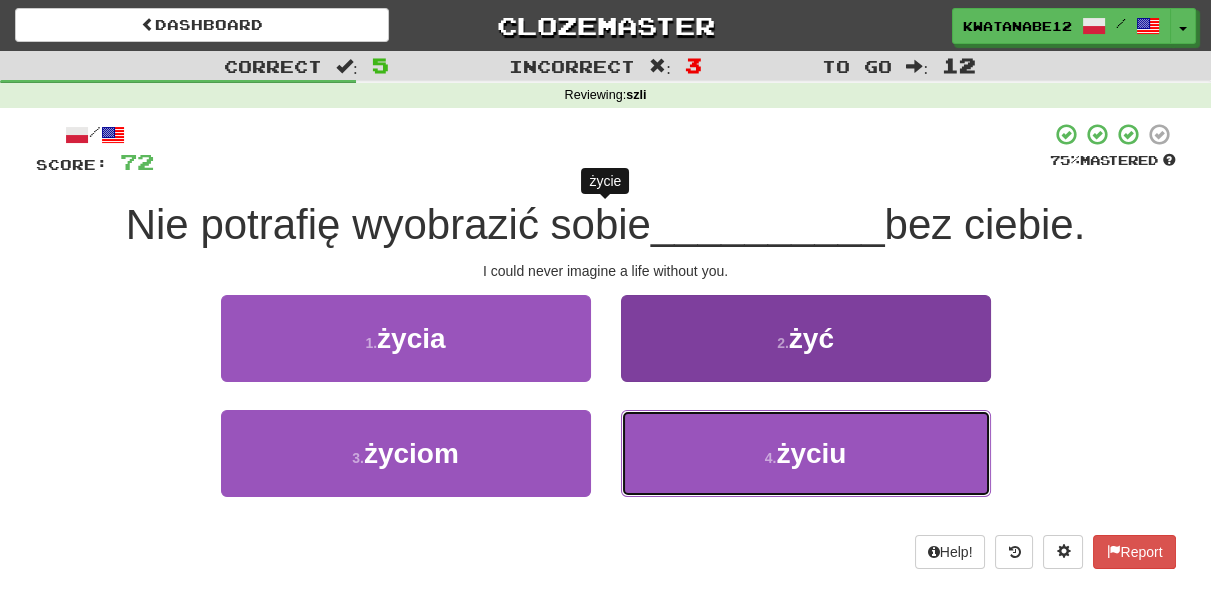 click on "4 .  życiu" at bounding box center [806, 453] 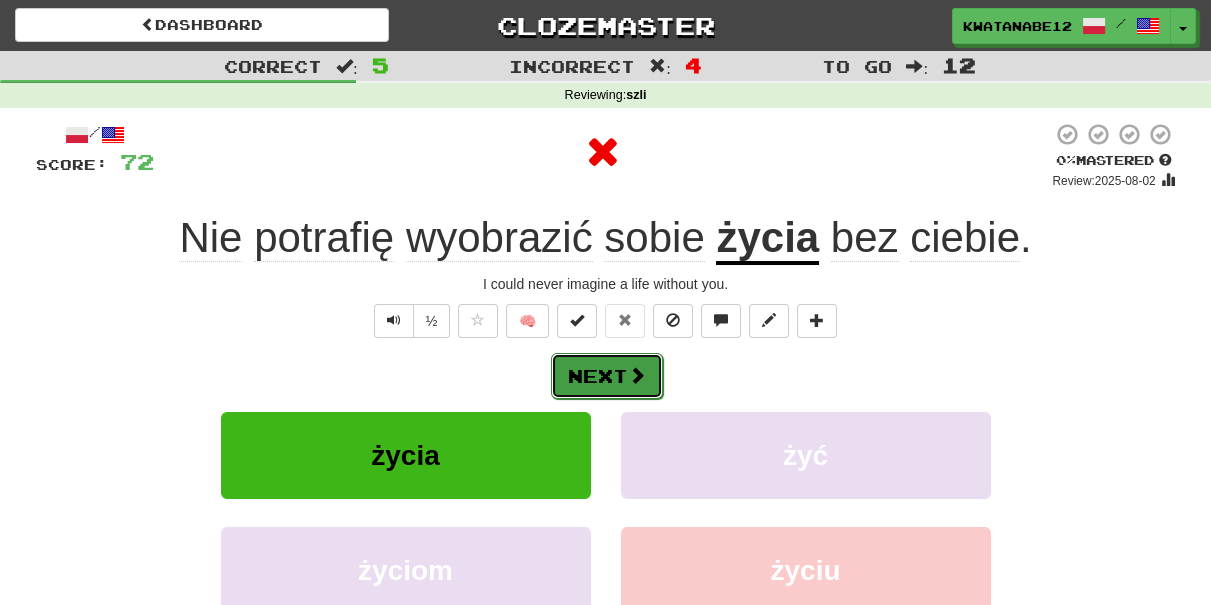 click on "Next" at bounding box center (607, 376) 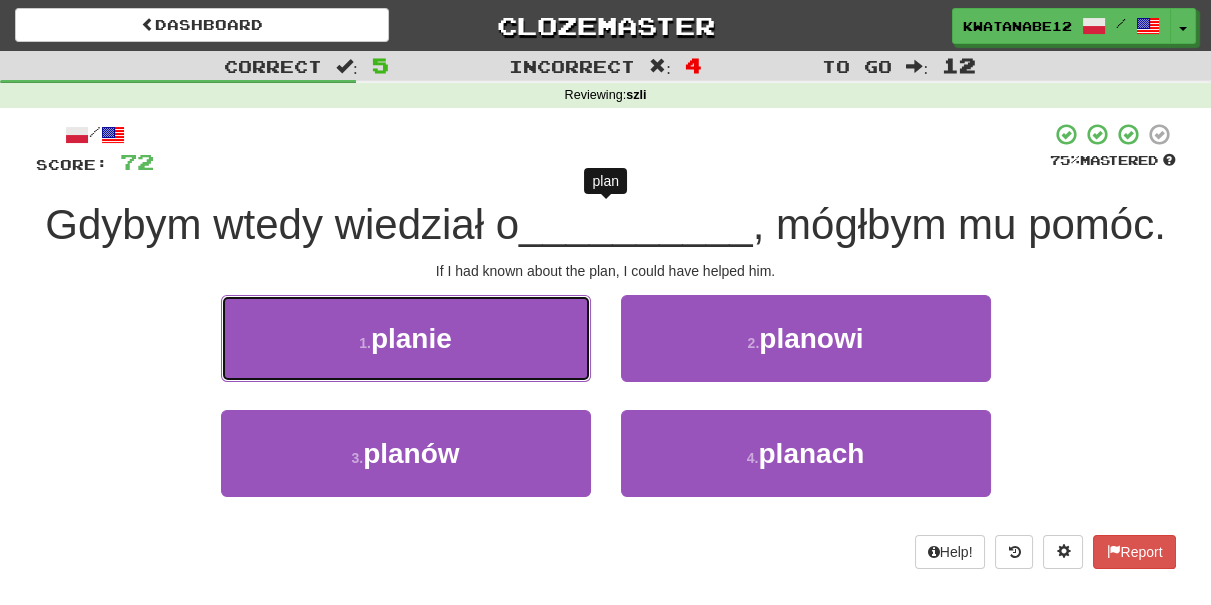 click on "1 .  planie" at bounding box center (406, 338) 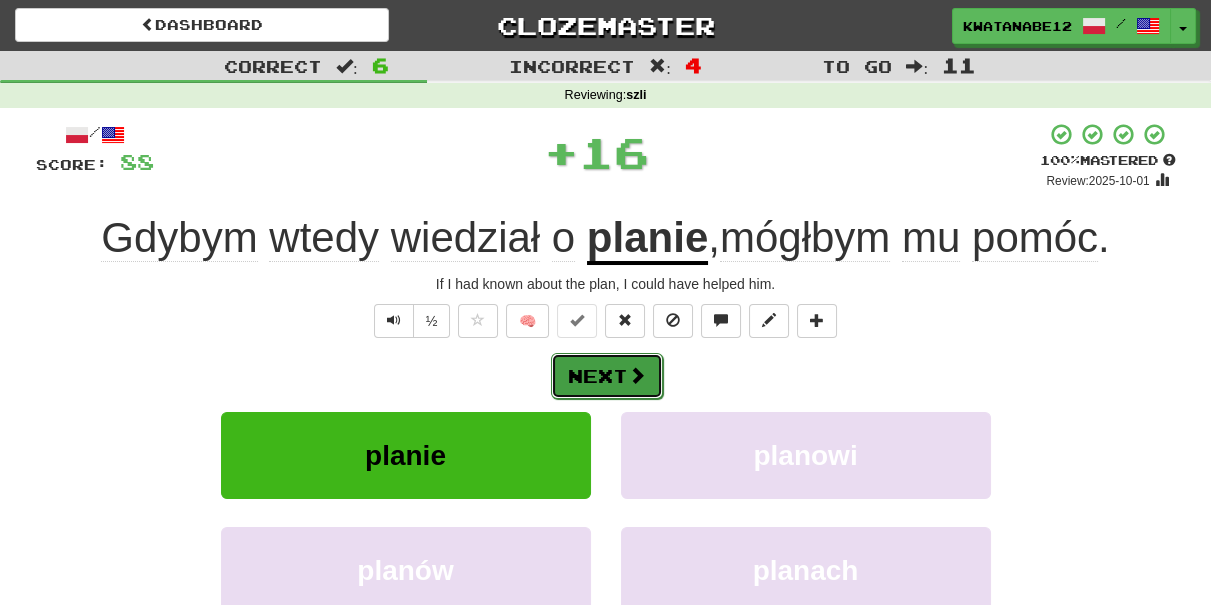 click on "Next" at bounding box center (607, 376) 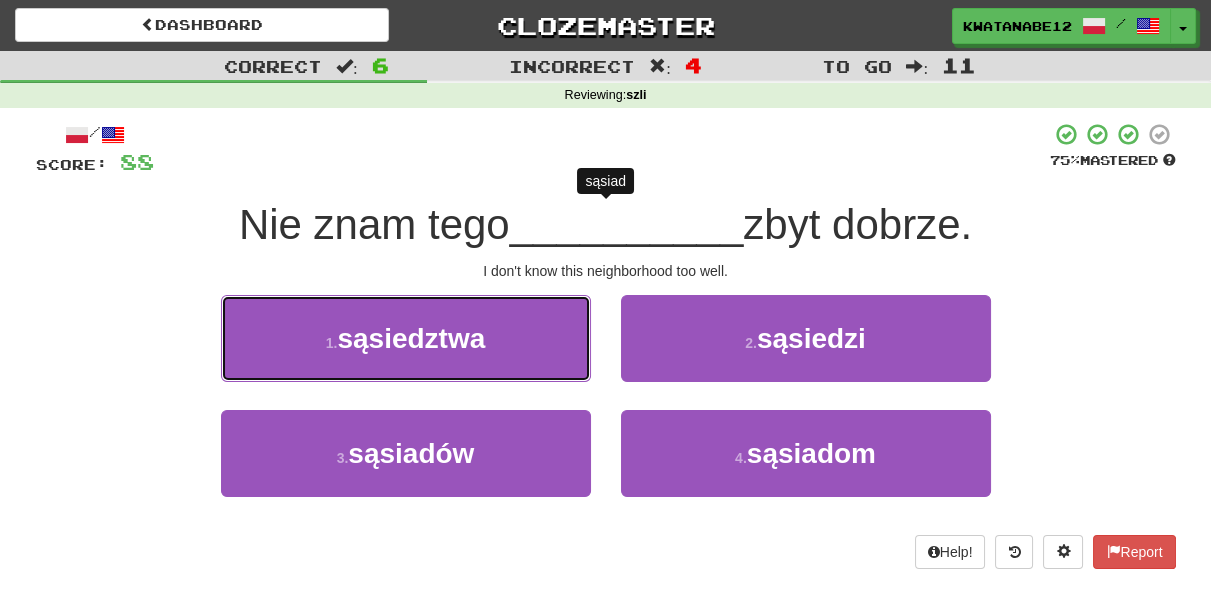 click on "1 .  sąsiedztwa" at bounding box center (406, 338) 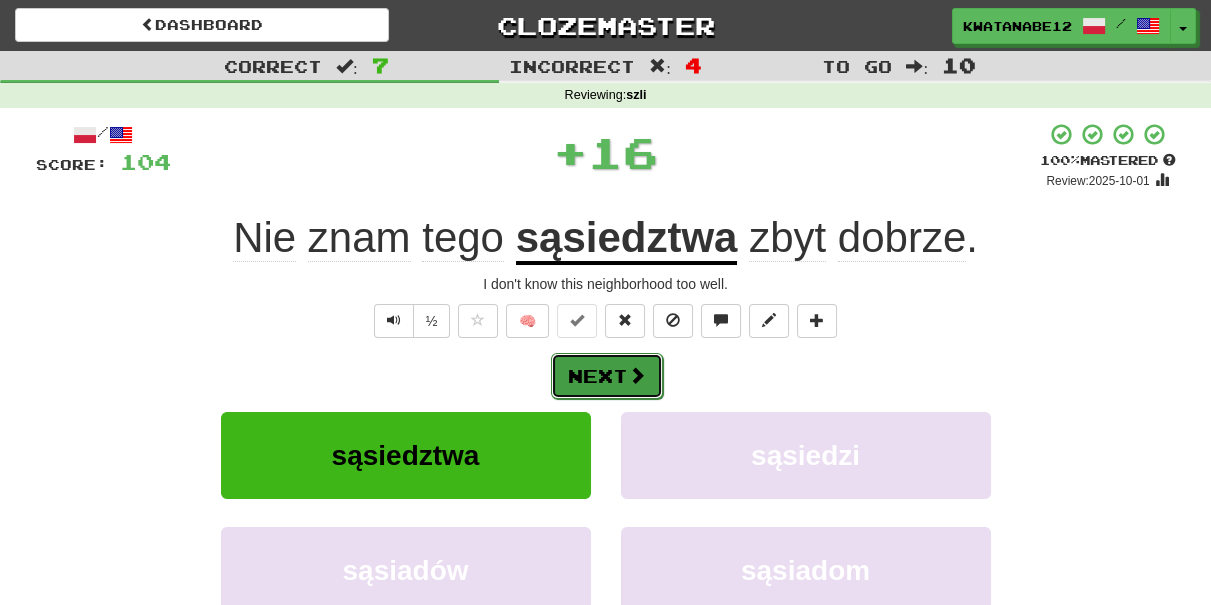 click at bounding box center [637, 375] 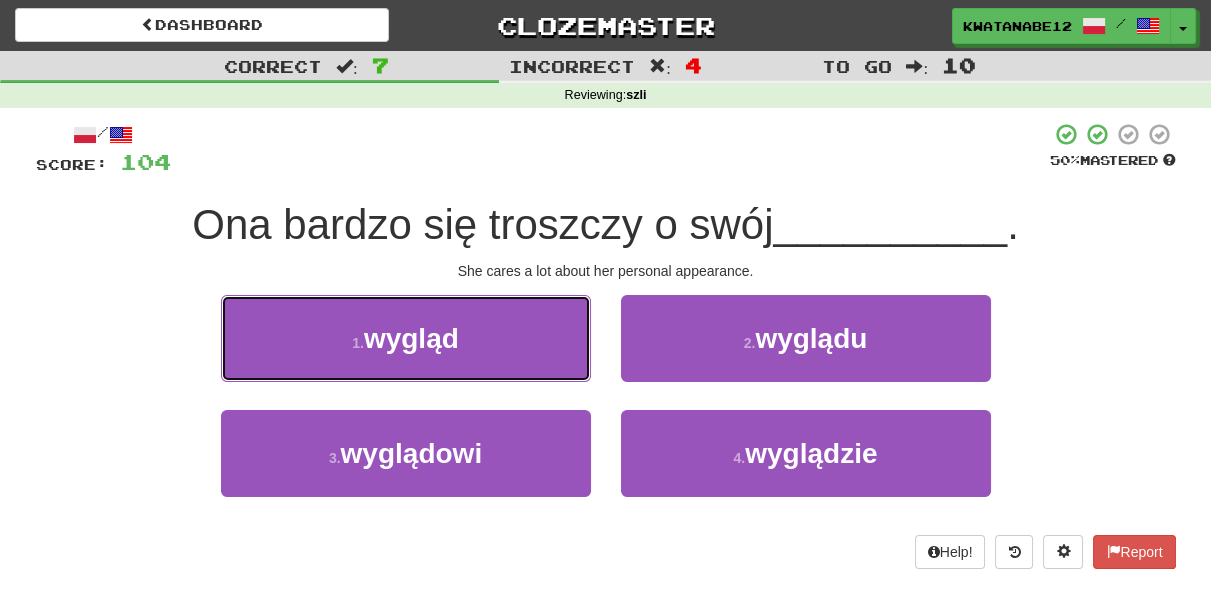 drag, startPoint x: 509, startPoint y: 330, endPoint x: 560, endPoint y: 349, distance: 54.42426 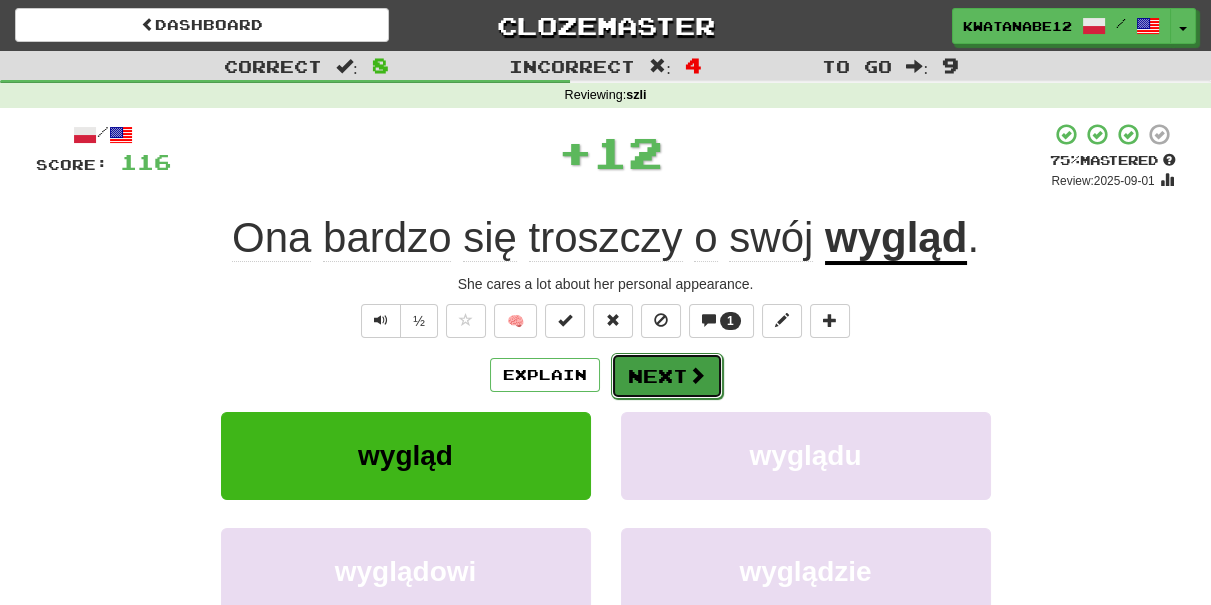 click on "Next" at bounding box center (667, 376) 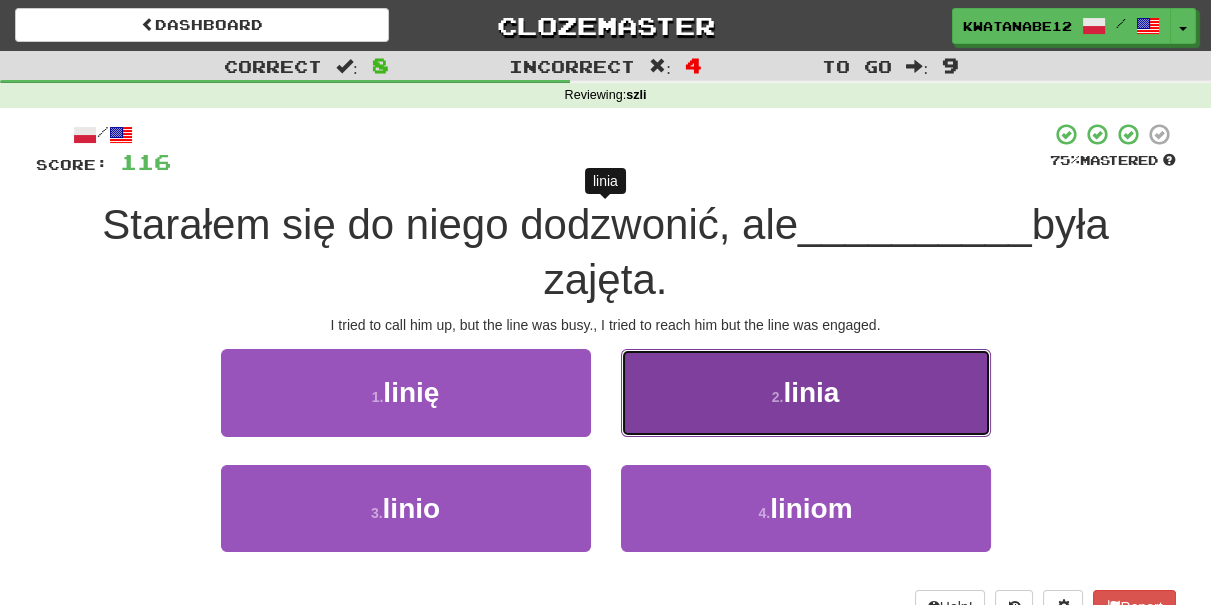 click on "2 .  linia" at bounding box center (806, 392) 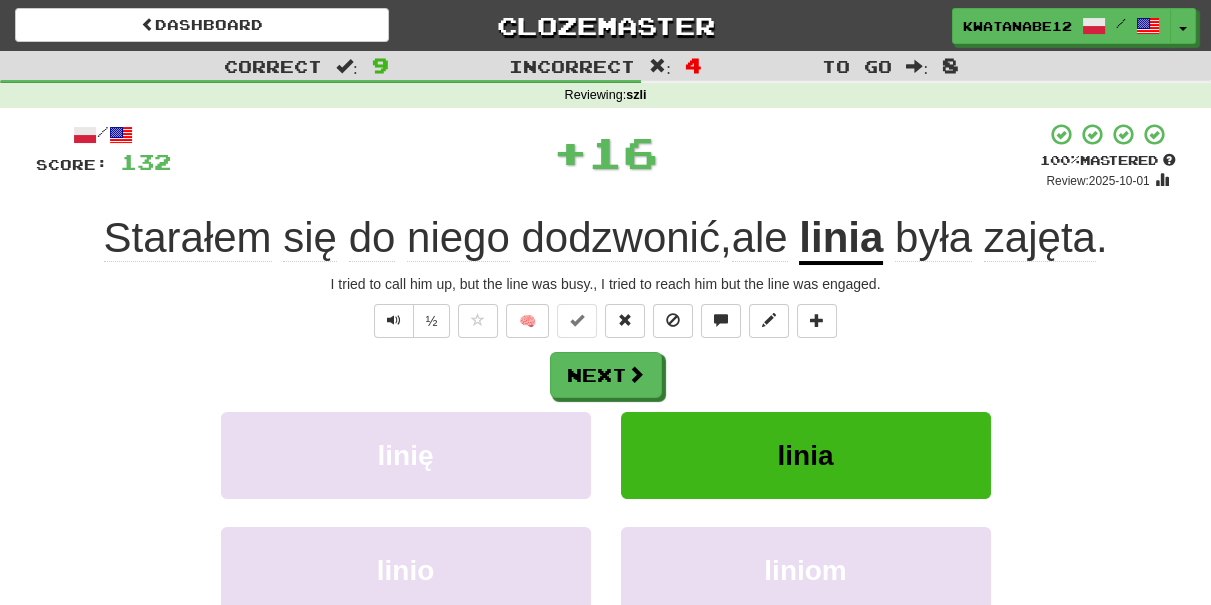click on "Next" at bounding box center (606, 375) 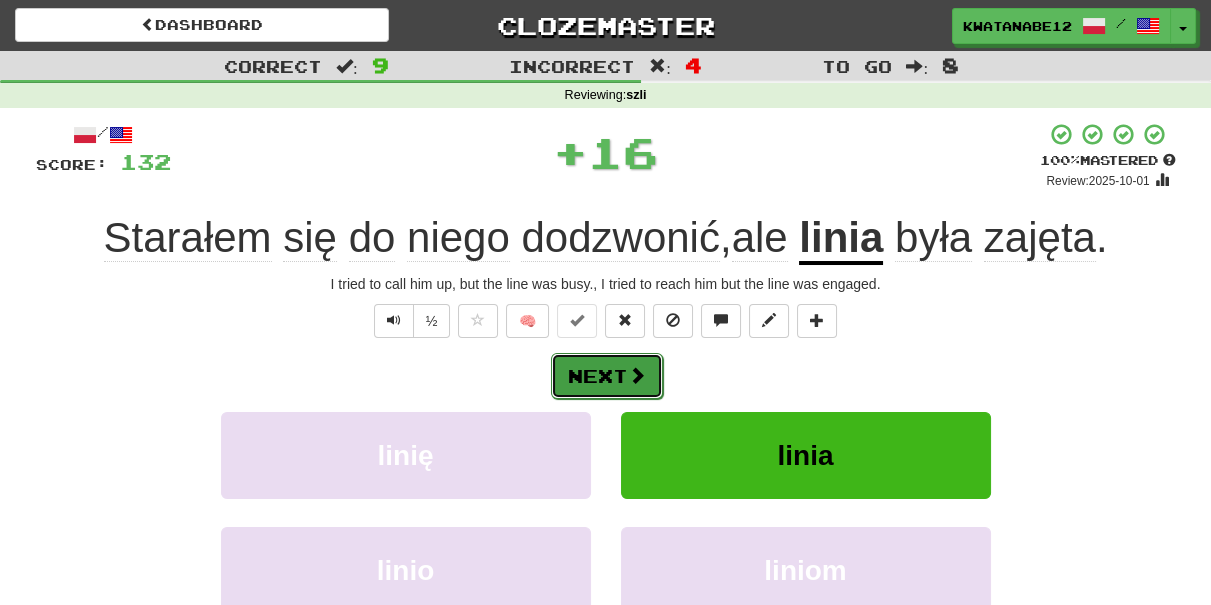 click at bounding box center [637, 375] 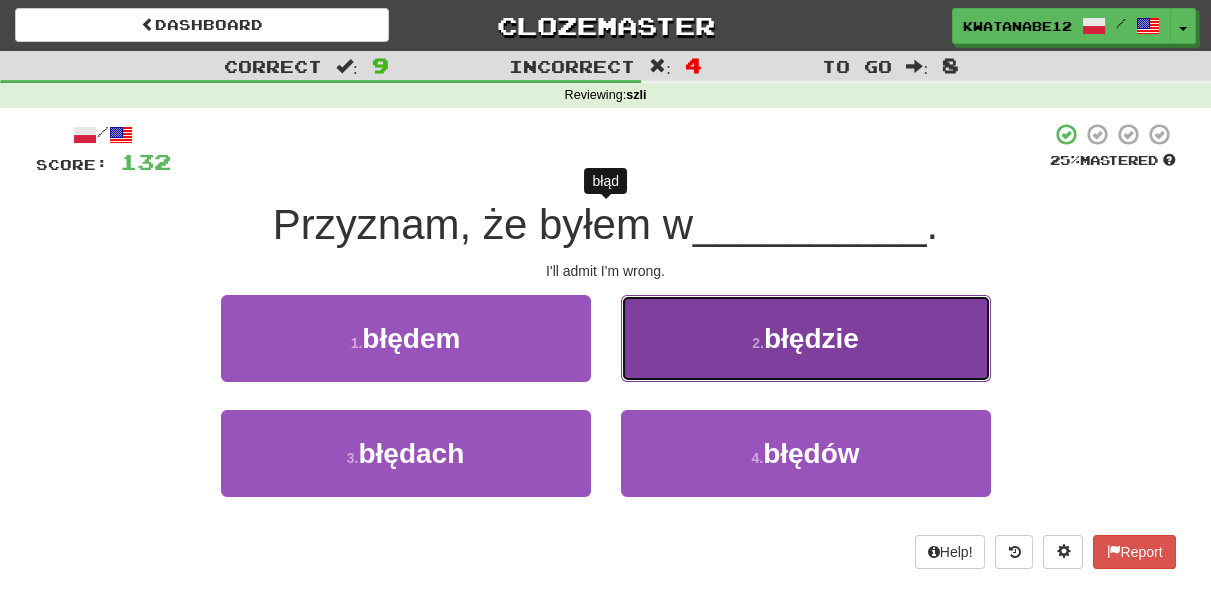 click on "2 .  błędzie" at bounding box center [806, 338] 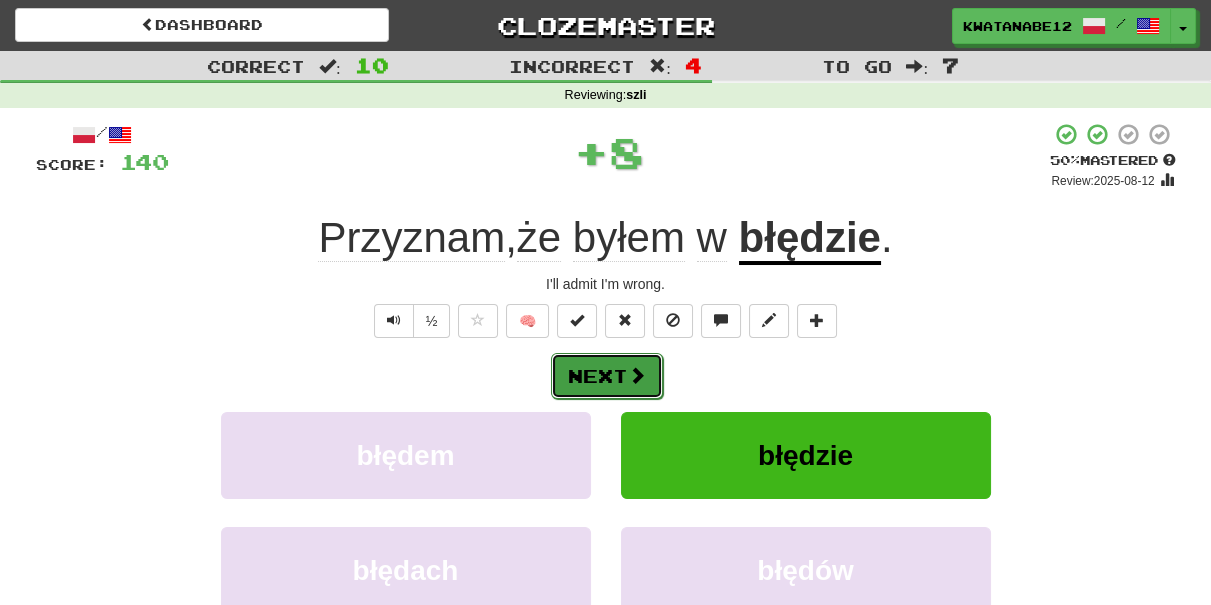 click on "Next" at bounding box center [607, 376] 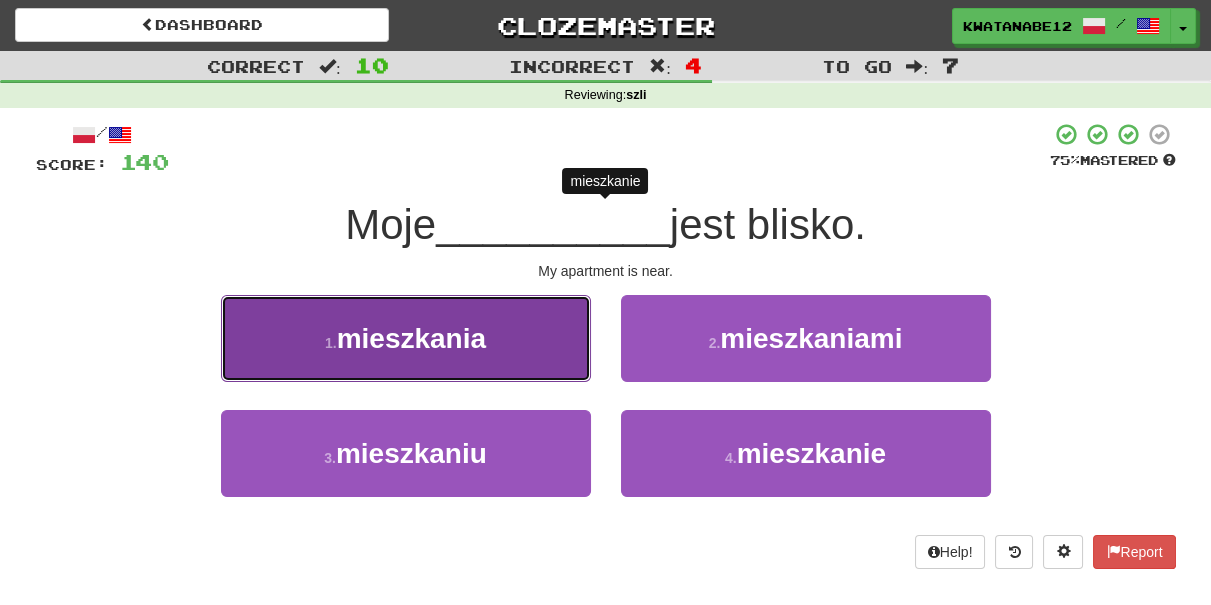 click on "1 .  mieszkania" at bounding box center (406, 338) 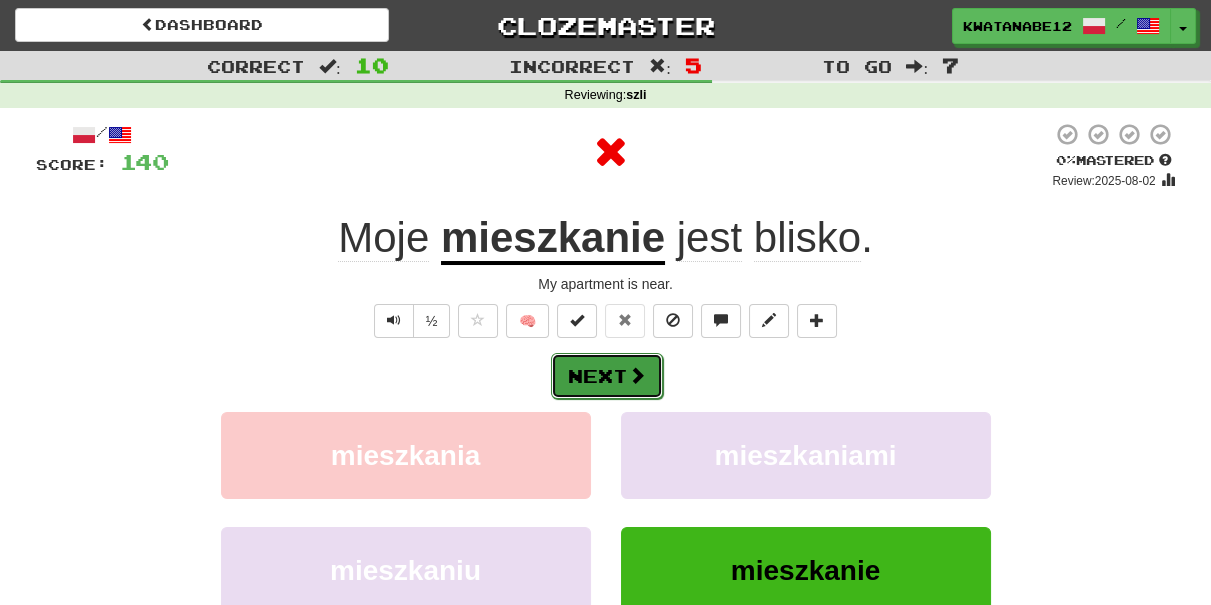 click at bounding box center (637, 375) 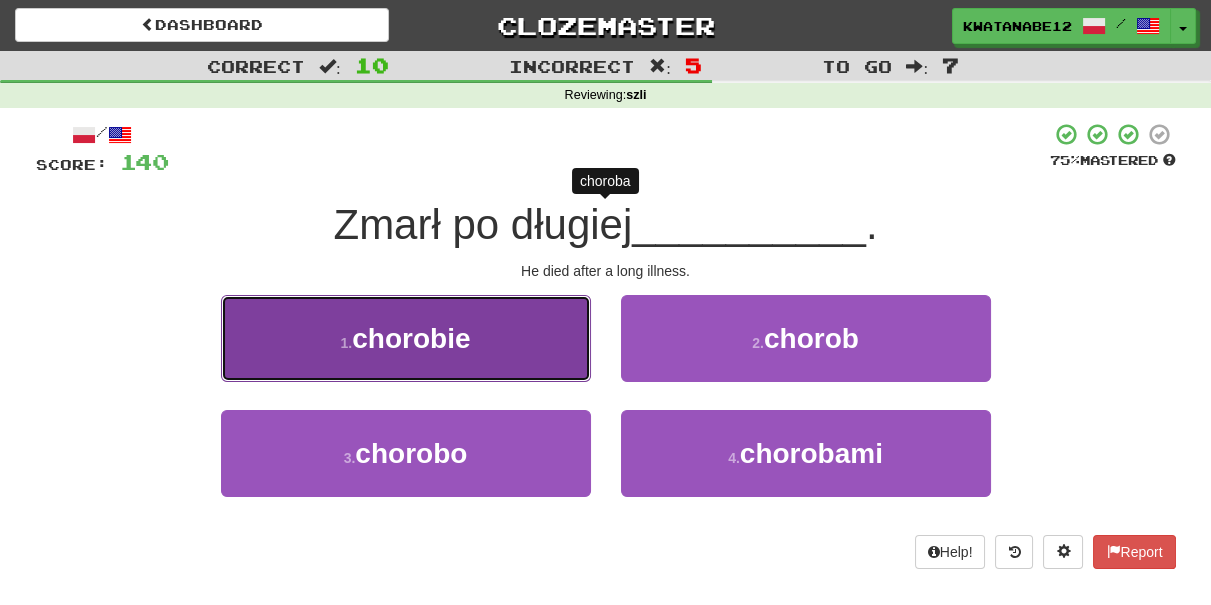 click on "1 .  chorobie" at bounding box center (406, 338) 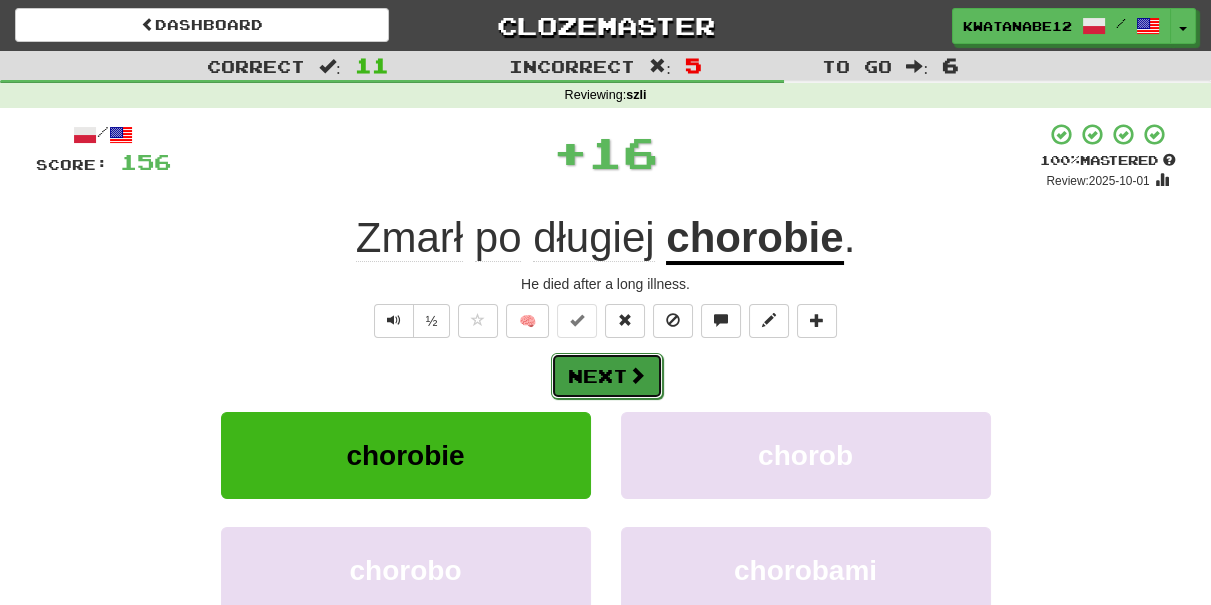 click at bounding box center (637, 375) 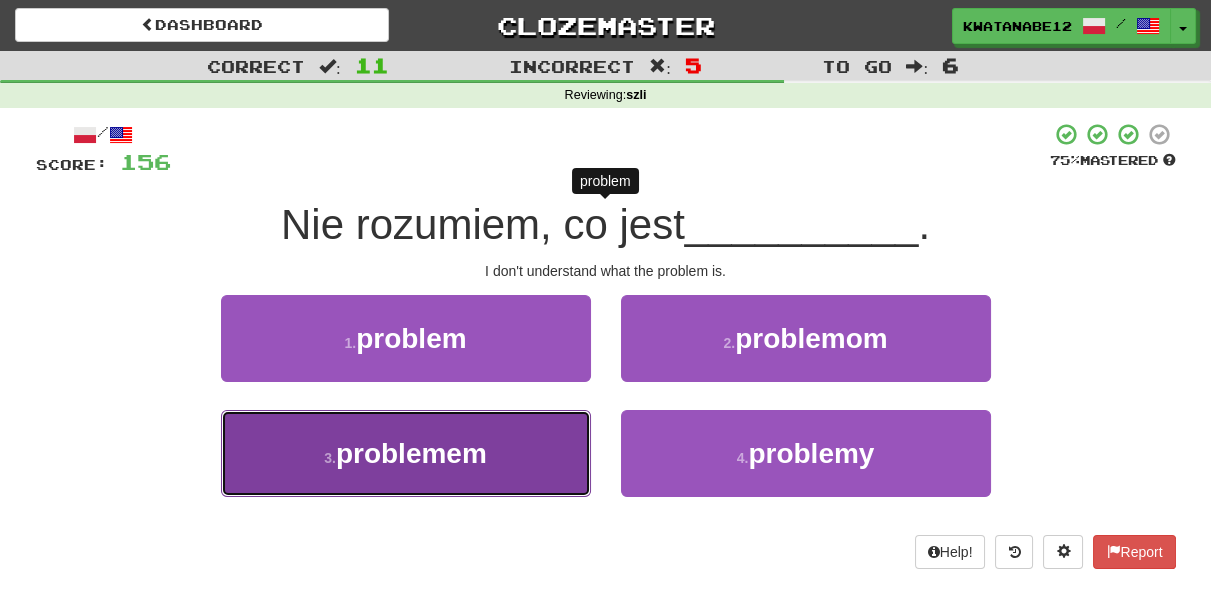 click on "3 .  problemem" at bounding box center [406, 453] 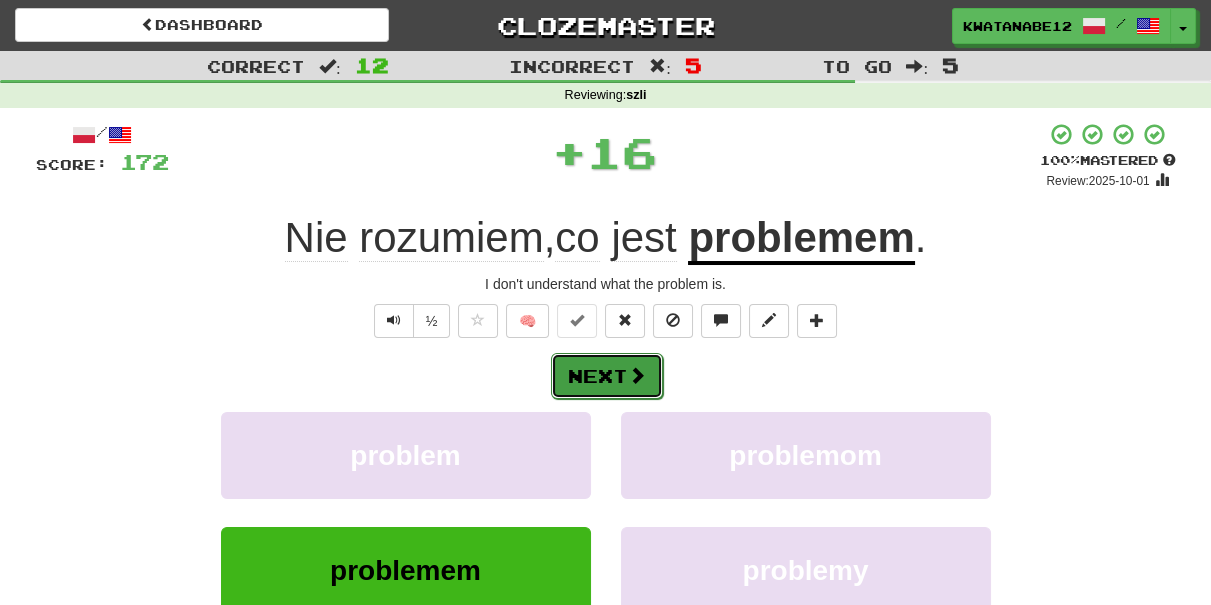 click at bounding box center [637, 375] 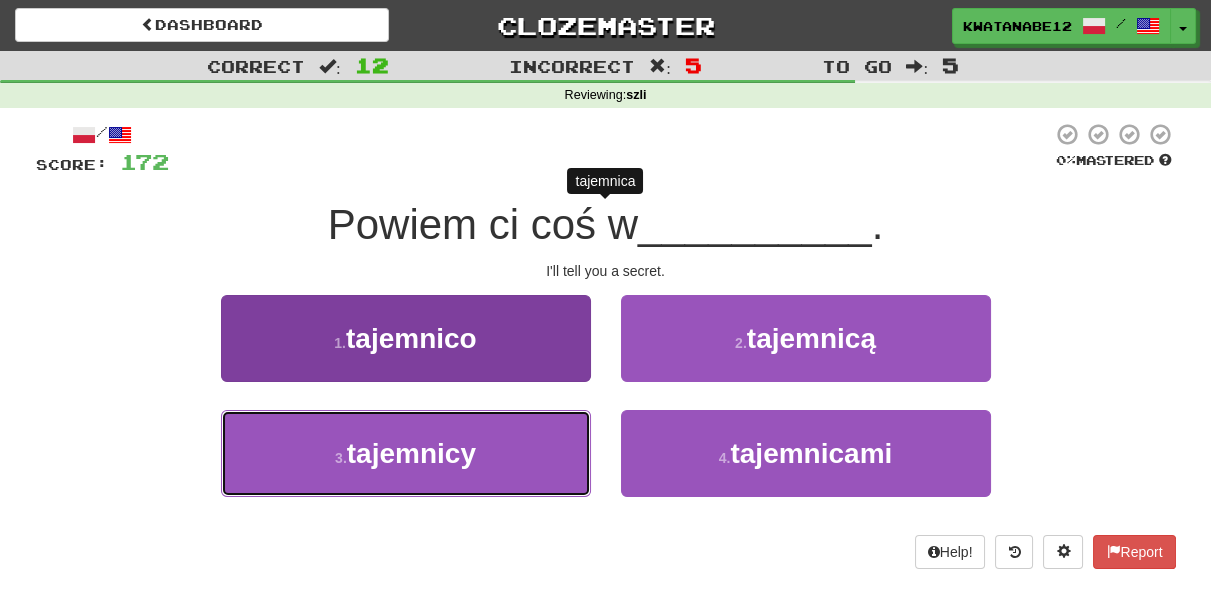 drag, startPoint x: 508, startPoint y: 429, endPoint x: 554, endPoint y: 464, distance: 57.801384 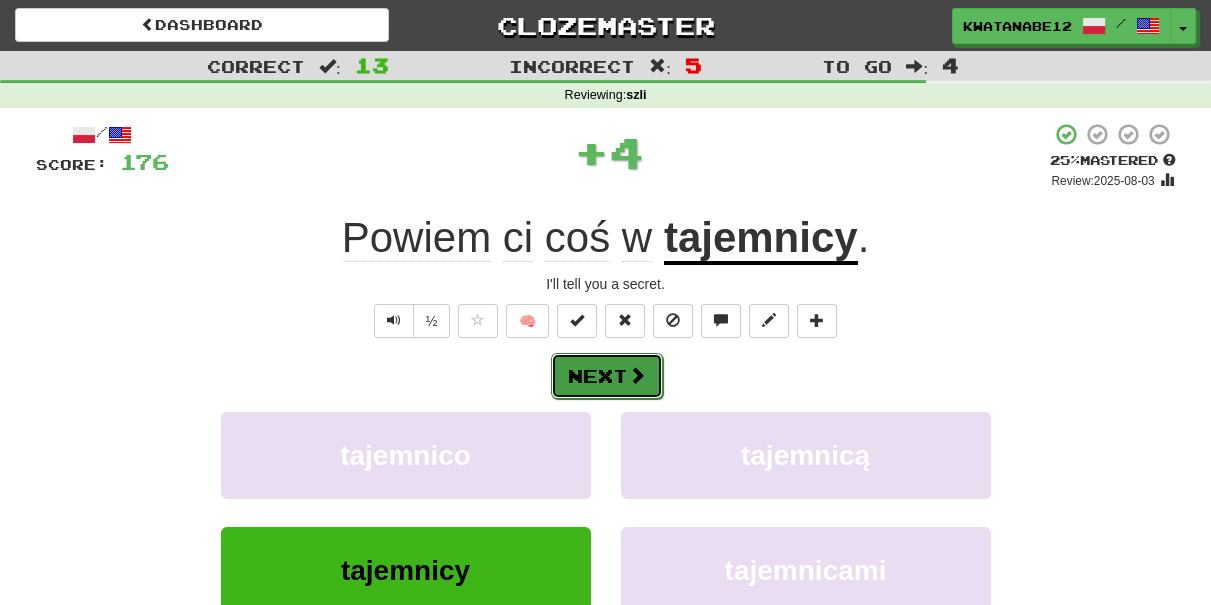click on "Next" at bounding box center (607, 376) 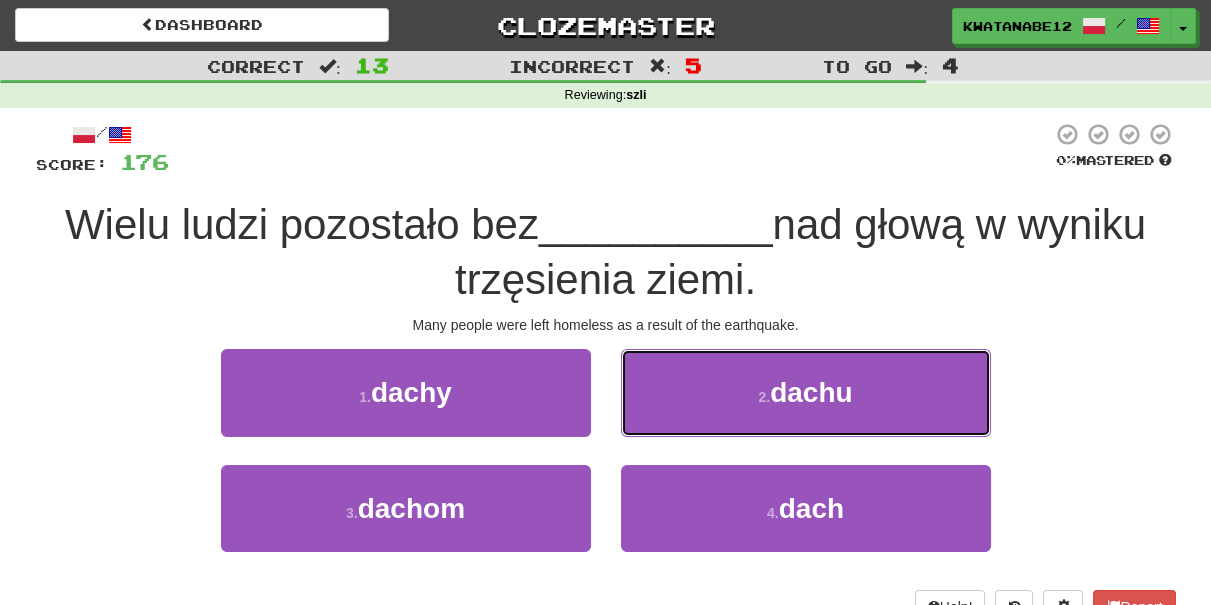click on "2 .  dachu" at bounding box center [806, 392] 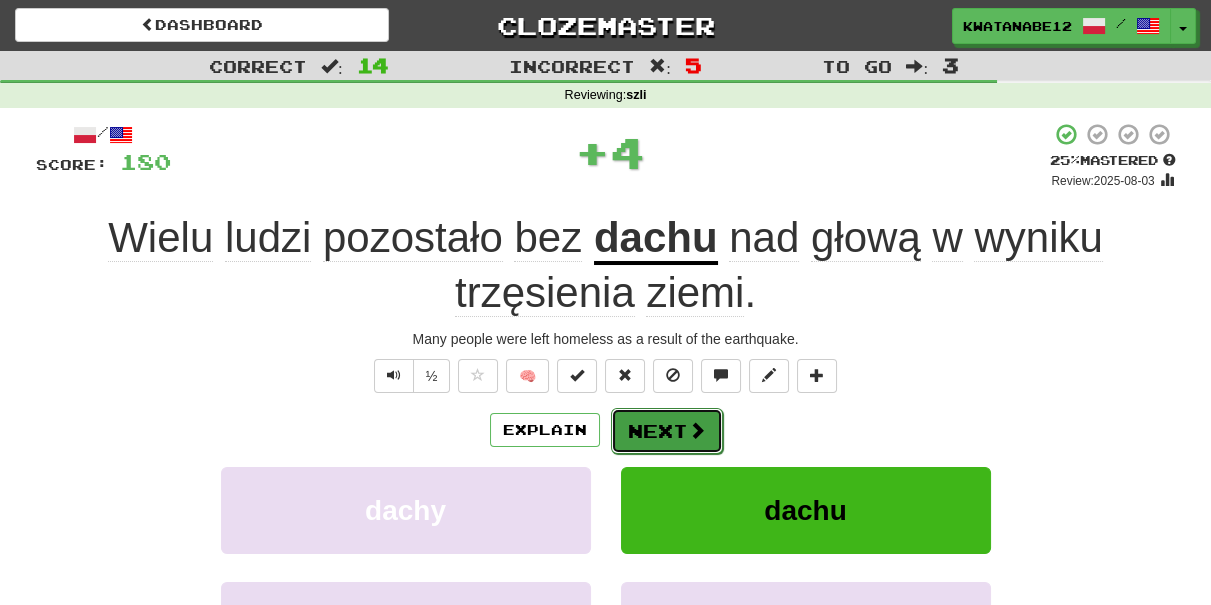click on "Next" at bounding box center [667, 431] 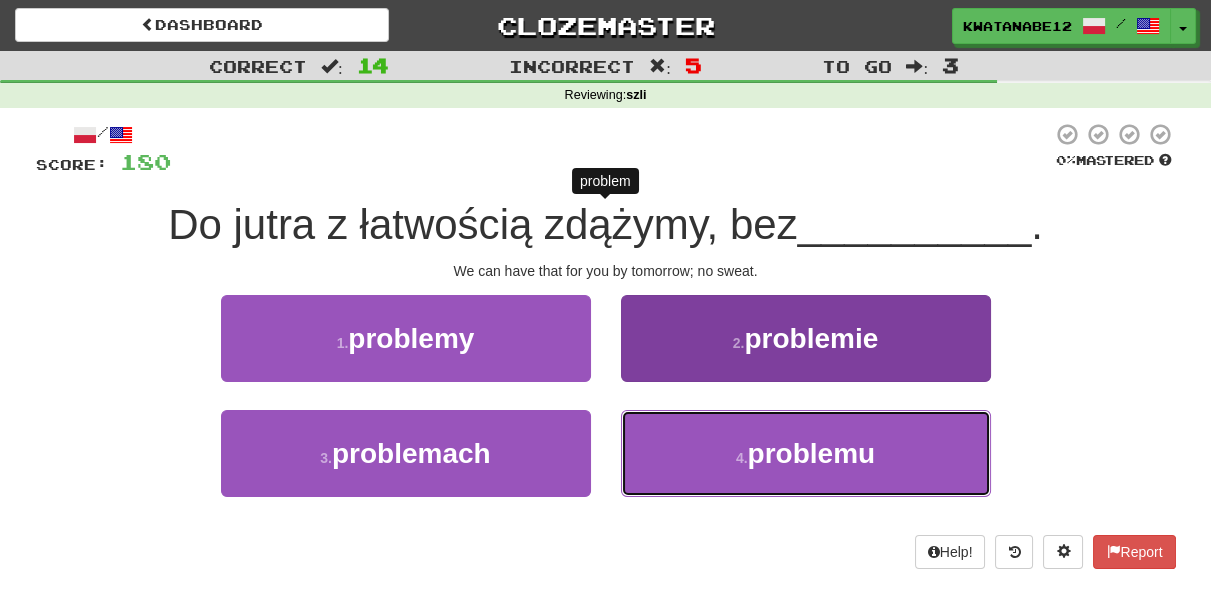 click on "4 .  problemu" at bounding box center [806, 453] 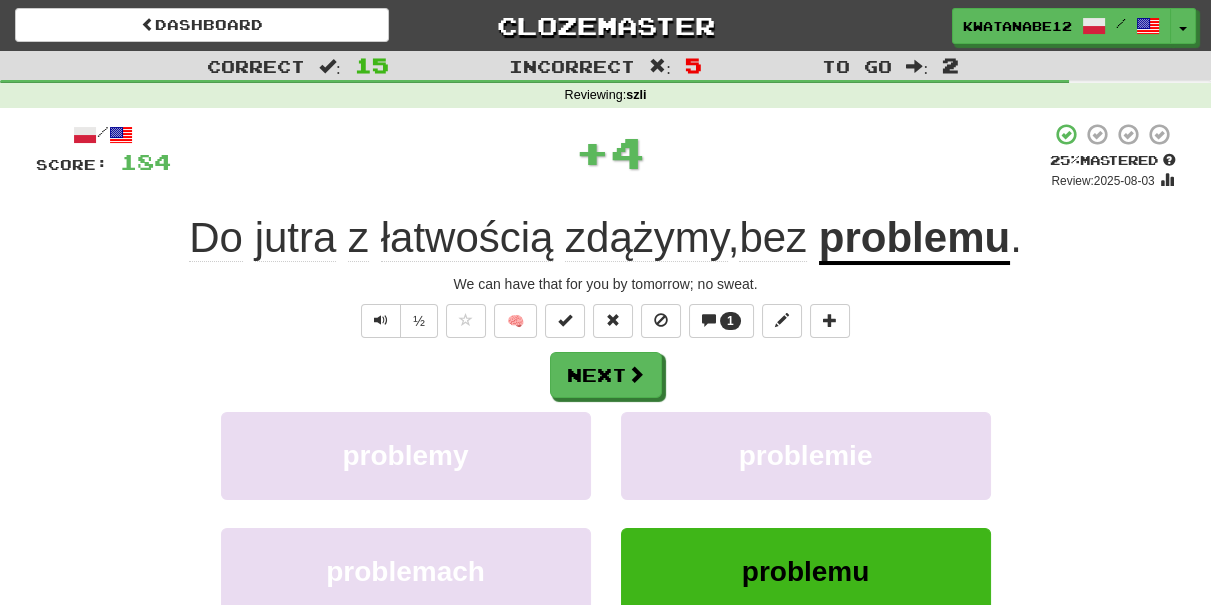 click on "Next" at bounding box center (606, 375) 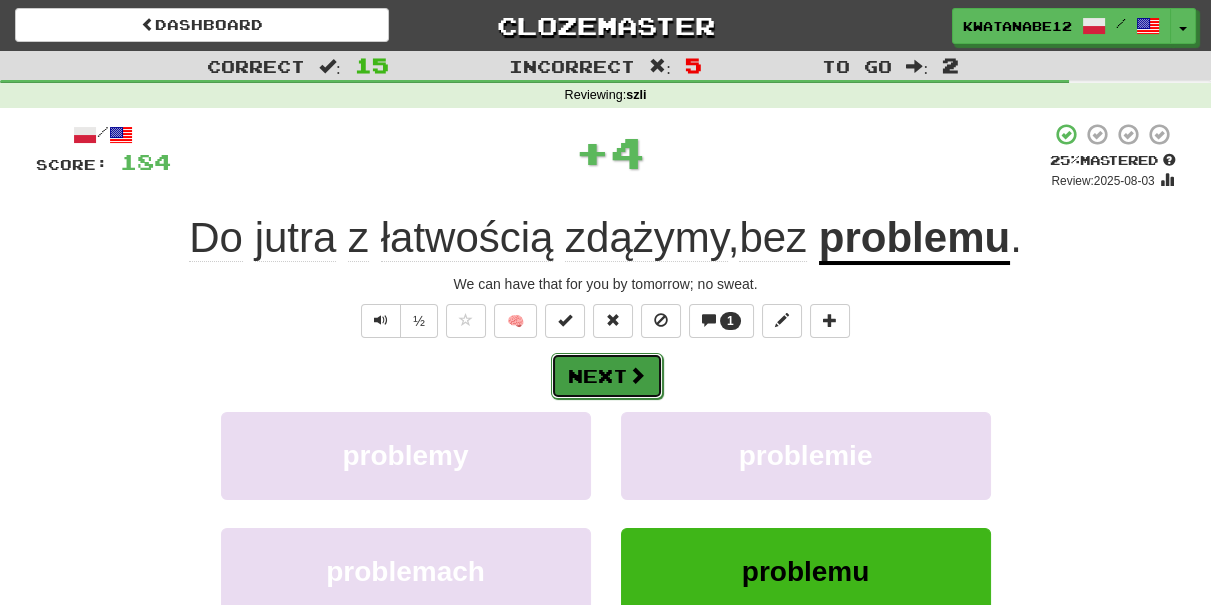 click on "Next" at bounding box center [607, 376] 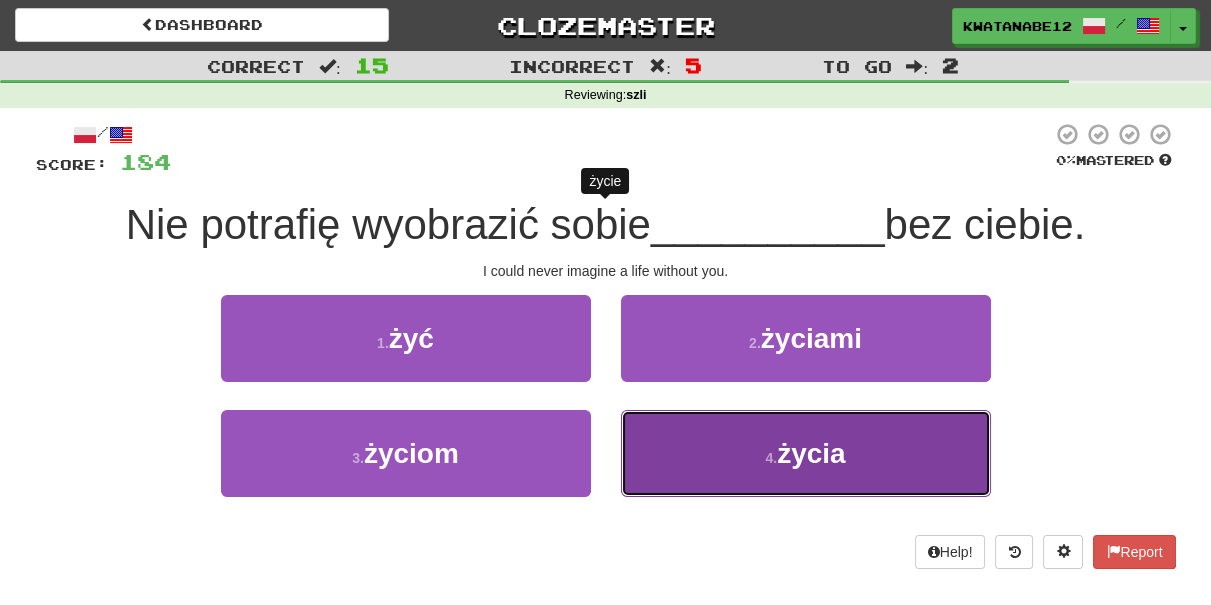 click on "4 .  życia" at bounding box center (806, 453) 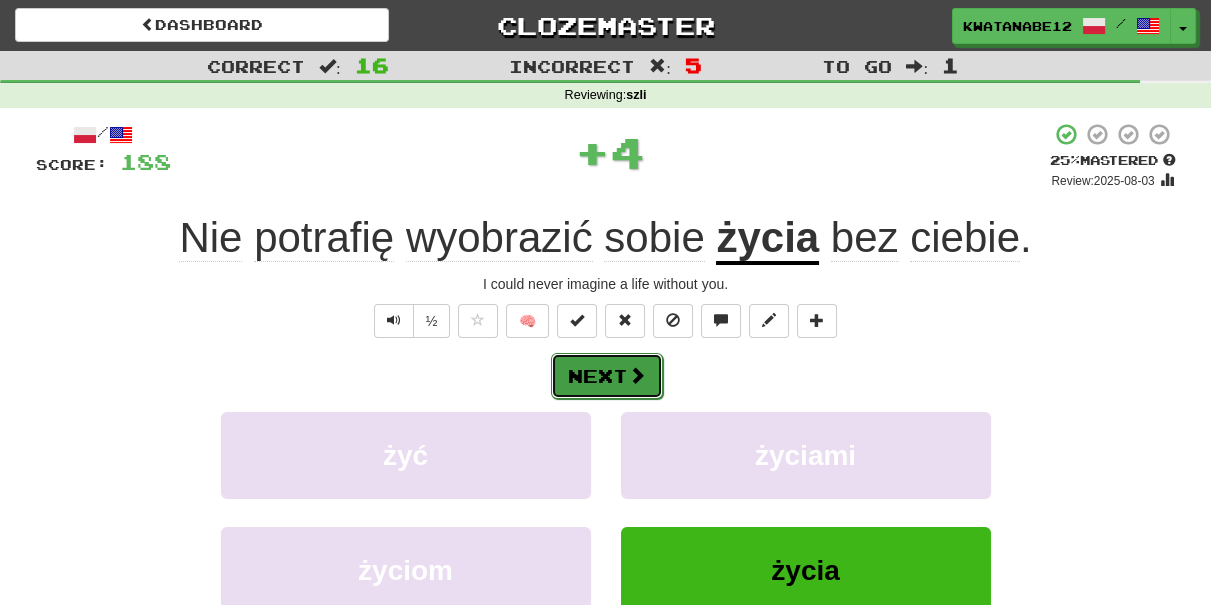click on "Next" at bounding box center [607, 376] 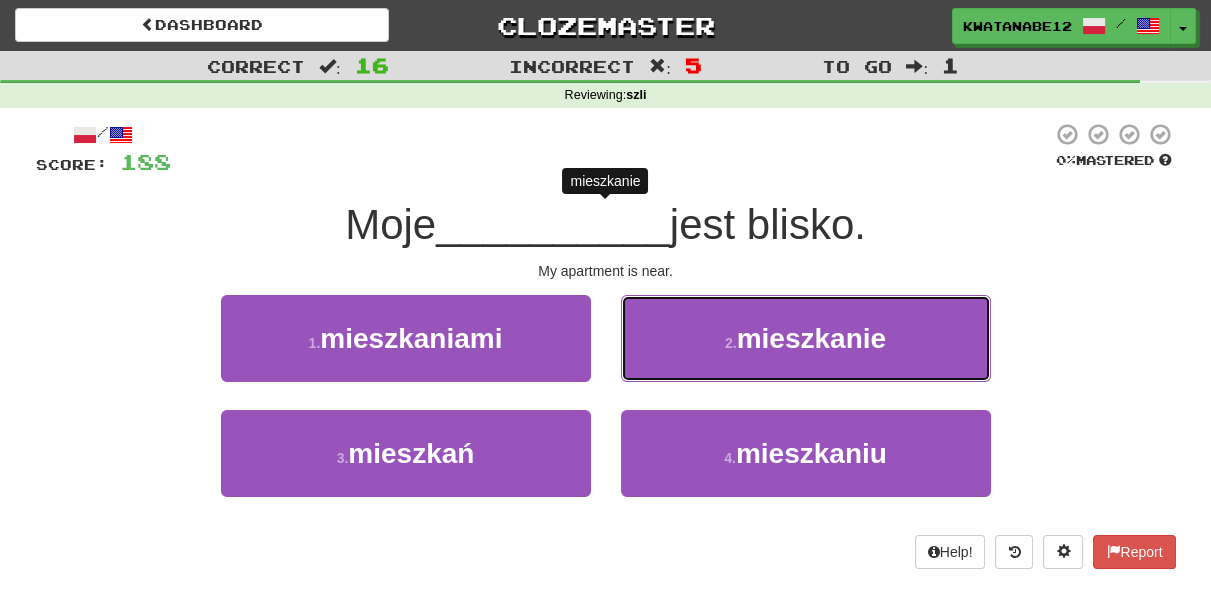 click on "2 .  mieszkanie" at bounding box center [806, 338] 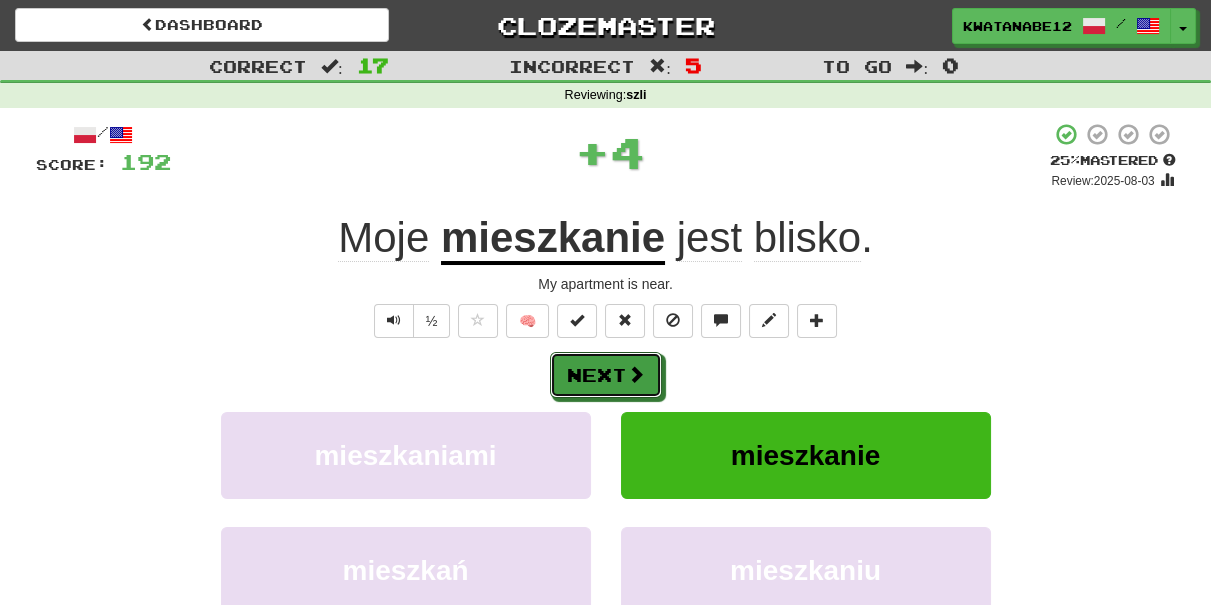 drag, startPoint x: 634, startPoint y: 386, endPoint x: 627, endPoint y: 378, distance: 10.630146 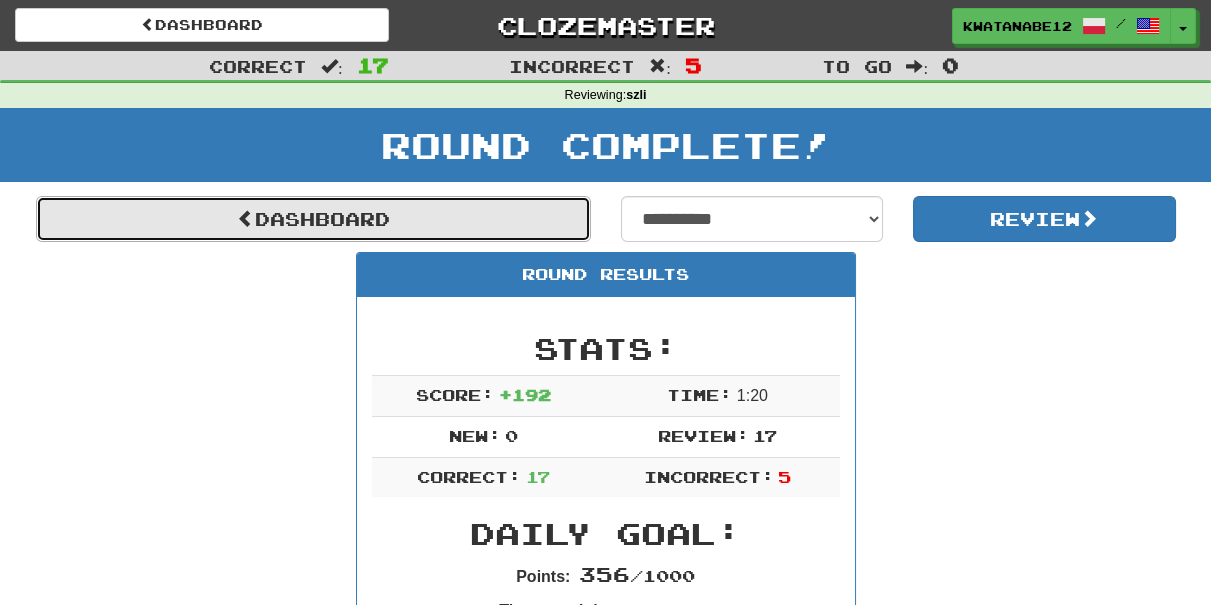 click on "Dashboard" at bounding box center [313, 219] 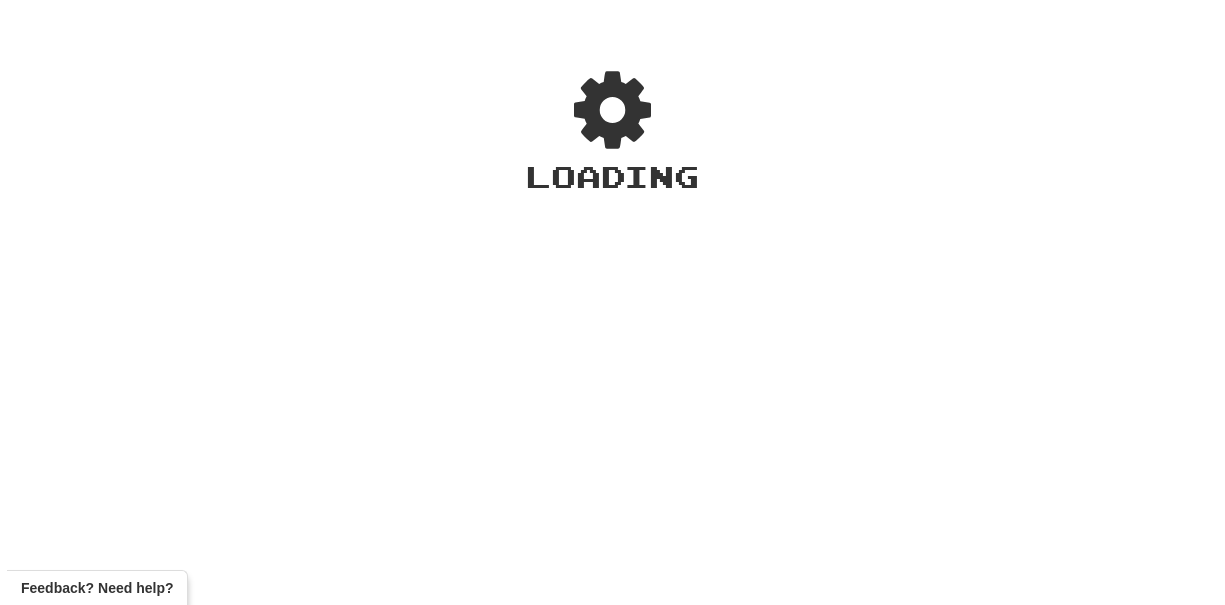scroll, scrollTop: 0, scrollLeft: 0, axis: both 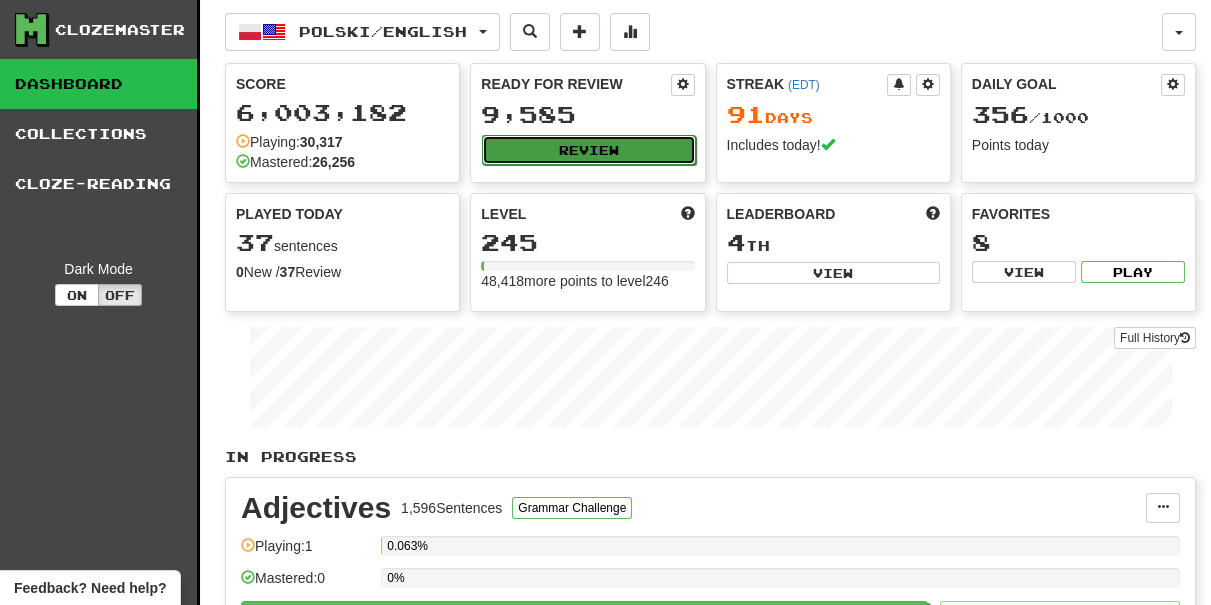 click on "Review" at bounding box center [588, 150] 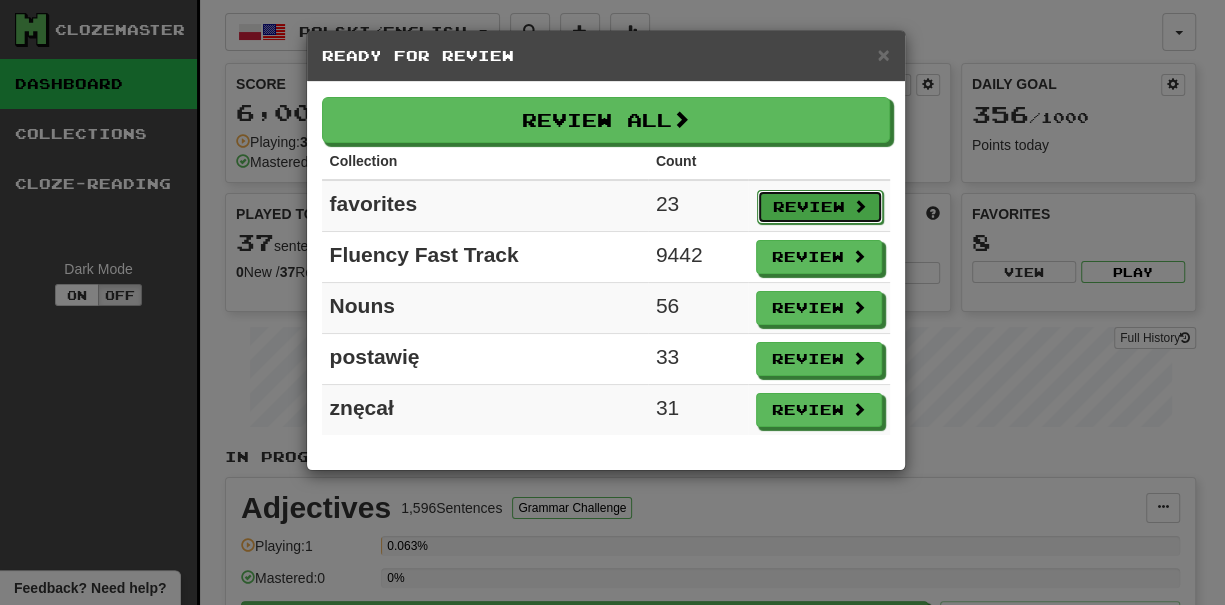 click on "Review" at bounding box center (820, 207) 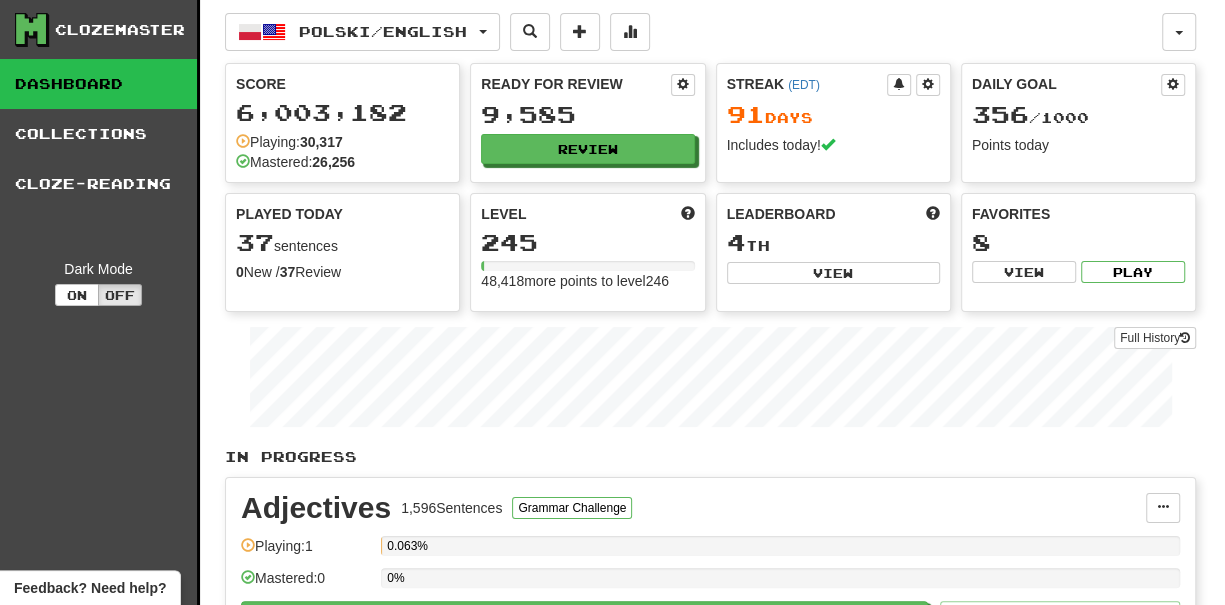 select on "***" 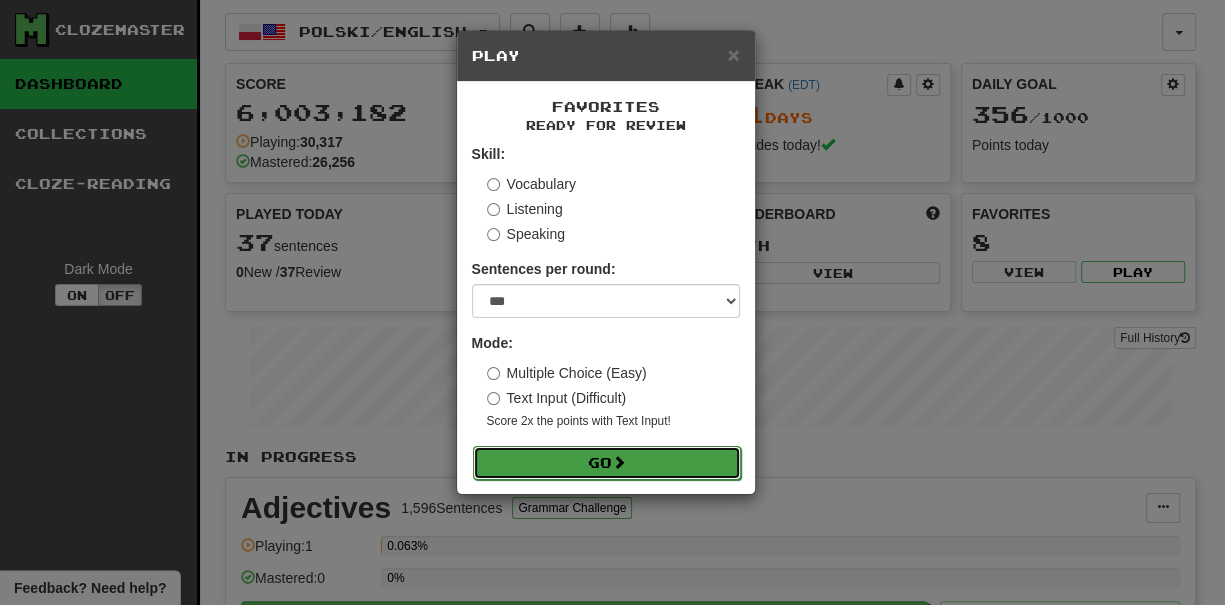 click on "Go" at bounding box center [607, 463] 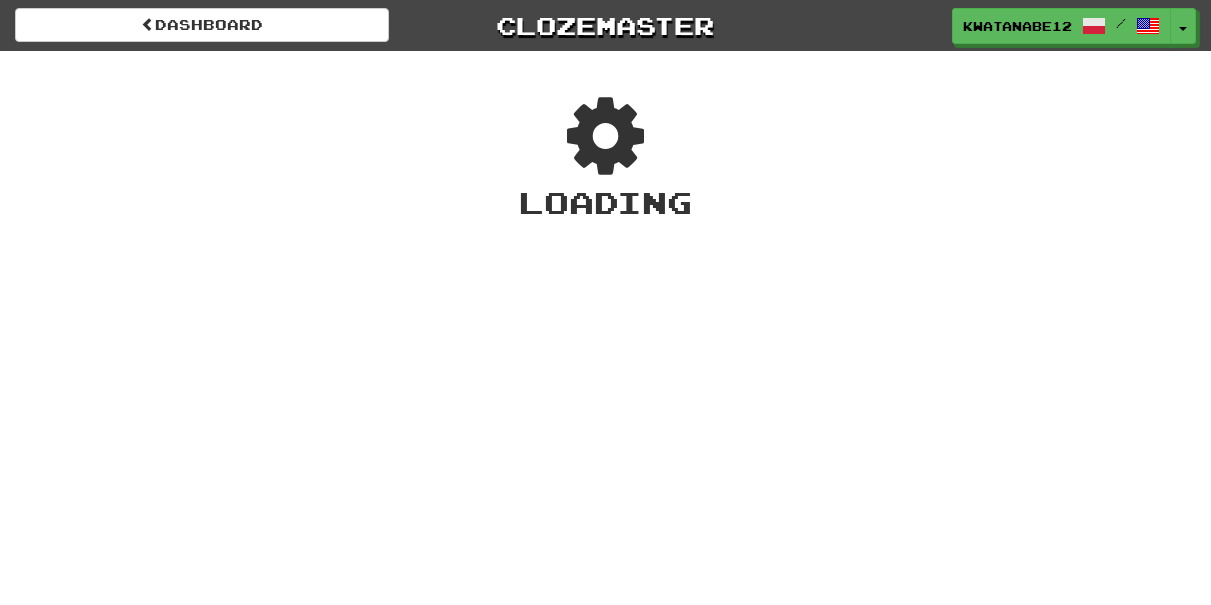 scroll, scrollTop: 0, scrollLeft: 0, axis: both 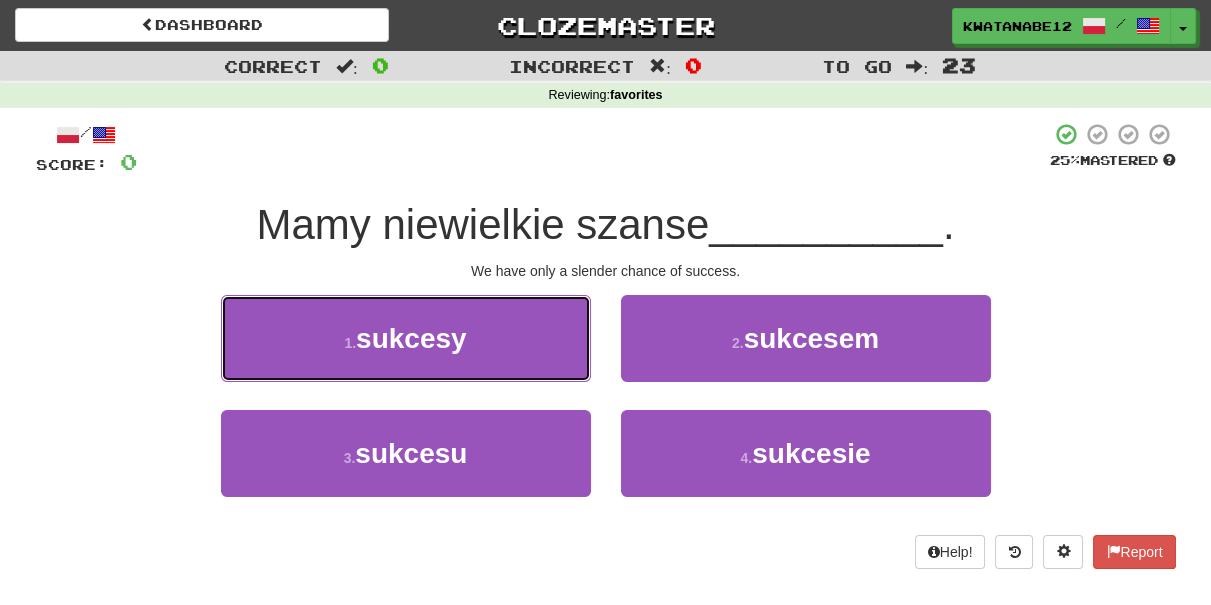 drag, startPoint x: 552, startPoint y: 339, endPoint x: 580, endPoint y: 350, distance: 30.083218 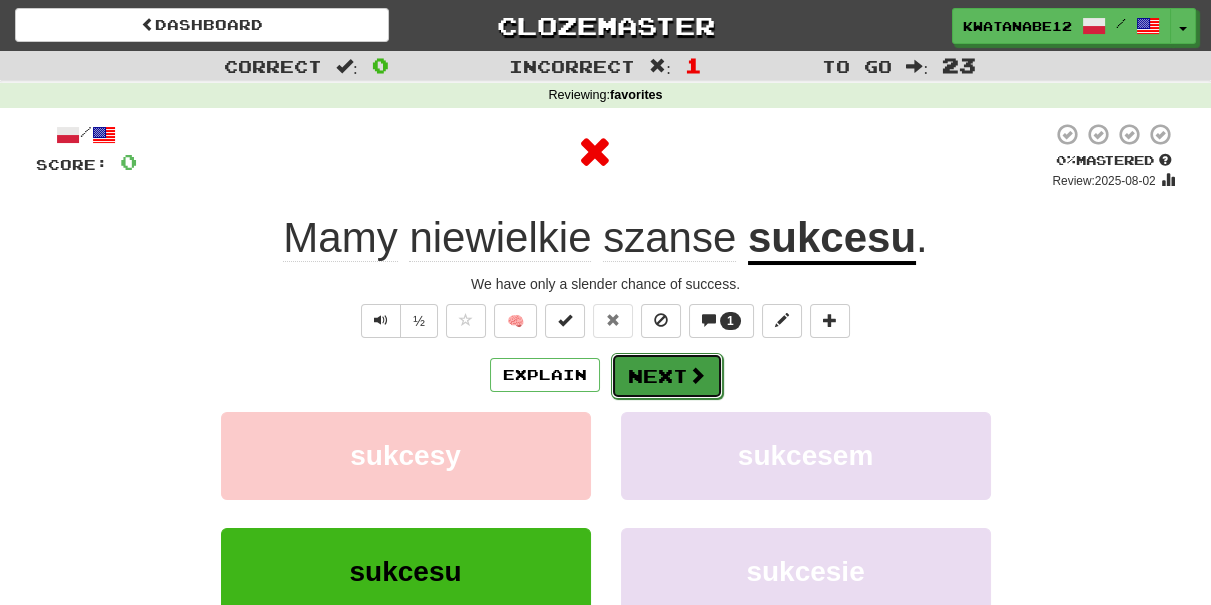 click on "Next" at bounding box center (667, 376) 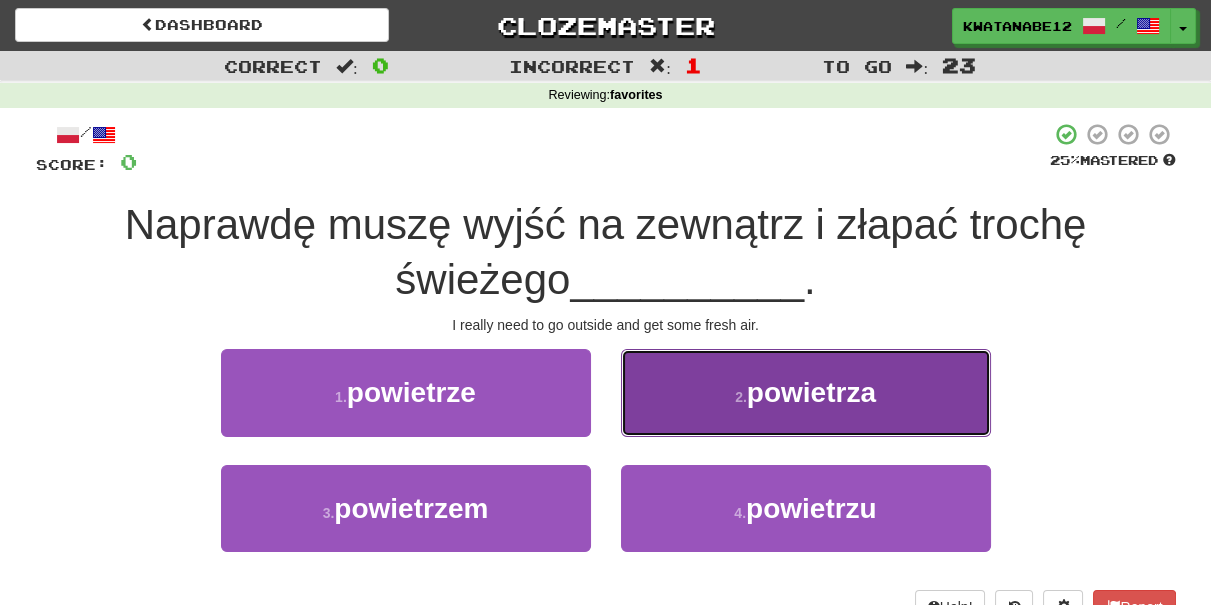 click on "2 .  powietrza" at bounding box center [806, 392] 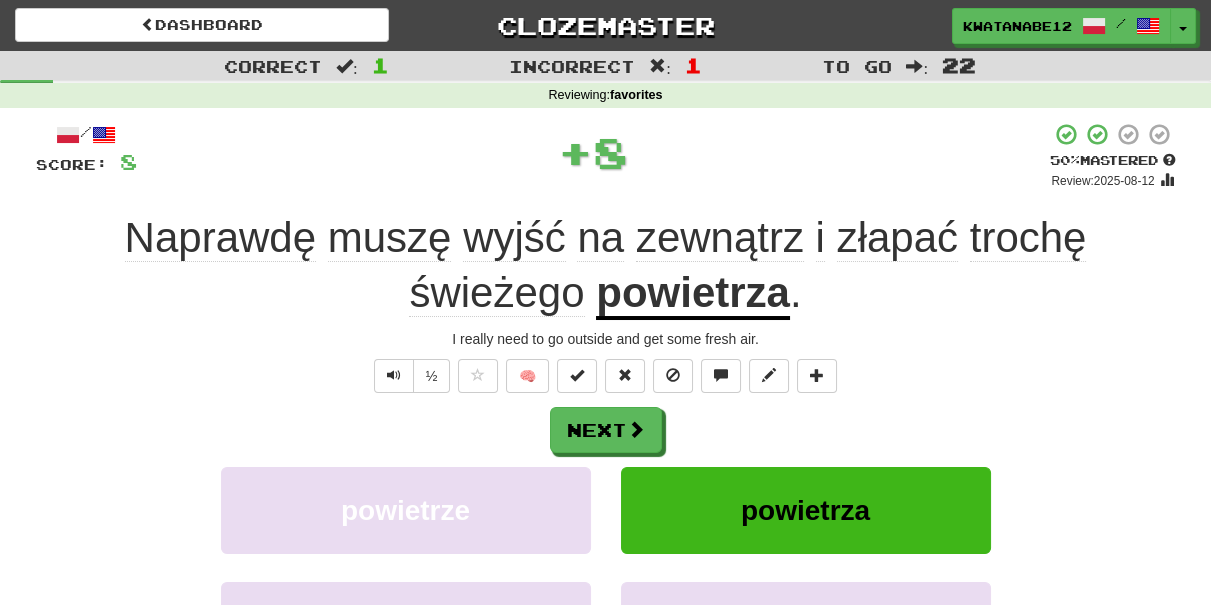 click on "/  Score:   8 + 8 50 %  Mastered Review:  2025-08-12 Naprawdę   muszę   wyjść   na   zewnątrz   i   złapać   trochę   świeżego   powietrza . I really need to go outside and get some fresh air. ½ 🧠 Next powietrze powietrza powietrzem powietrzu Learn more: powietrze powietrza powietrzem powietrzu  Help!  Report Sentence Source" at bounding box center (606, 462) 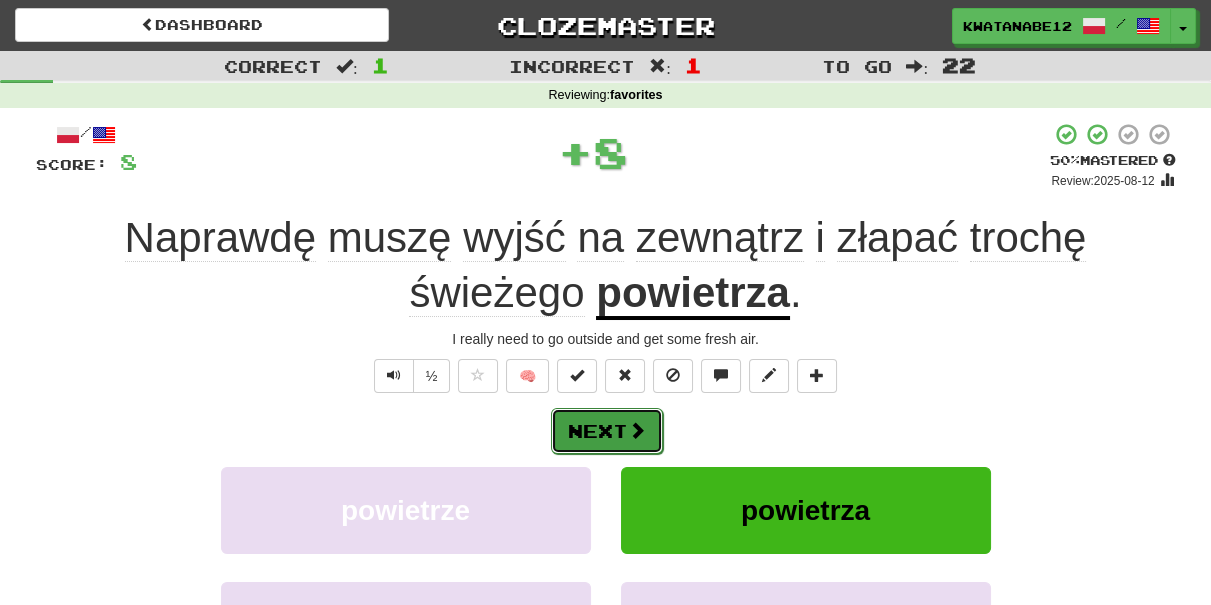 click at bounding box center (637, 430) 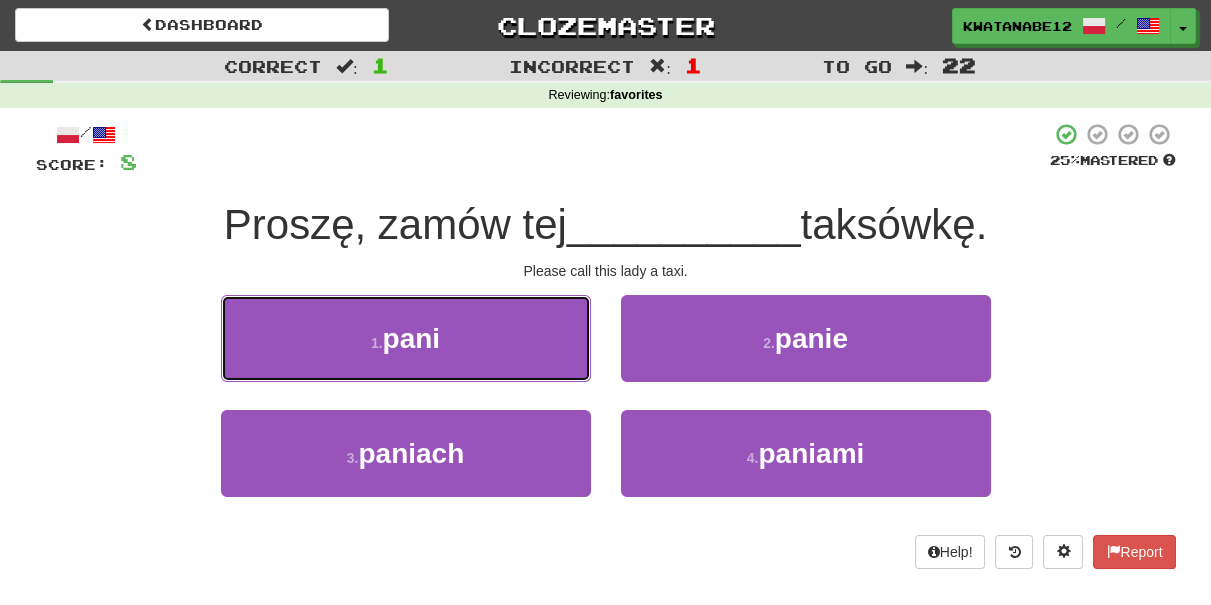 drag, startPoint x: 533, startPoint y: 340, endPoint x: 577, endPoint y: 350, distance: 45.122055 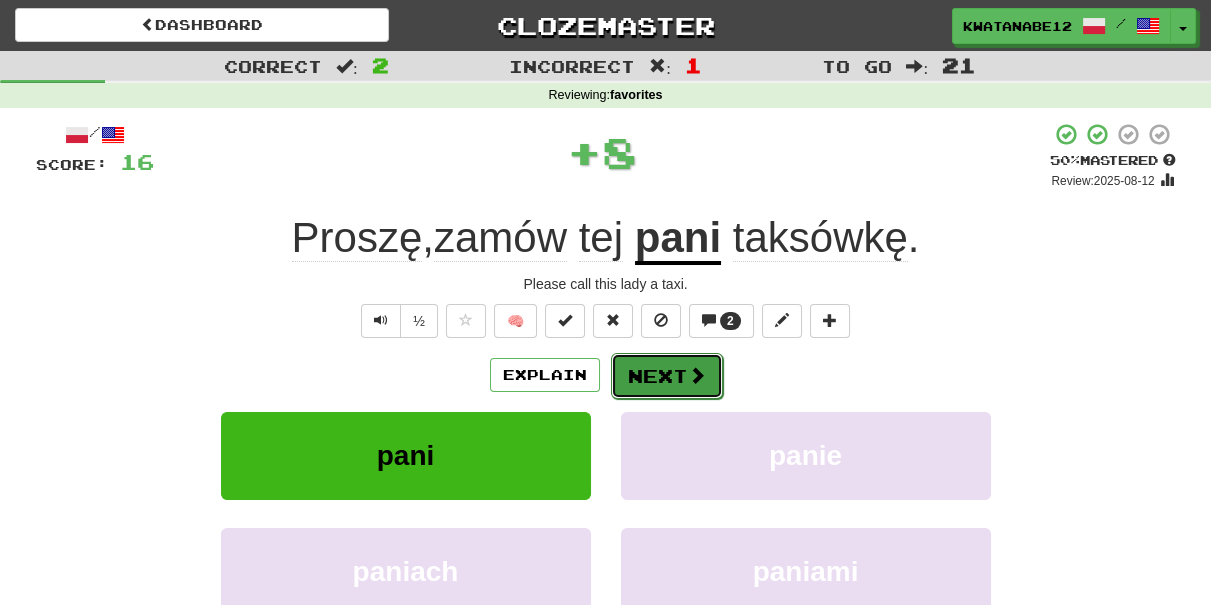 click on "Next" at bounding box center (667, 376) 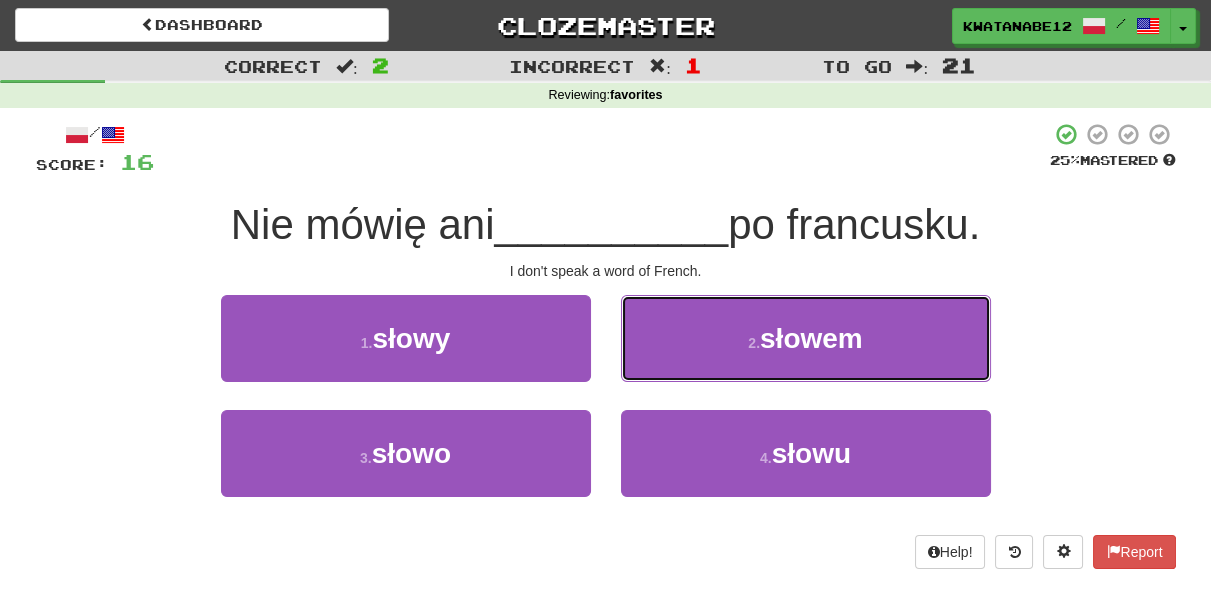 click on "2 .  słowem" at bounding box center (806, 338) 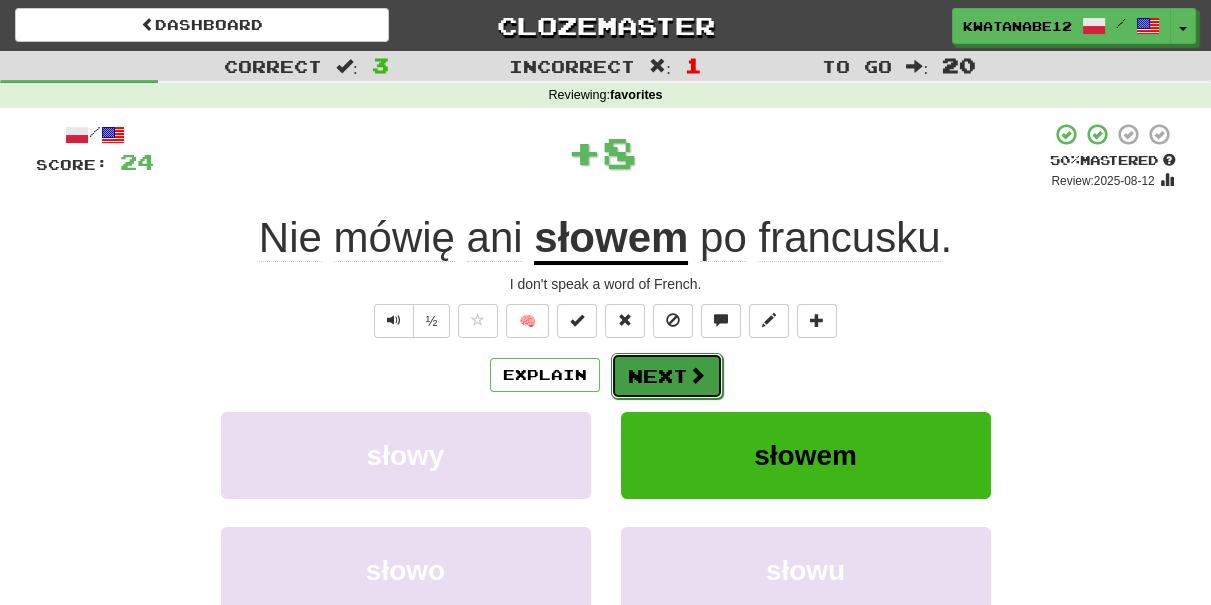 click on "Next" at bounding box center [667, 376] 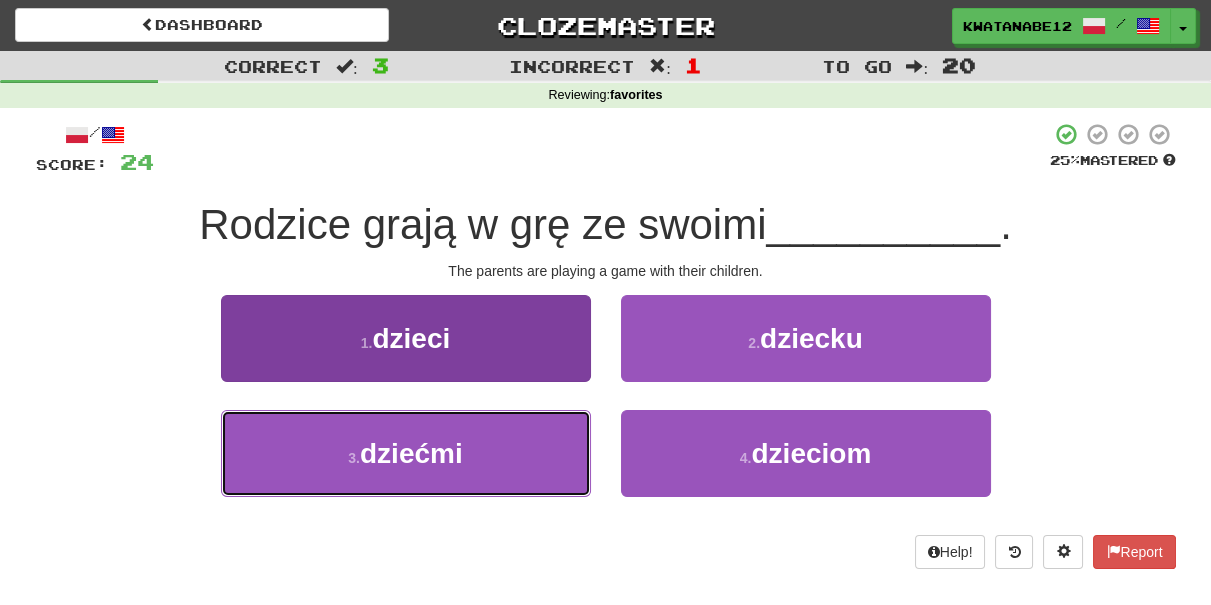 drag, startPoint x: 540, startPoint y: 447, endPoint x: 555, endPoint y: 444, distance: 15.297058 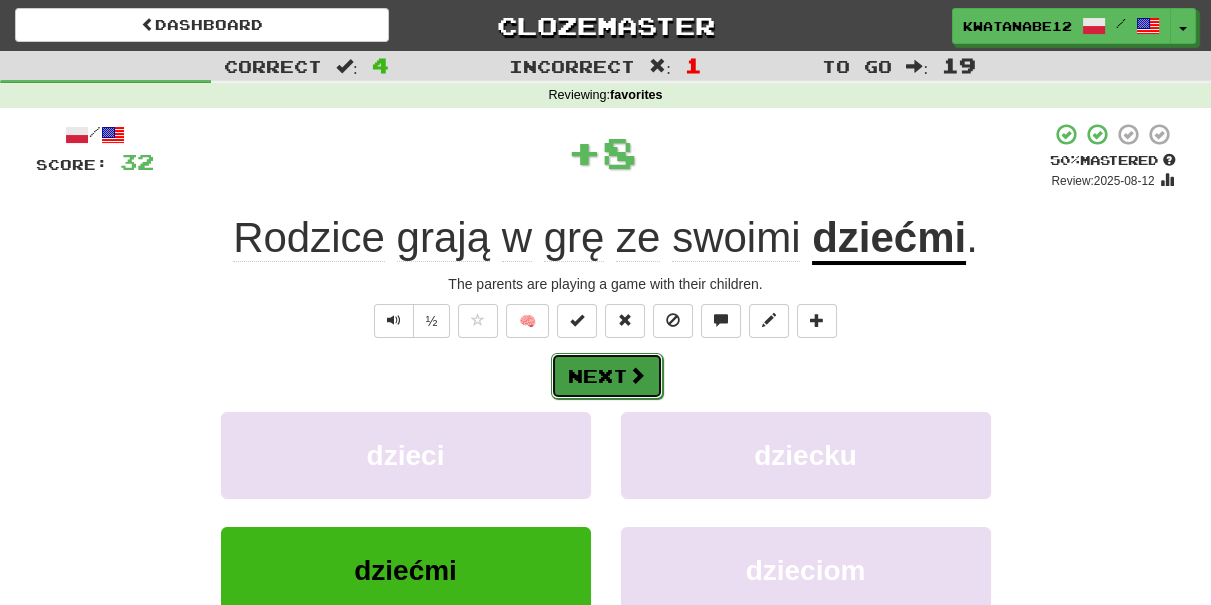 click at bounding box center (637, 375) 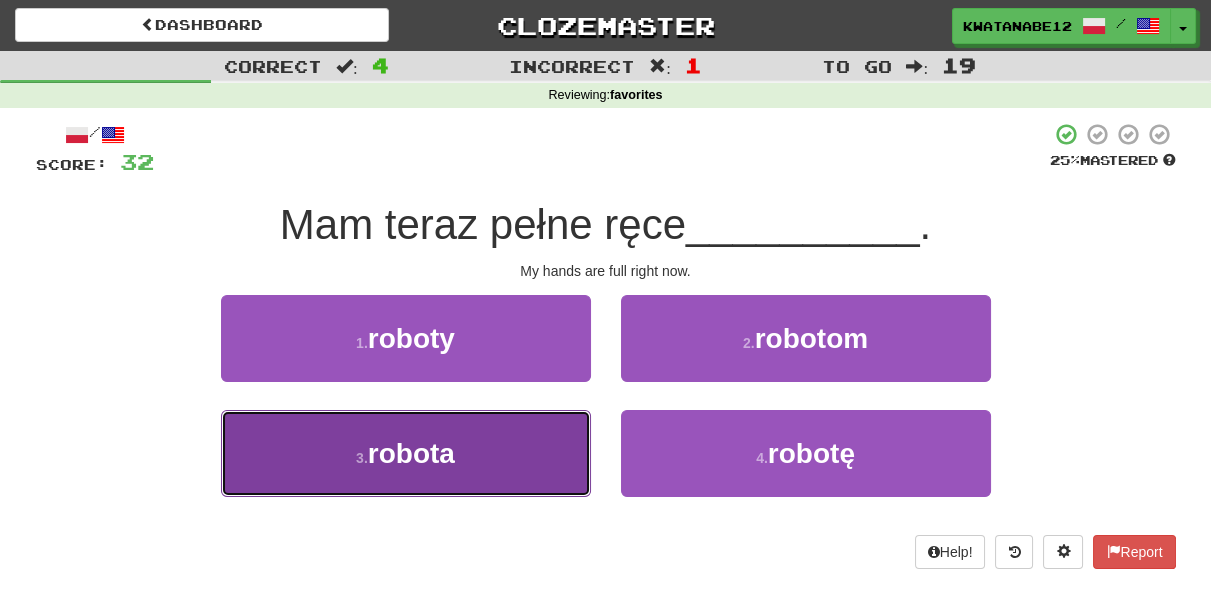 click on "3 .  robota" at bounding box center (406, 453) 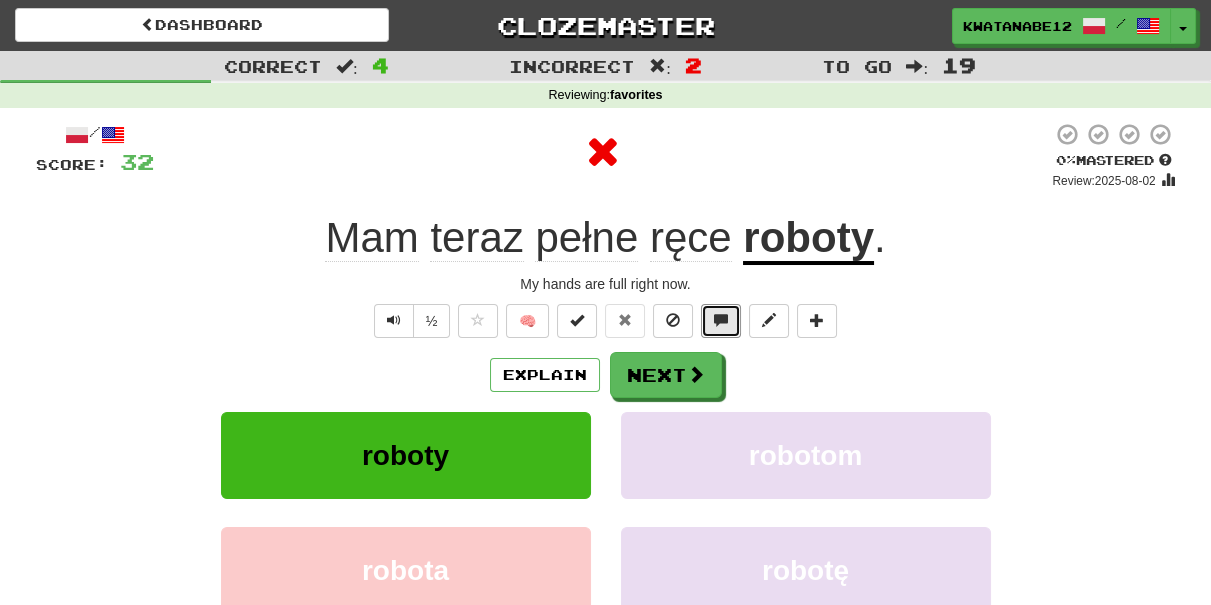 drag, startPoint x: 704, startPoint y: 335, endPoint x: 689, endPoint y: 342, distance: 16.552946 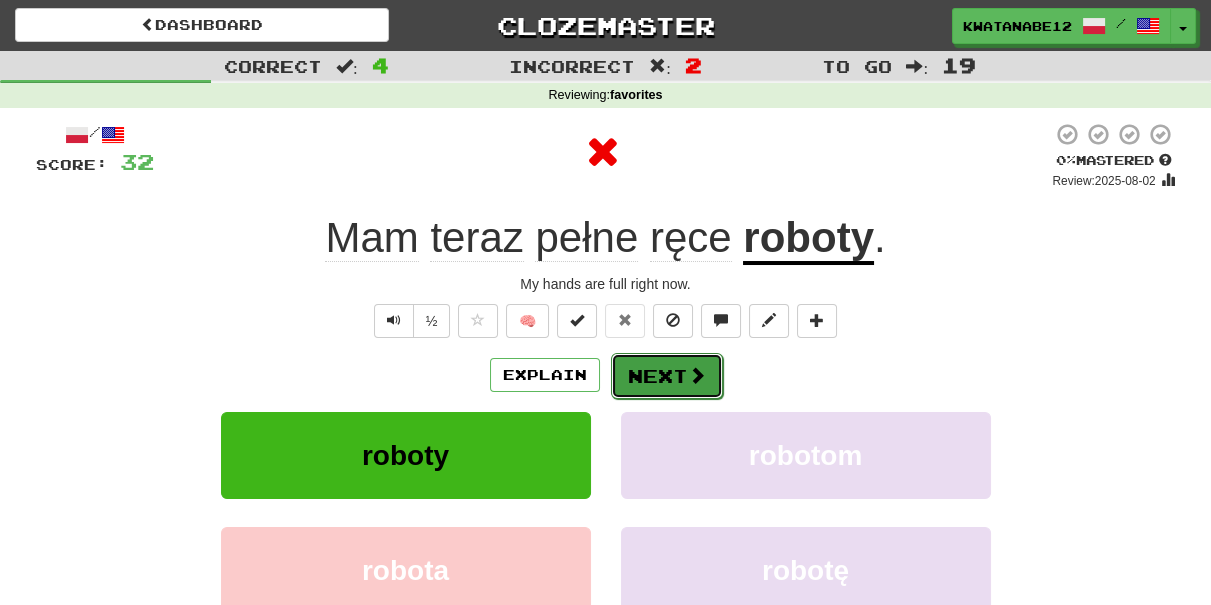 click on "Next" at bounding box center [667, 376] 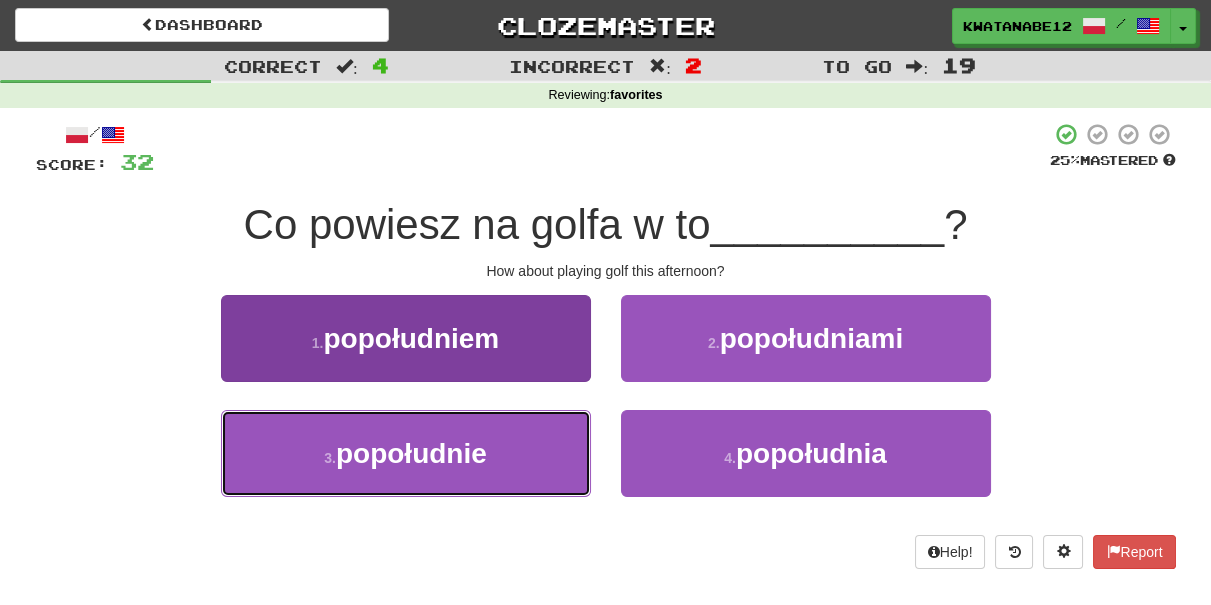 click on "3 .  popołudnie" at bounding box center [406, 453] 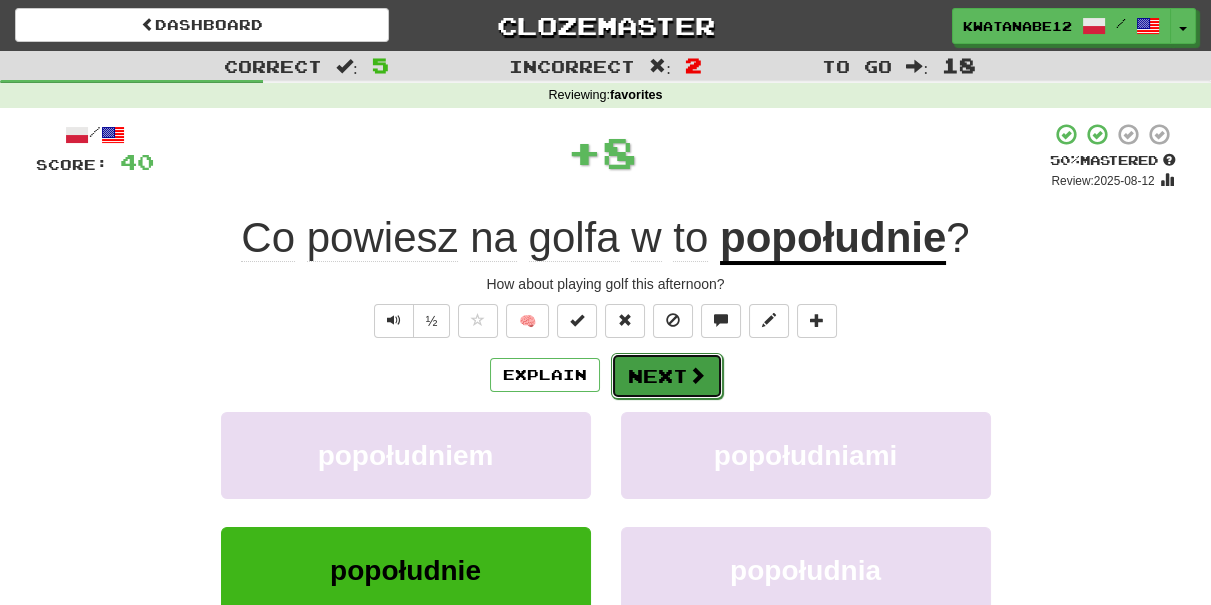 click on "Next" at bounding box center [667, 376] 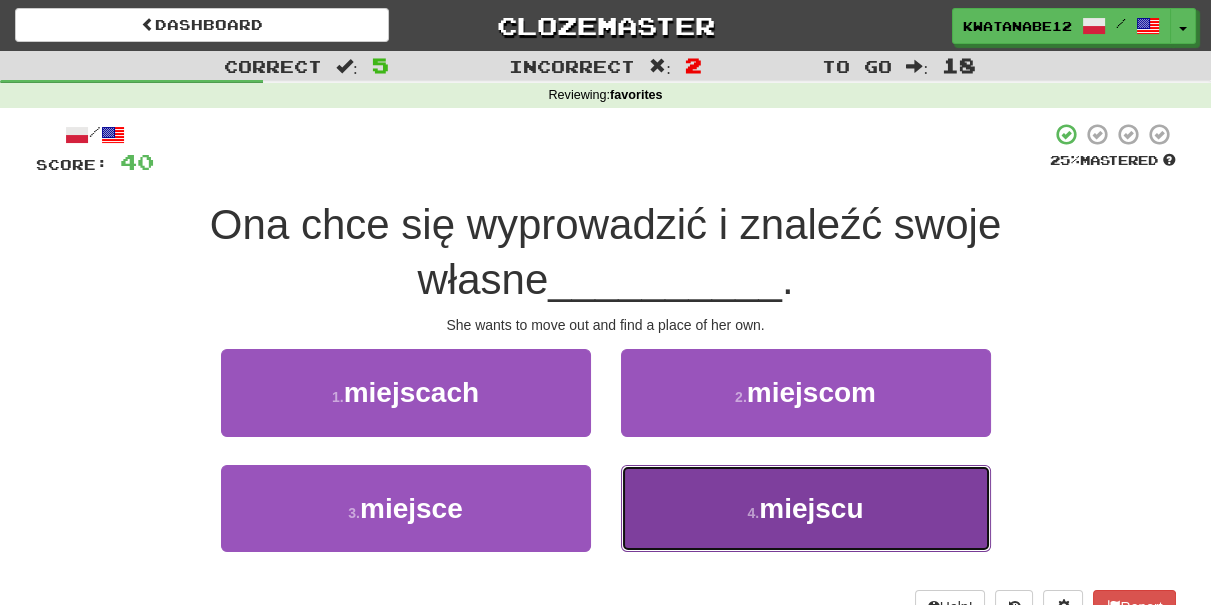 click on "4 .  miejscu" at bounding box center [806, 508] 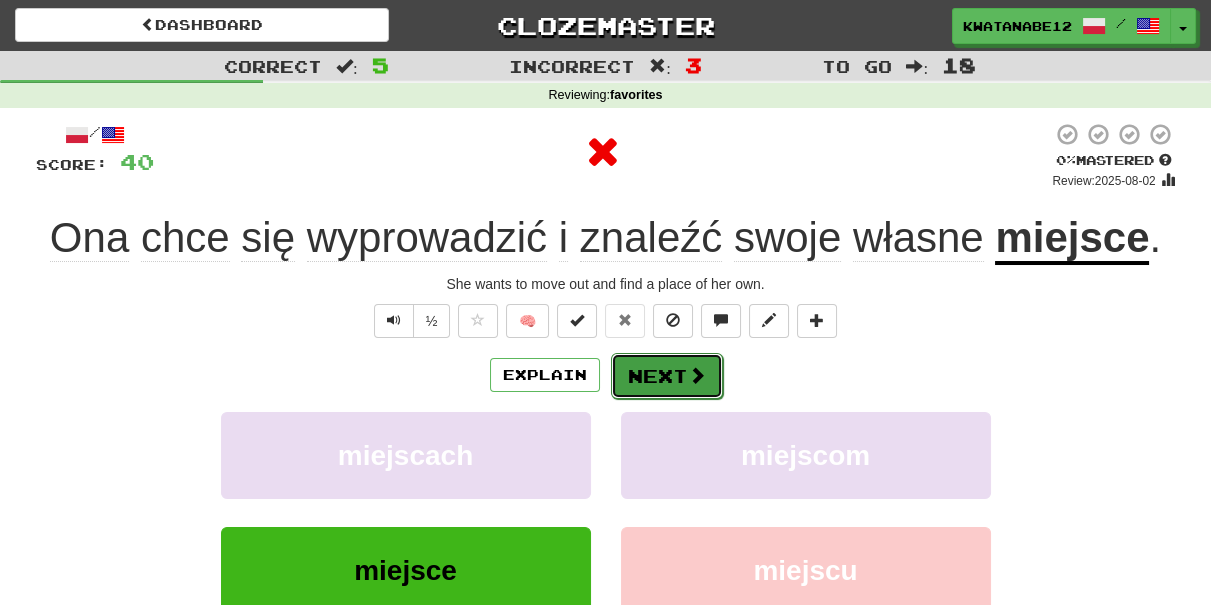 click on "Next" at bounding box center (667, 376) 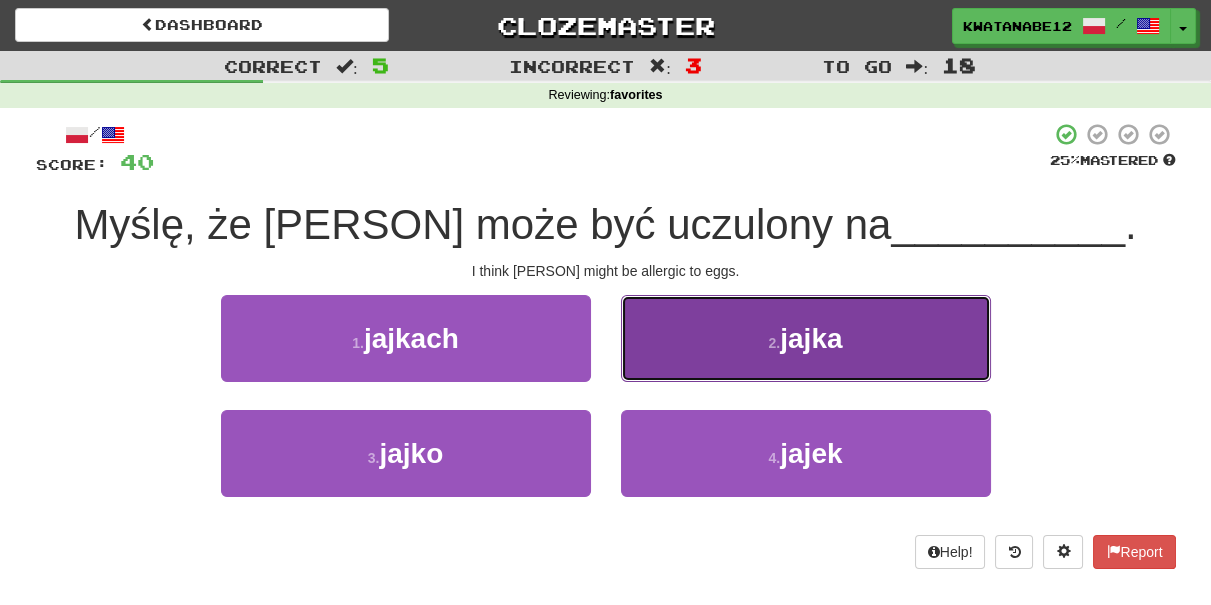 click on "2 .  jajka" at bounding box center (806, 338) 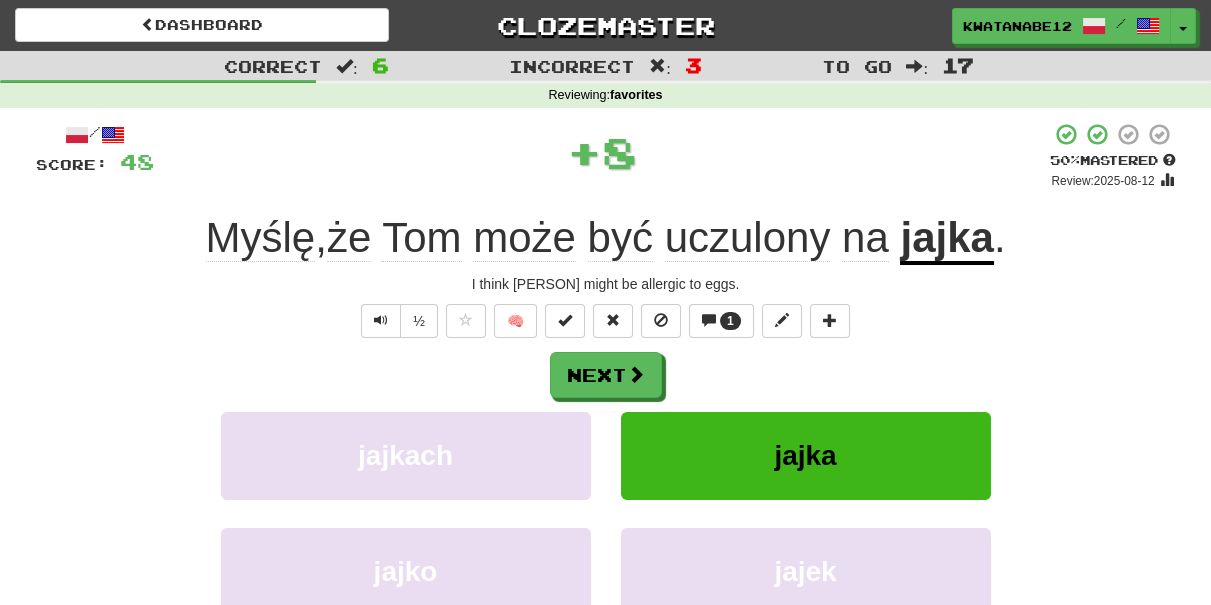 click on "Next" at bounding box center [606, 375] 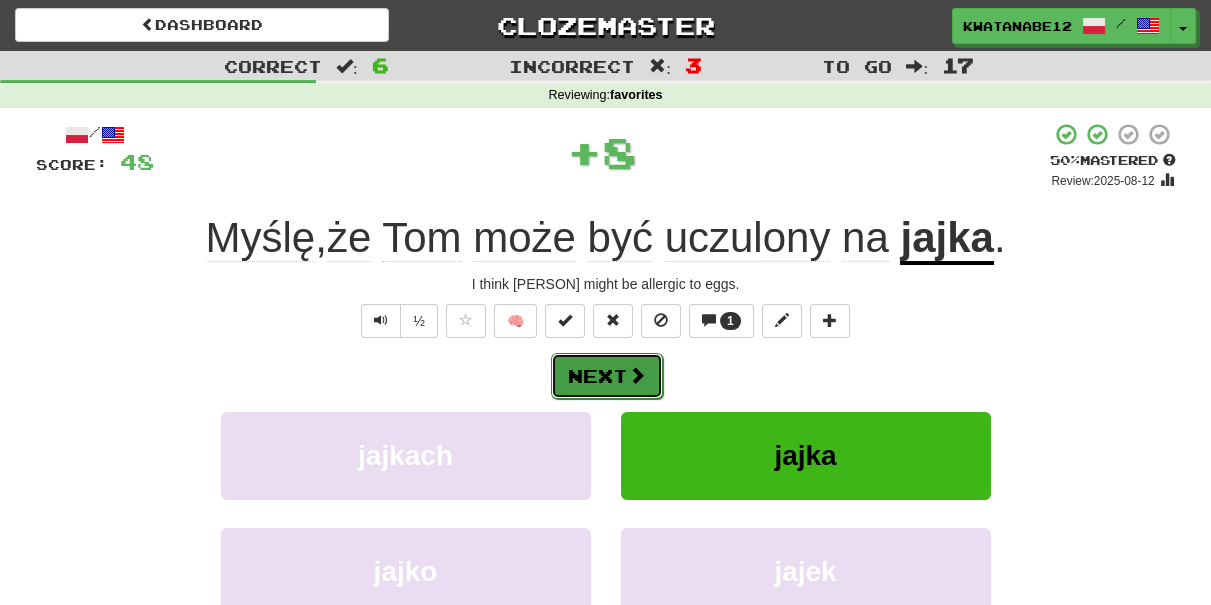 click at bounding box center [637, 375] 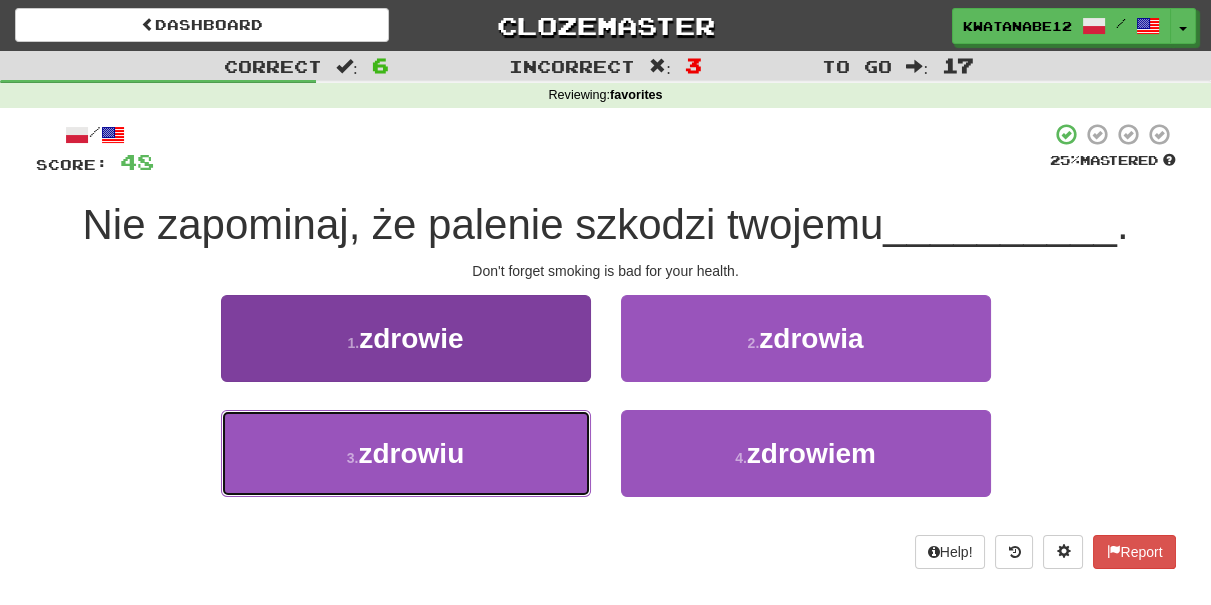 drag, startPoint x: 524, startPoint y: 437, endPoint x: 563, endPoint y: 415, distance: 44.777225 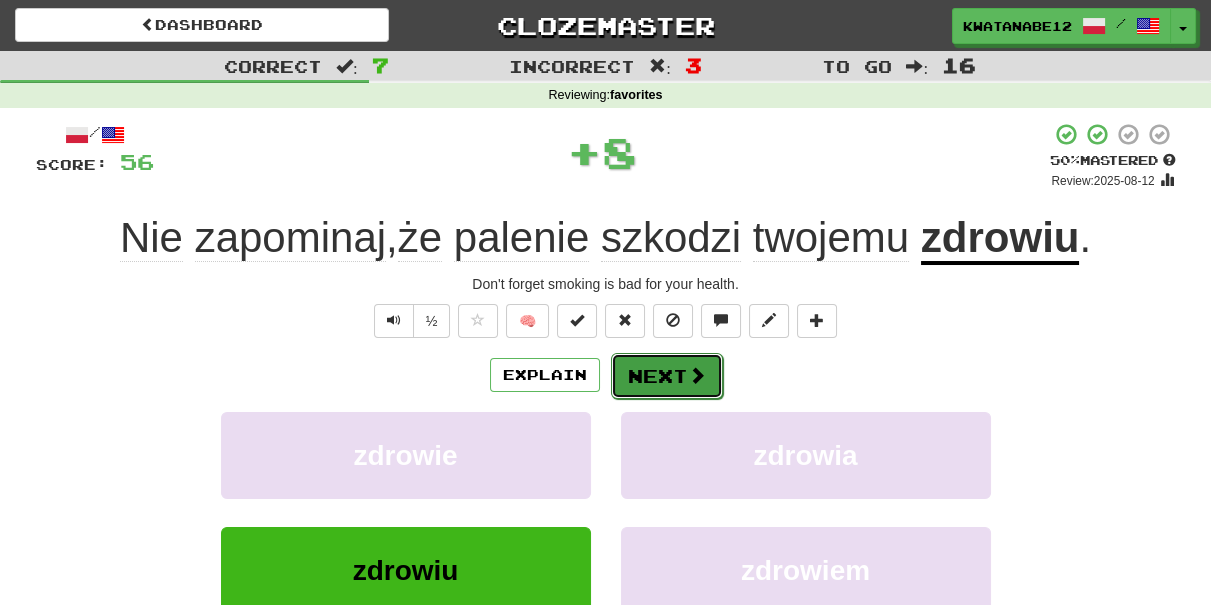 click on "Next" at bounding box center [667, 376] 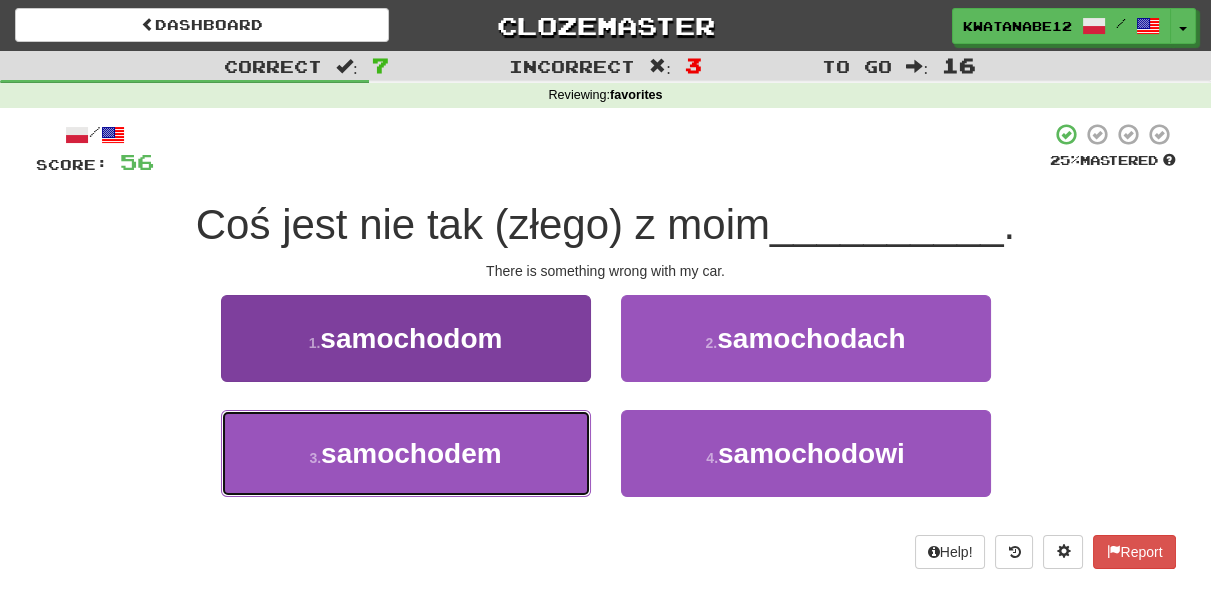 drag, startPoint x: 531, startPoint y: 464, endPoint x: 549, endPoint y: 423, distance: 44.777225 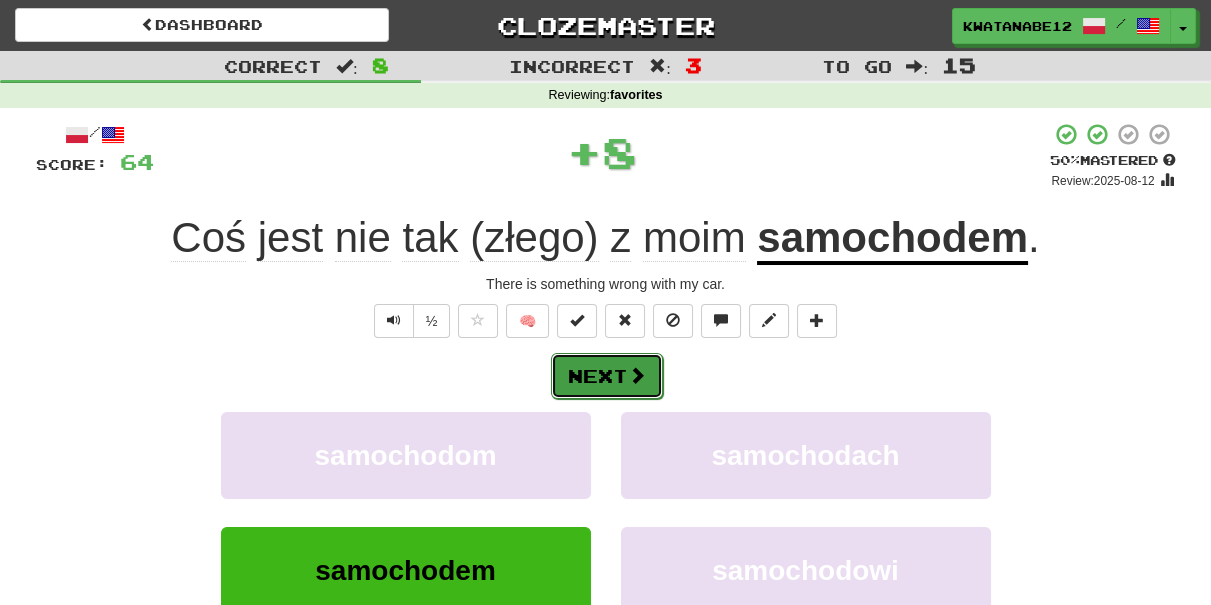 click at bounding box center (637, 375) 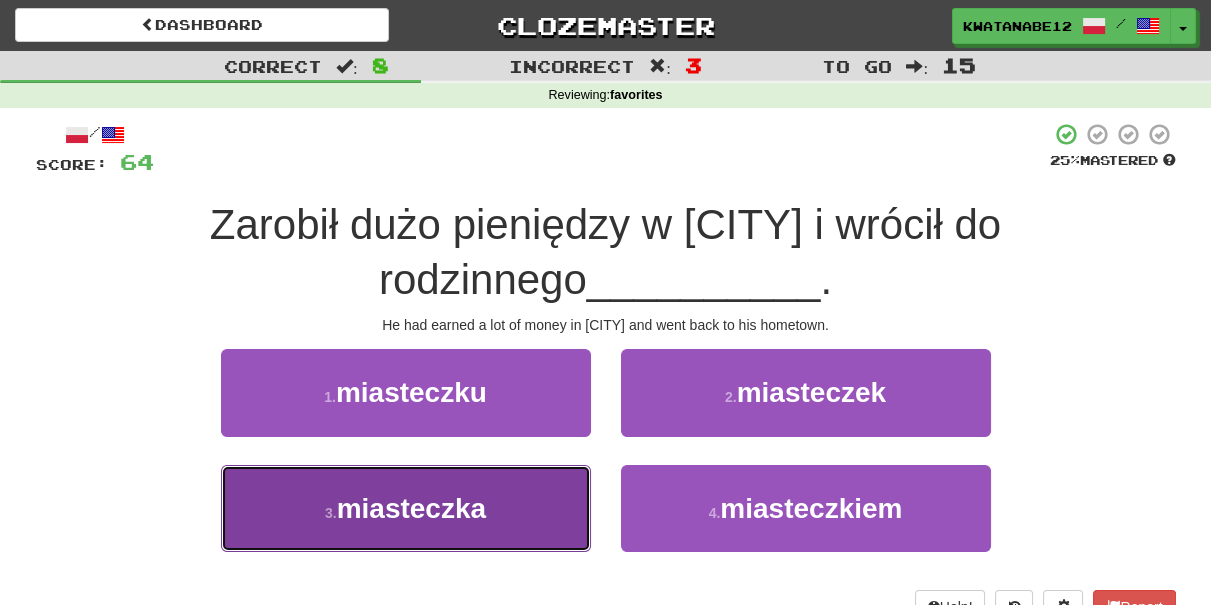 click on "3 .  miasteczka" at bounding box center (406, 508) 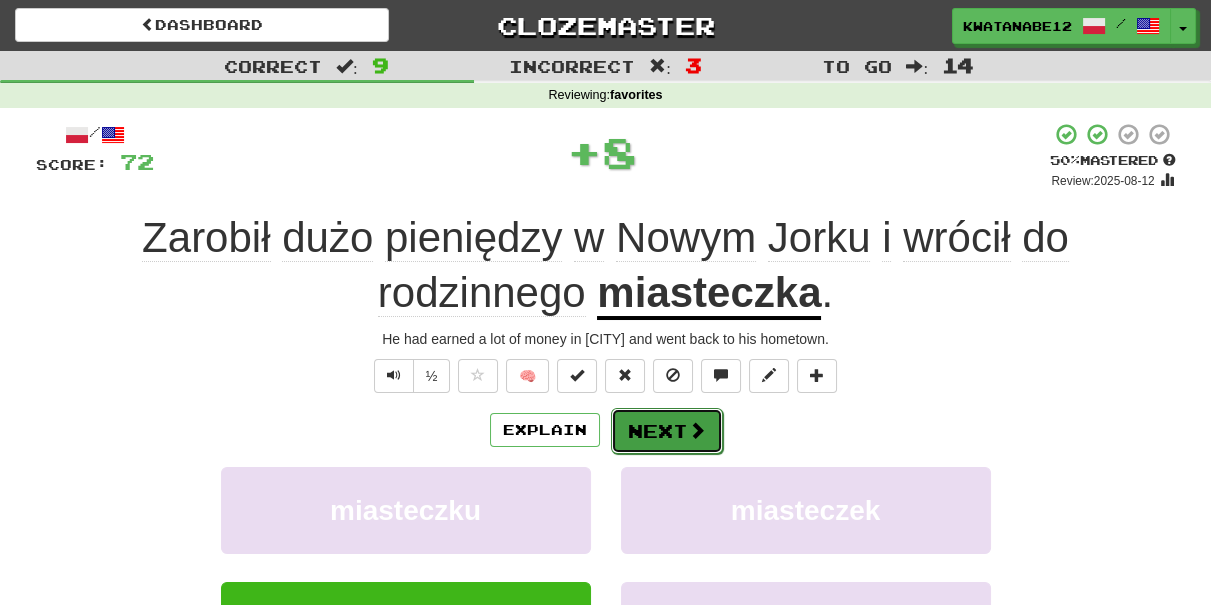 click on "Next" at bounding box center [667, 431] 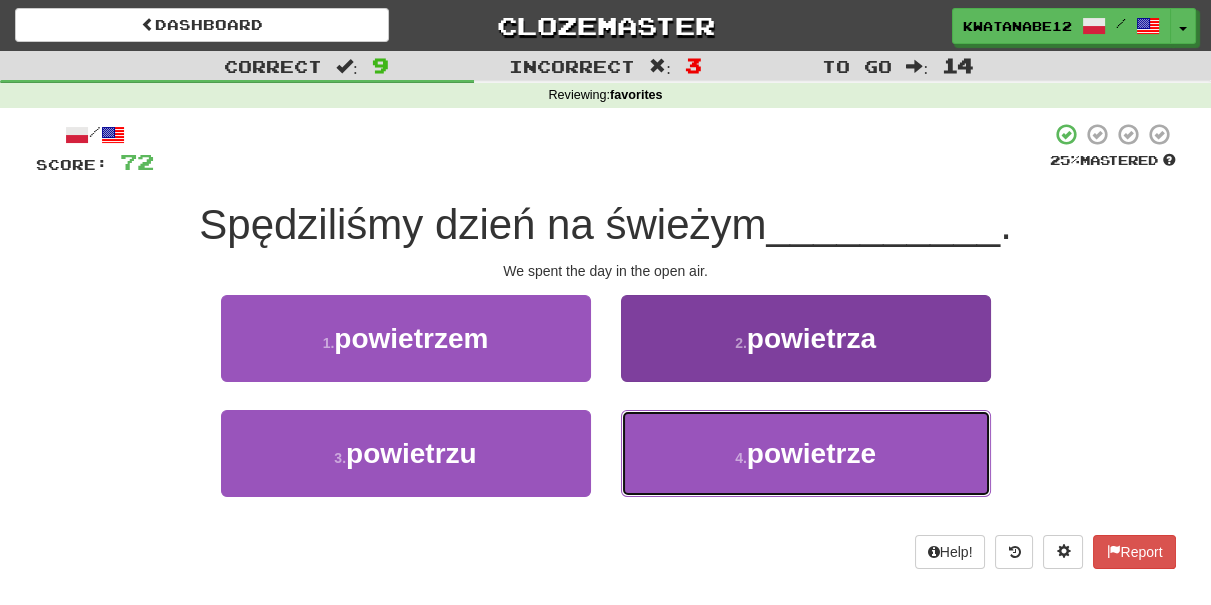 click on "4 .  powietrze" at bounding box center [806, 453] 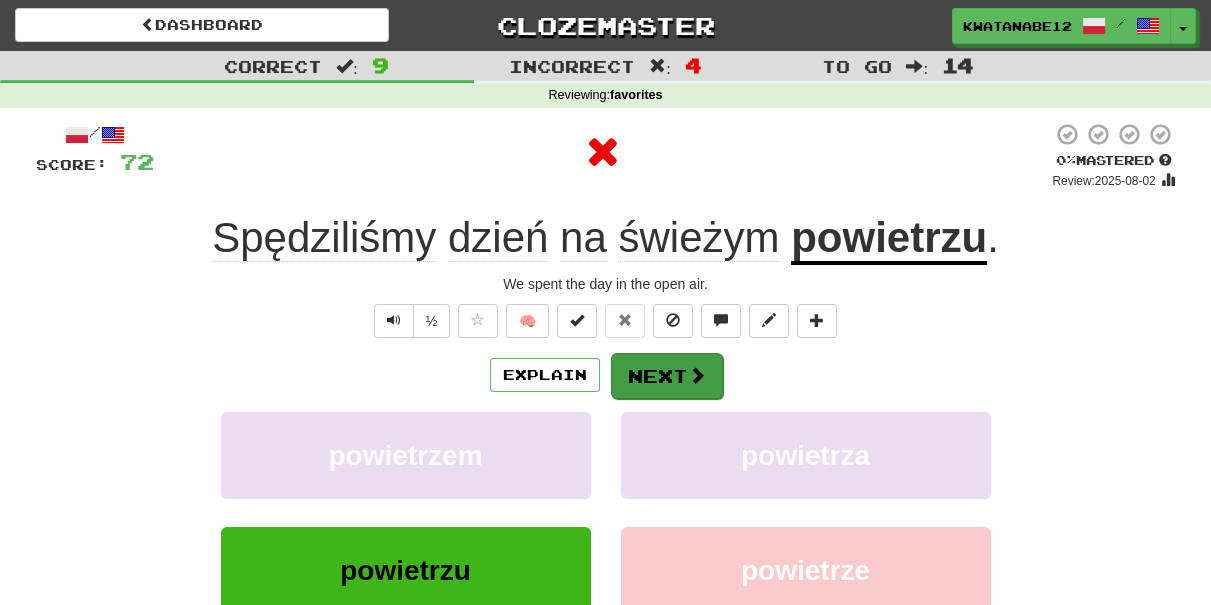 click on "Explain Next powietrzem powietrza powietrzu powietrze Learn more: powietrzem powietrza powietrzu powietrze" at bounding box center (606, 512) 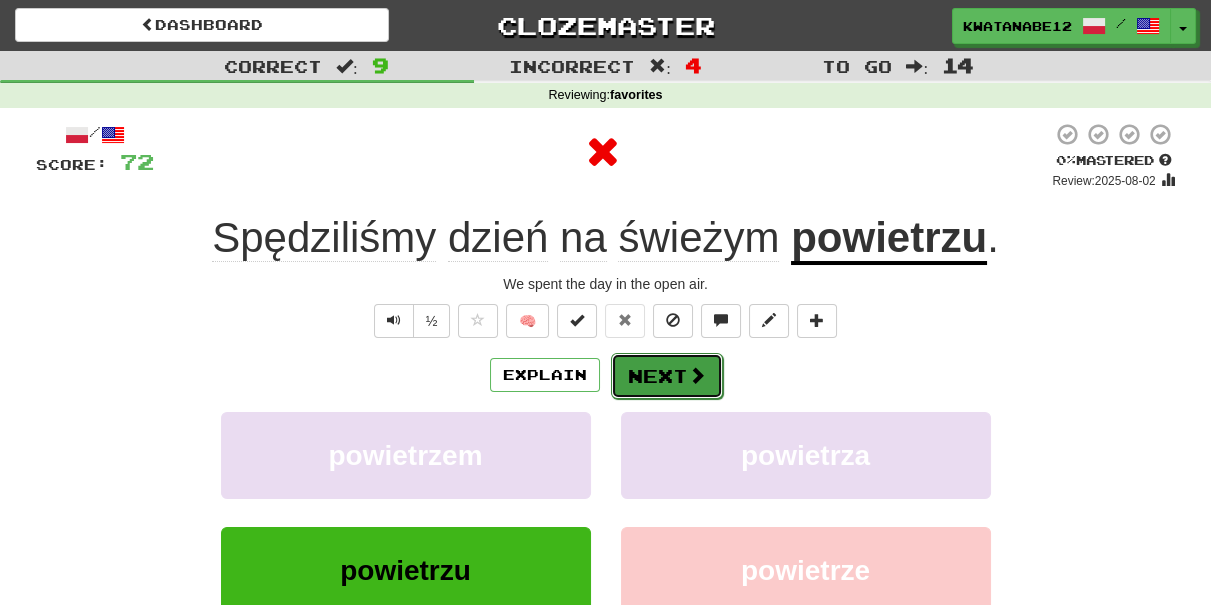 click on "Next" at bounding box center (667, 376) 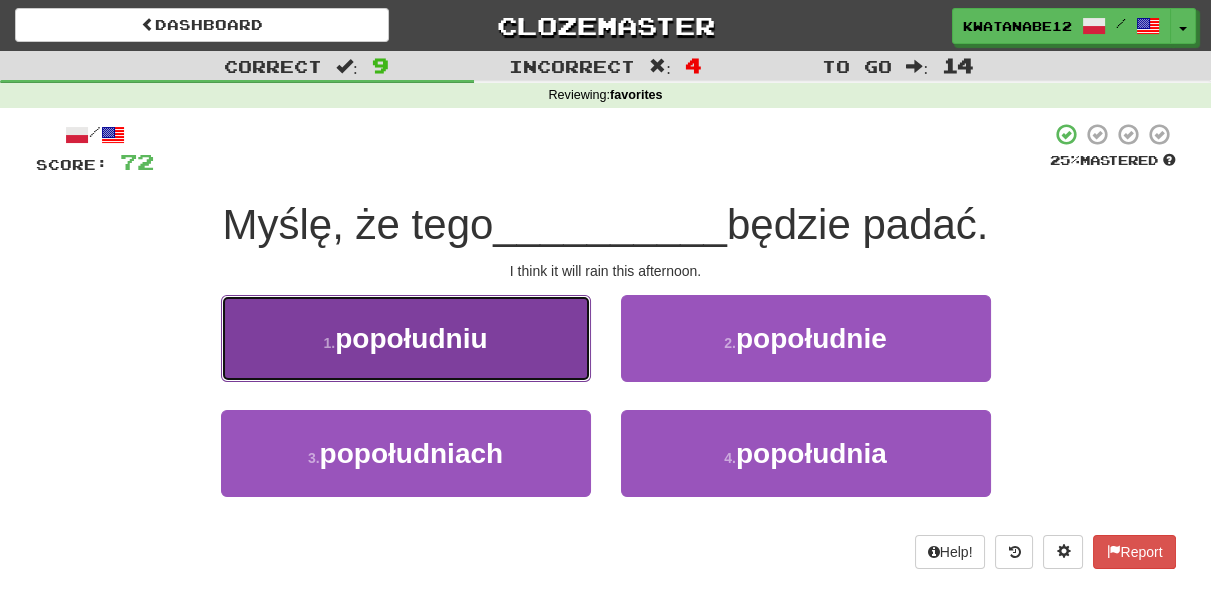 drag, startPoint x: 536, startPoint y: 342, endPoint x: 563, endPoint y: 346, distance: 27.294687 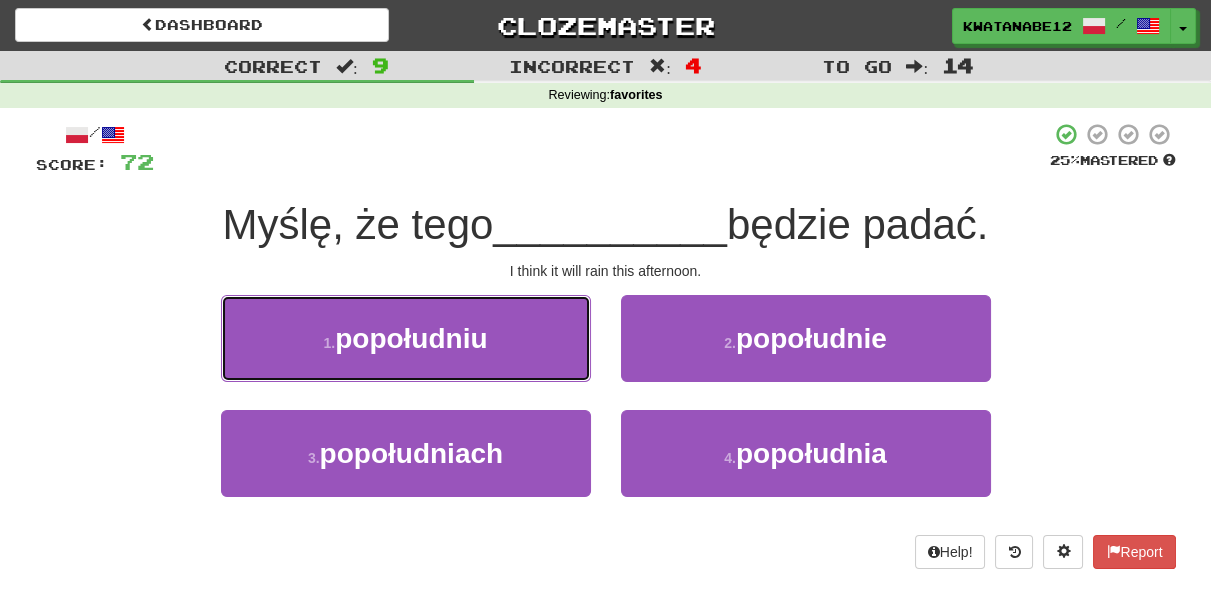 click on "1 .  popołudniu" at bounding box center (406, 338) 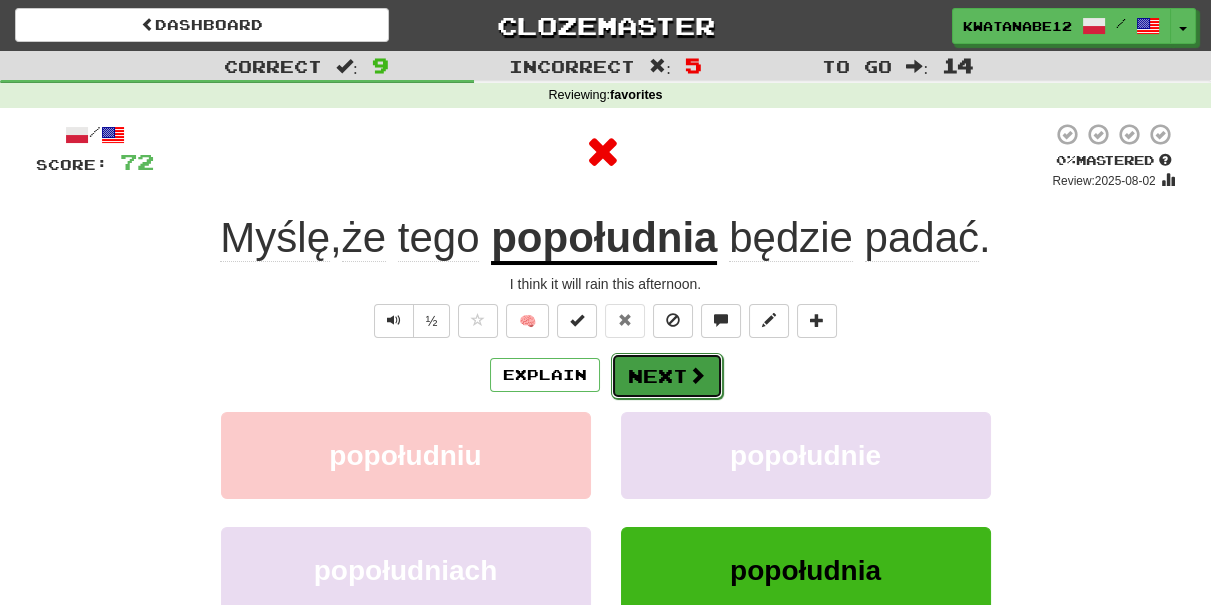 click on "Next" at bounding box center [667, 376] 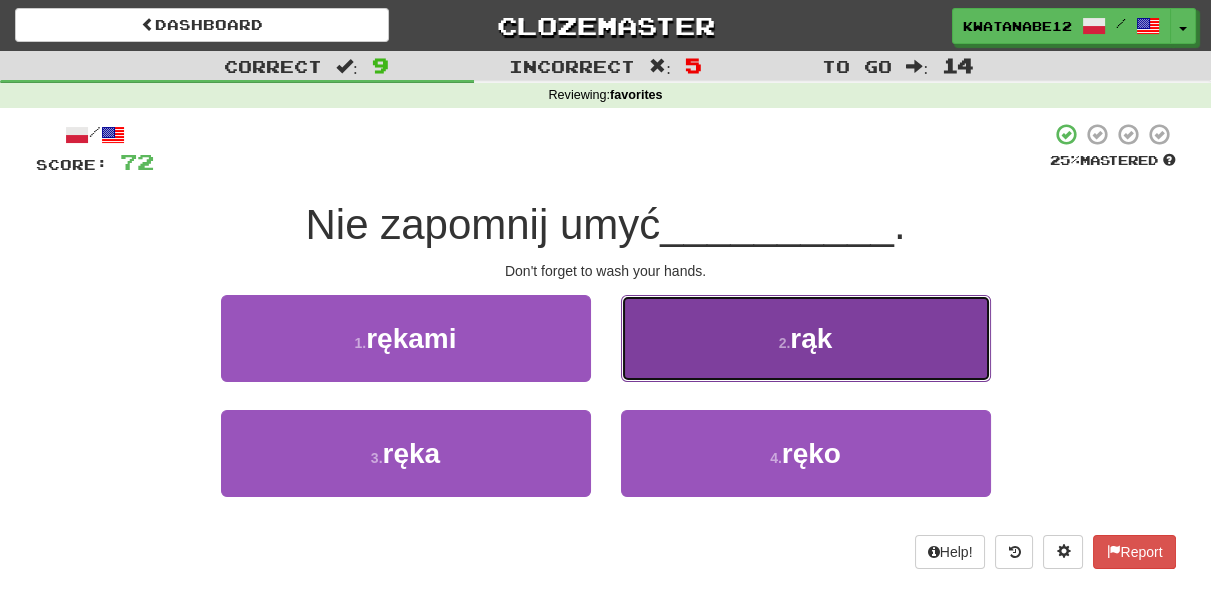 click on "2 .  rąk" at bounding box center [806, 338] 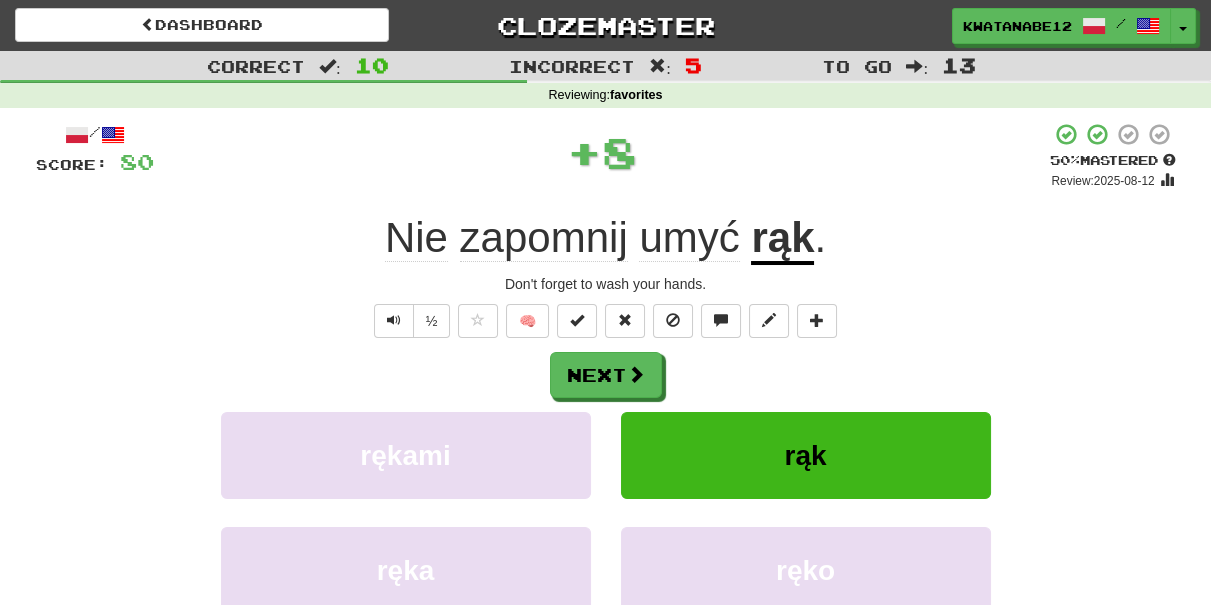 drag, startPoint x: 673, startPoint y: 364, endPoint x: 661, endPoint y: 356, distance: 14.422205 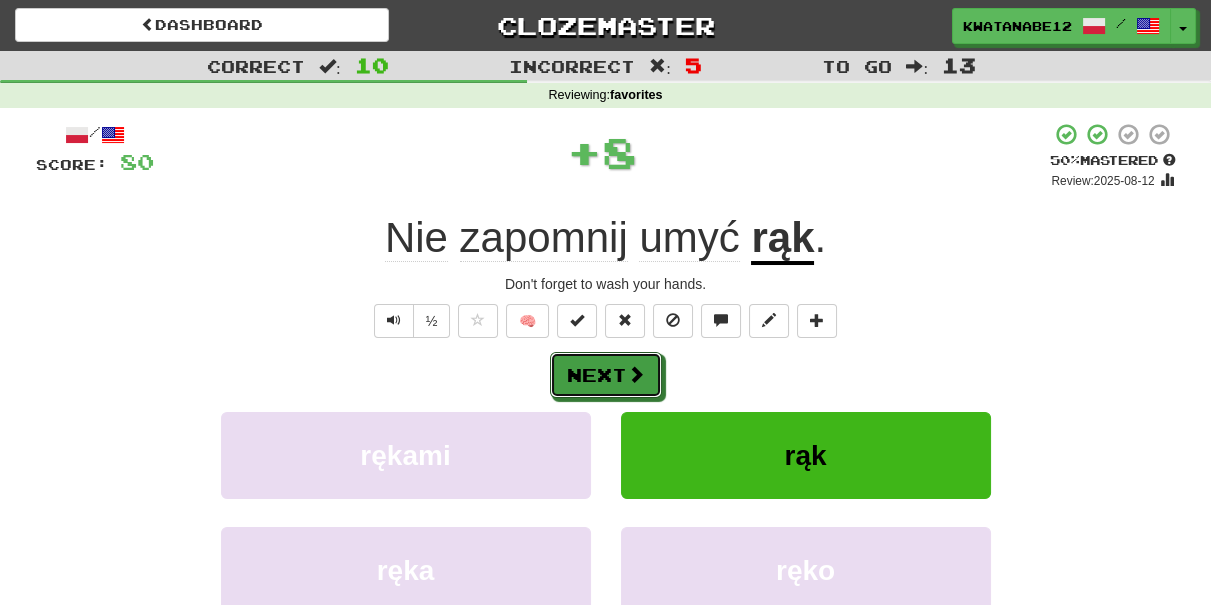 click at bounding box center (636, 374) 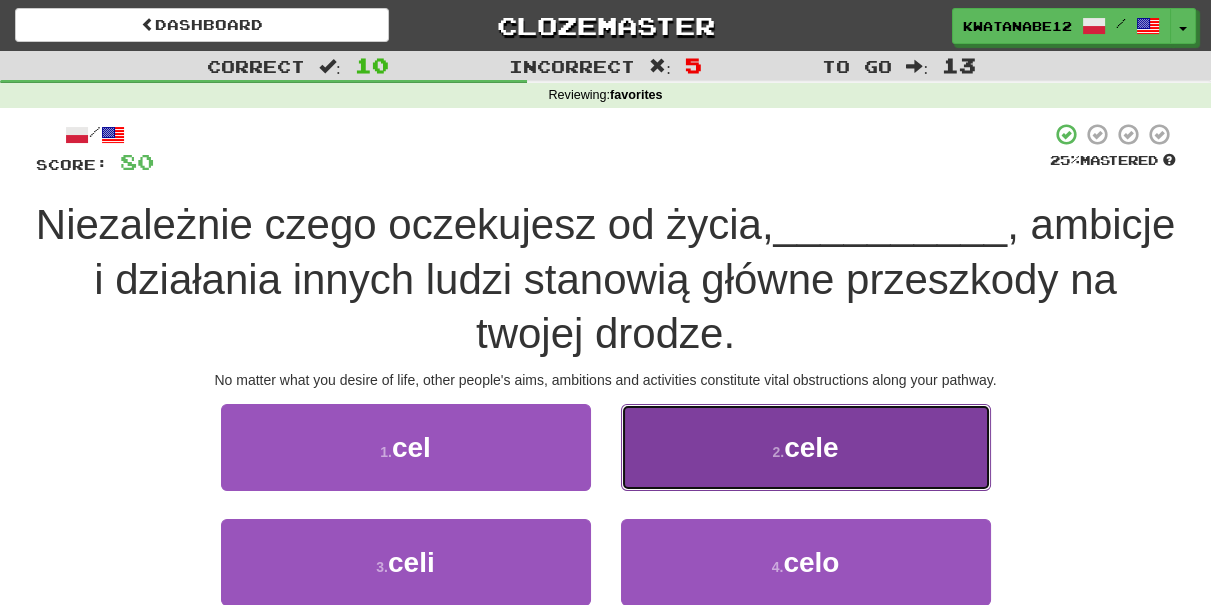 click on "2 .  cele" at bounding box center [806, 447] 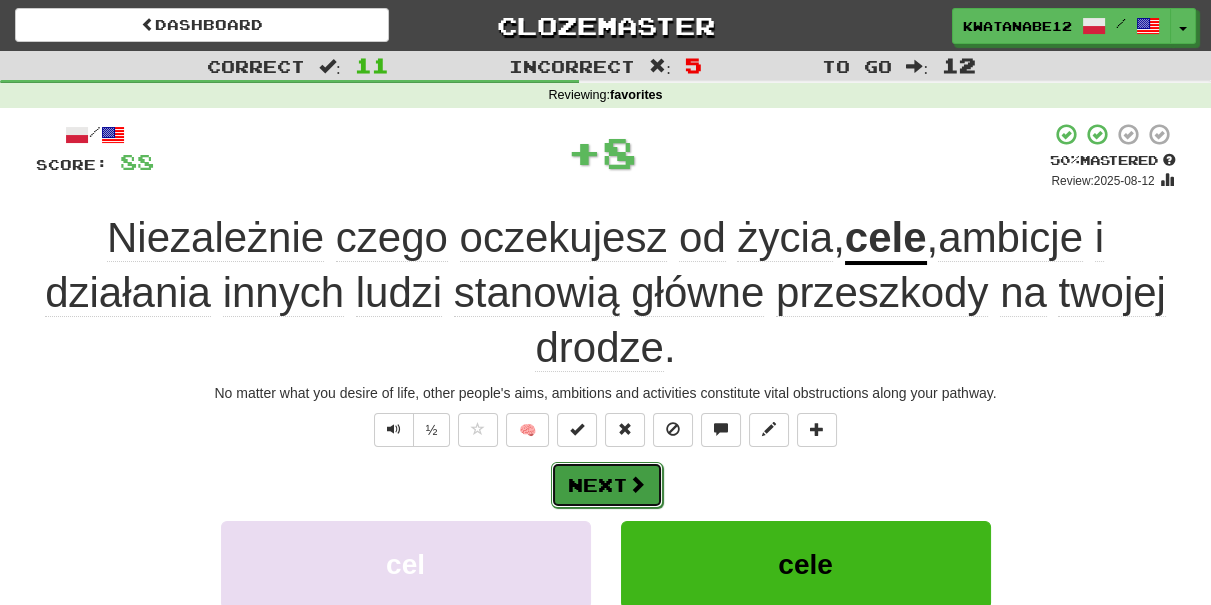 click at bounding box center [637, 484] 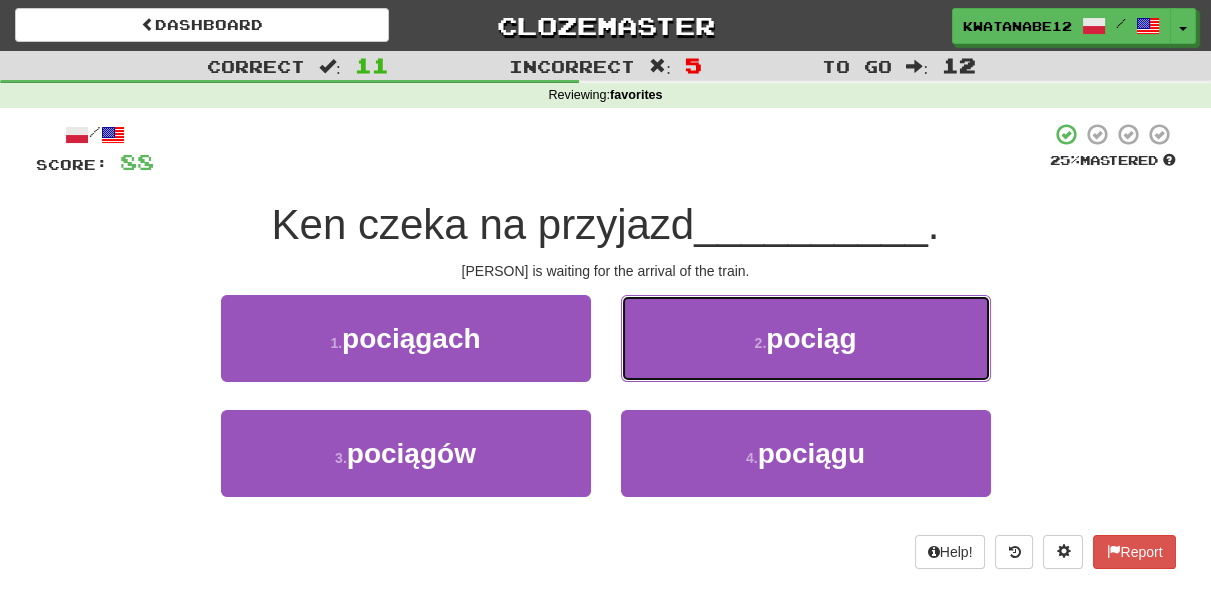 drag, startPoint x: 688, startPoint y: 346, endPoint x: 677, endPoint y: 343, distance: 11.401754 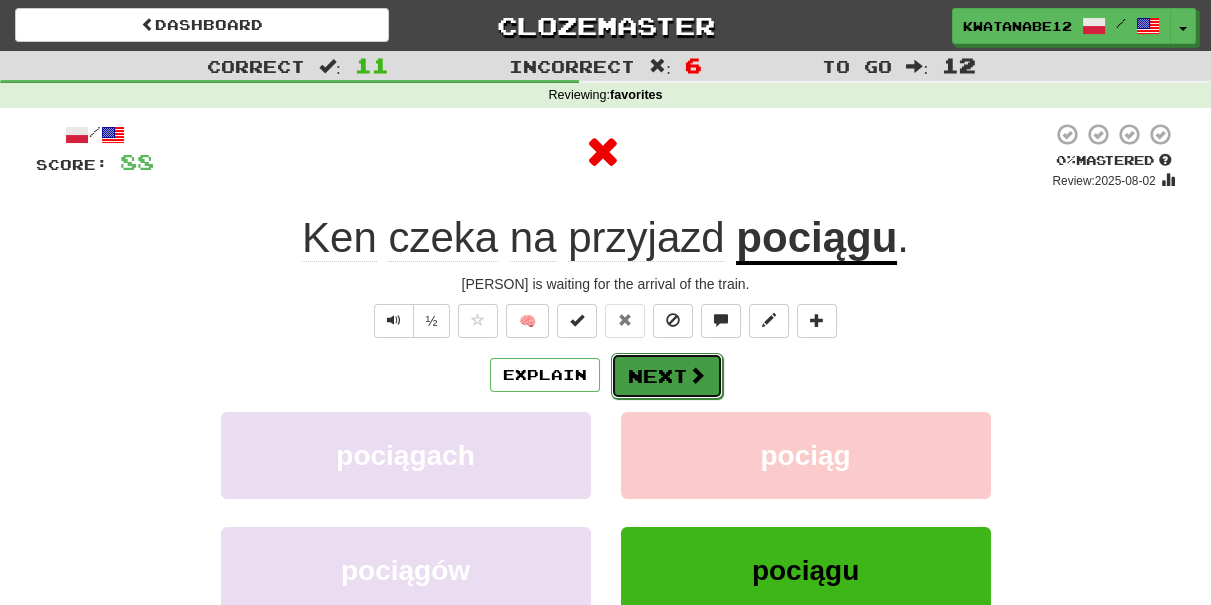 click on "Next" at bounding box center (667, 376) 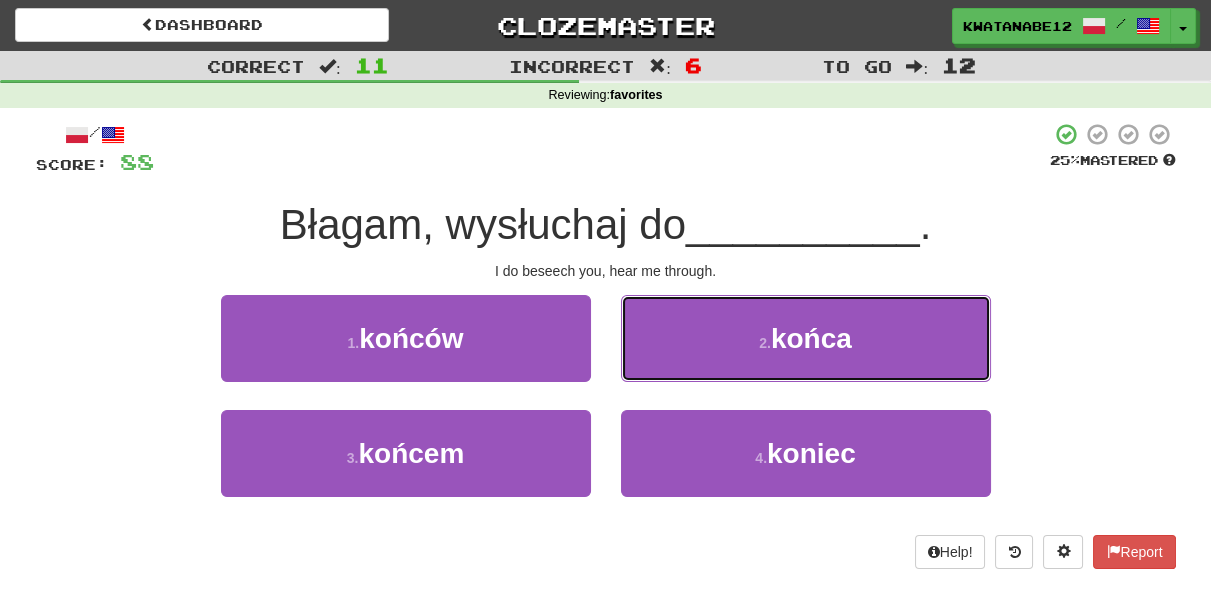 click on "2 .  końca" at bounding box center (806, 338) 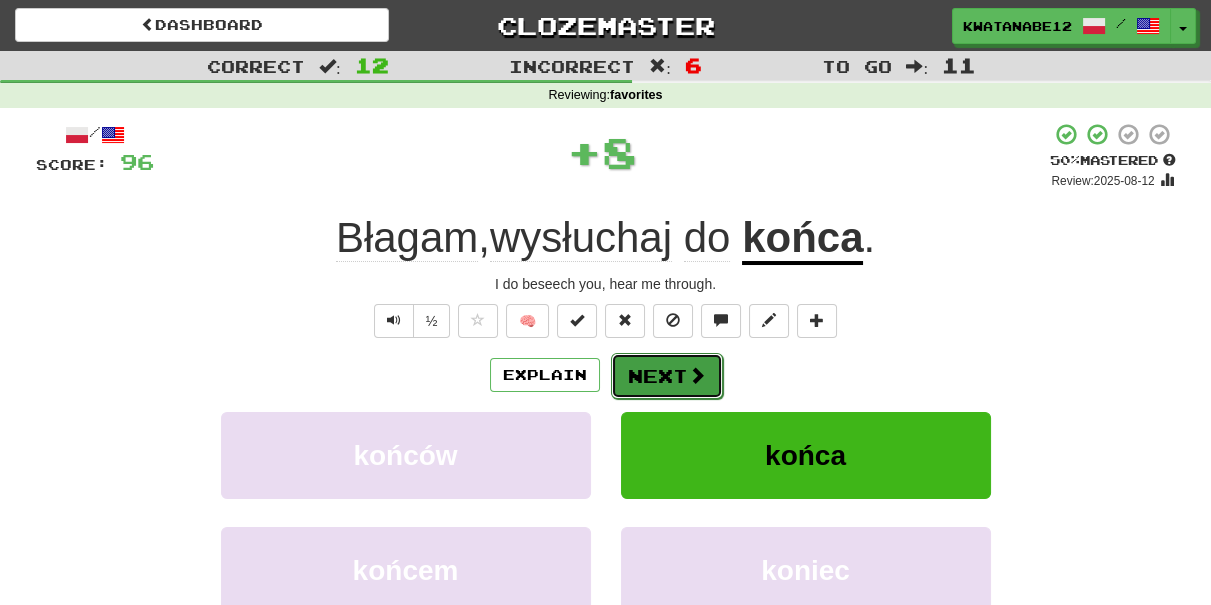click on "Next" at bounding box center [667, 376] 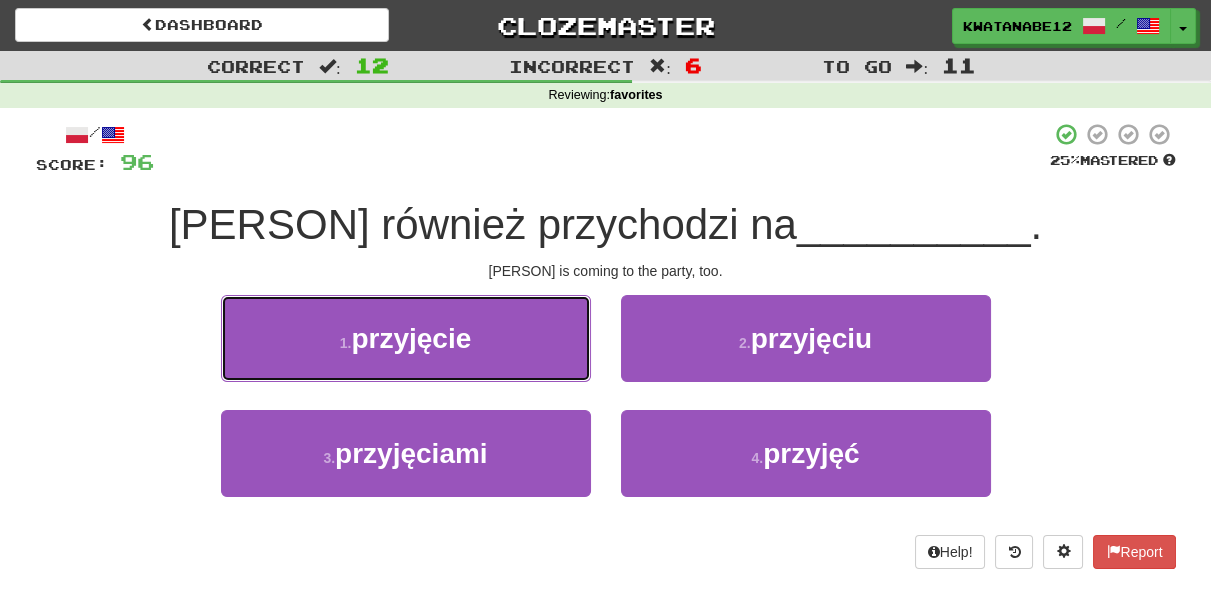 drag, startPoint x: 501, startPoint y: 348, endPoint x: 570, endPoint y: 349, distance: 69.00725 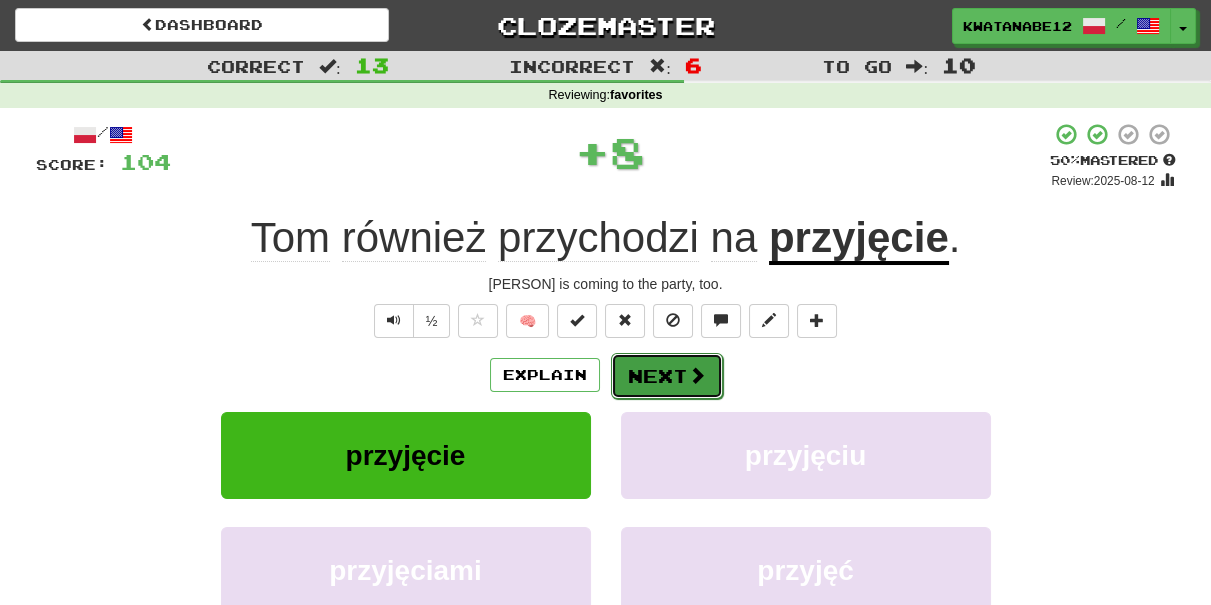 click on "Next" at bounding box center [667, 376] 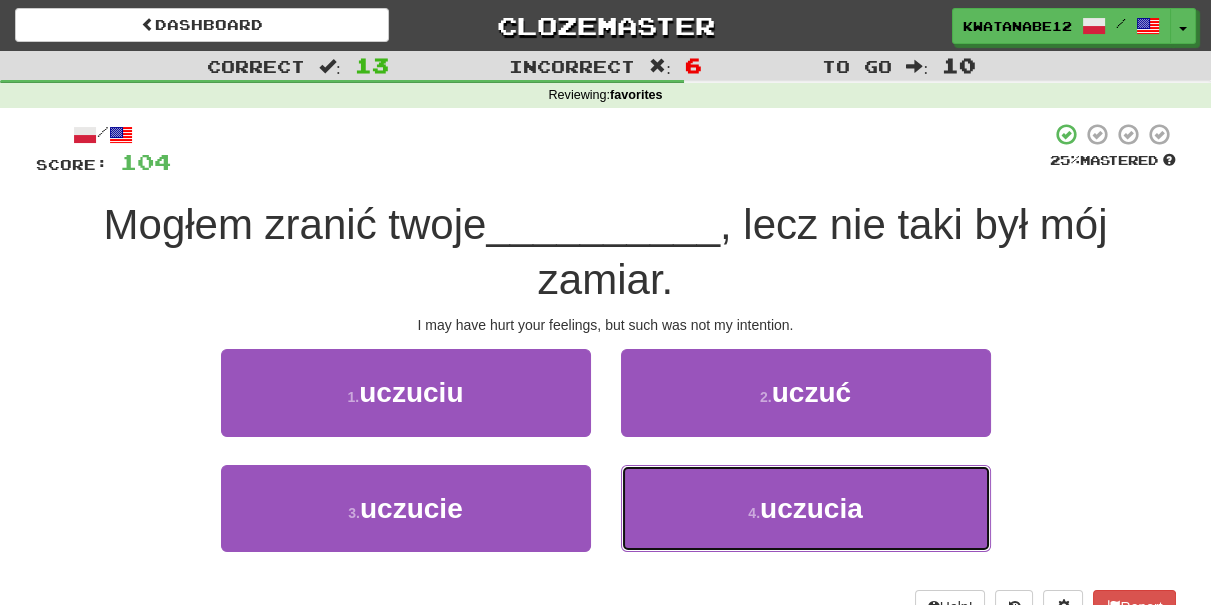 click on "4 .  uczucia" at bounding box center (806, 508) 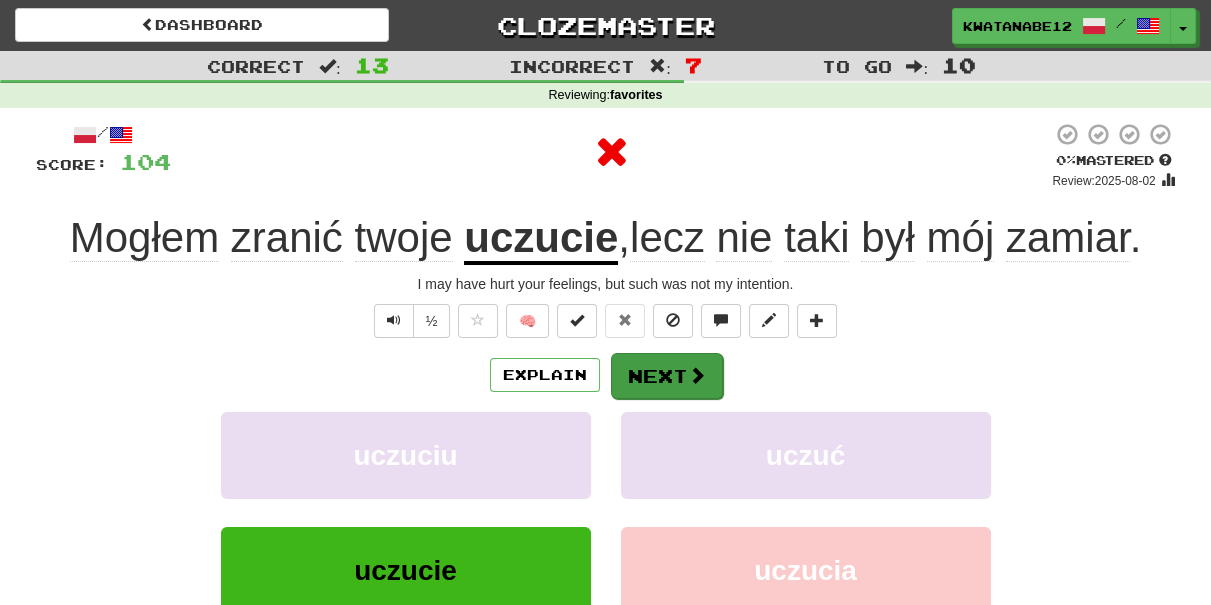 drag, startPoint x: 663, startPoint y: 392, endPoint x: 664, endPoint y: 382, distance: 10.049875 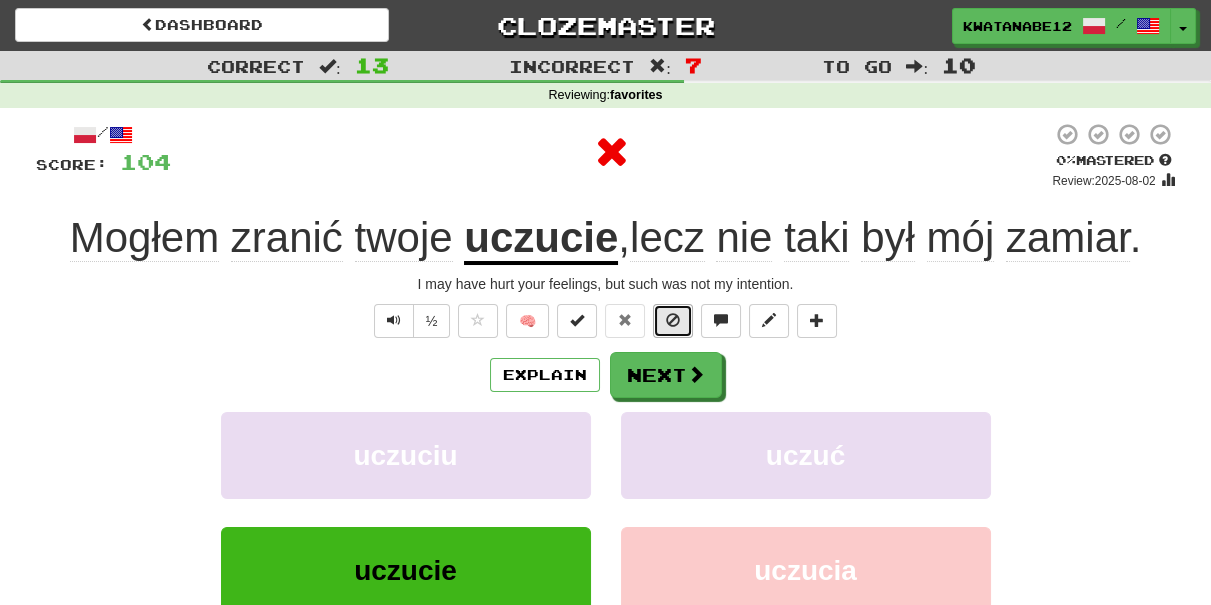 click at bounding box center [673, 321] 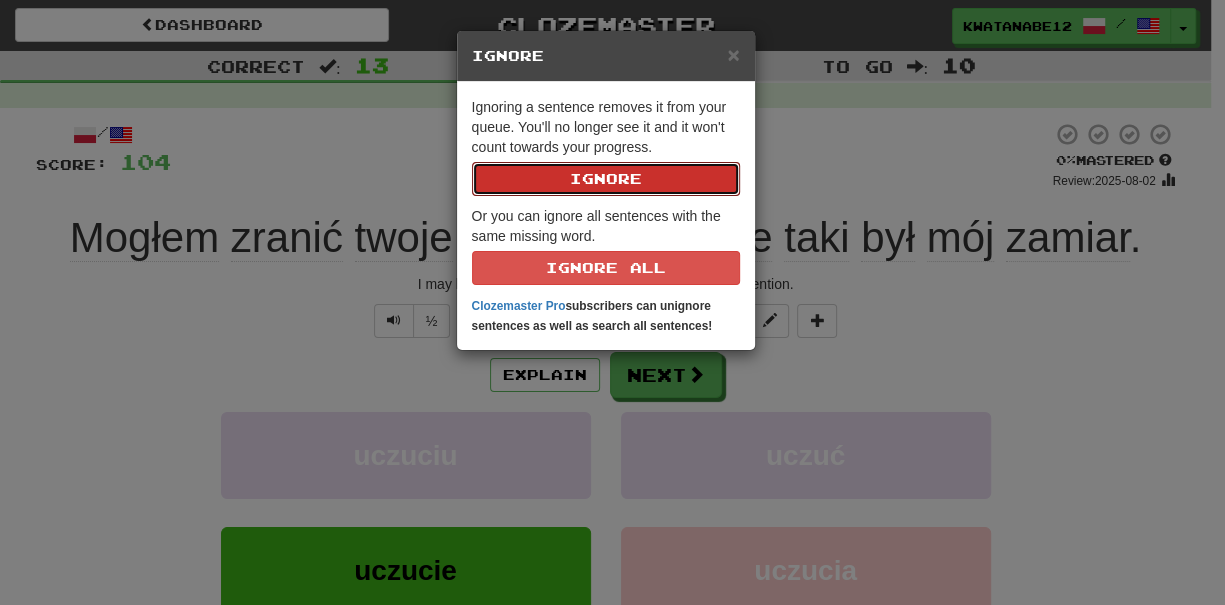 click on "× Ignore Ignoring a sentence removes it from your queue. You'll no longer see it and it won't count towards your progress. Ignore Or you can ignore all sentences with the same missing word. Ignore All Clozemaster Pro  subscribers can unignore sentences as well as search all sentences!" at bounding box center (612, 302) 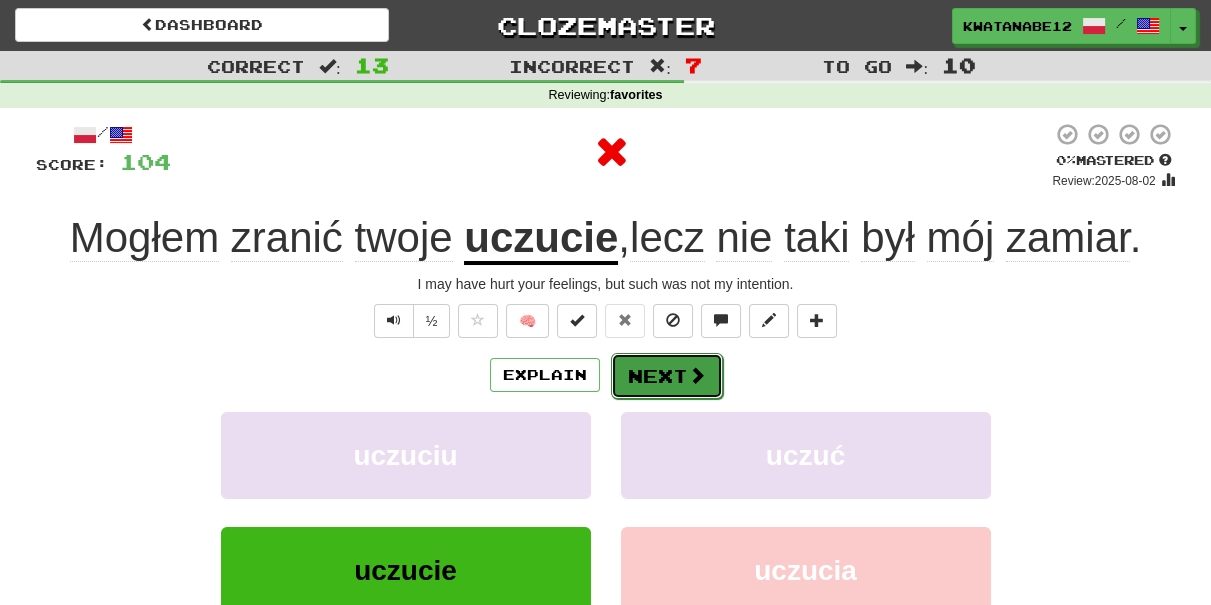 click at bounding box center (697, 375) 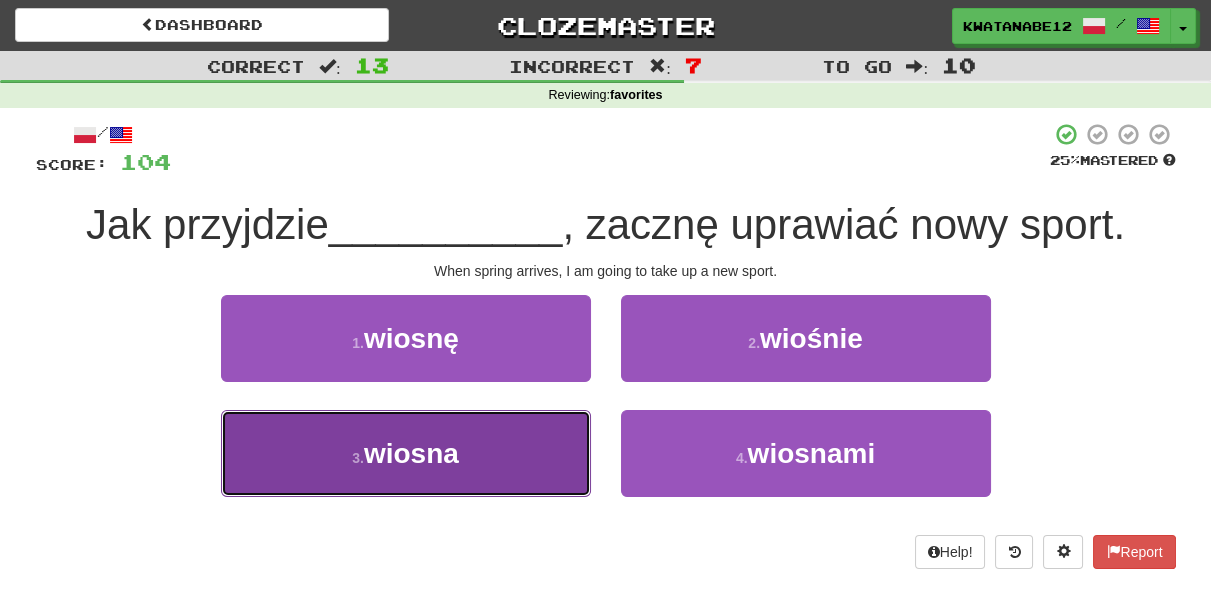 click on "3 .  wiosna" at bounding box center [406, 453] 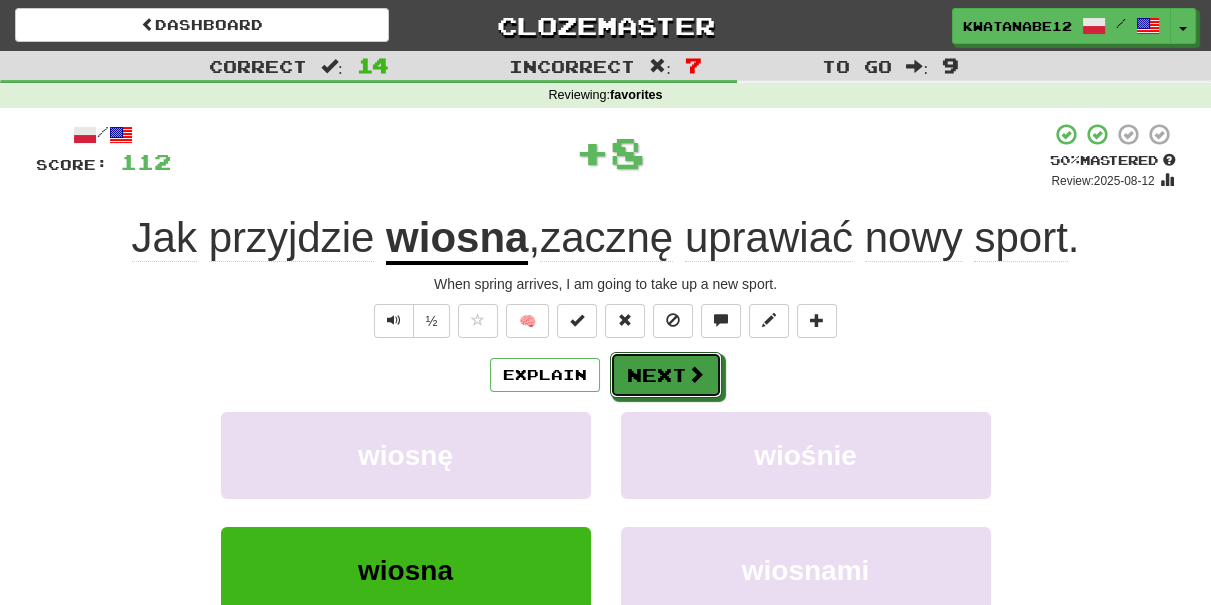 drag, startPoint x: 658, startPoint y: 367, endPoint x: 614, endPoint y: 285, distance: 93.05912 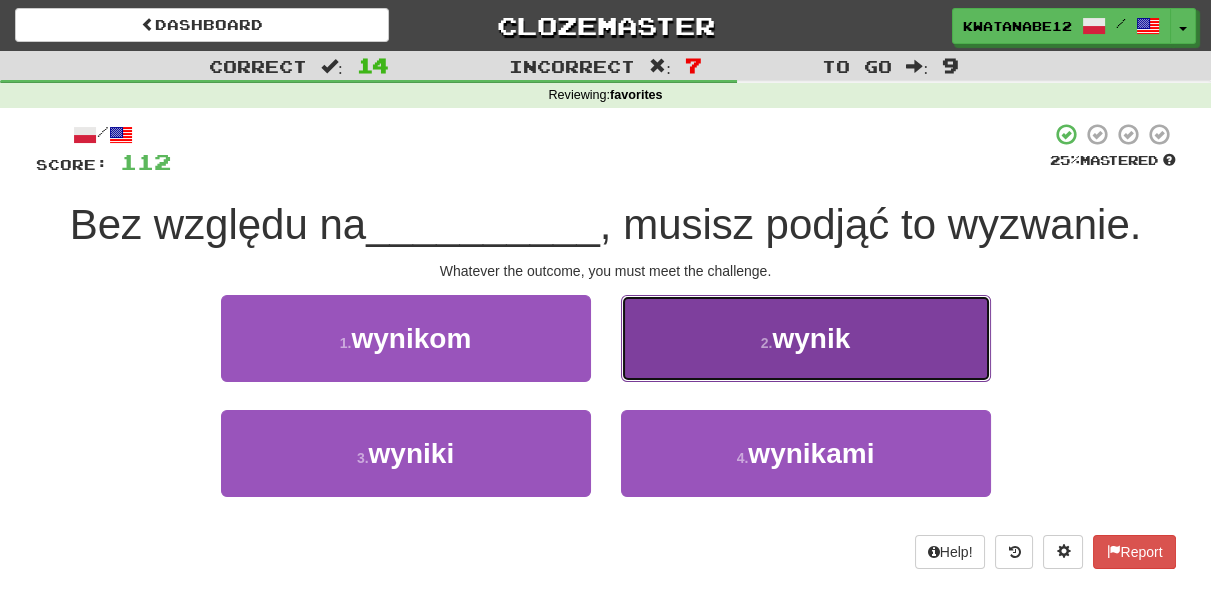 drag, startPoint x: 741, startPoint y: 330, endPoint x: 694, endPoint y: 350, distance: 51.078373 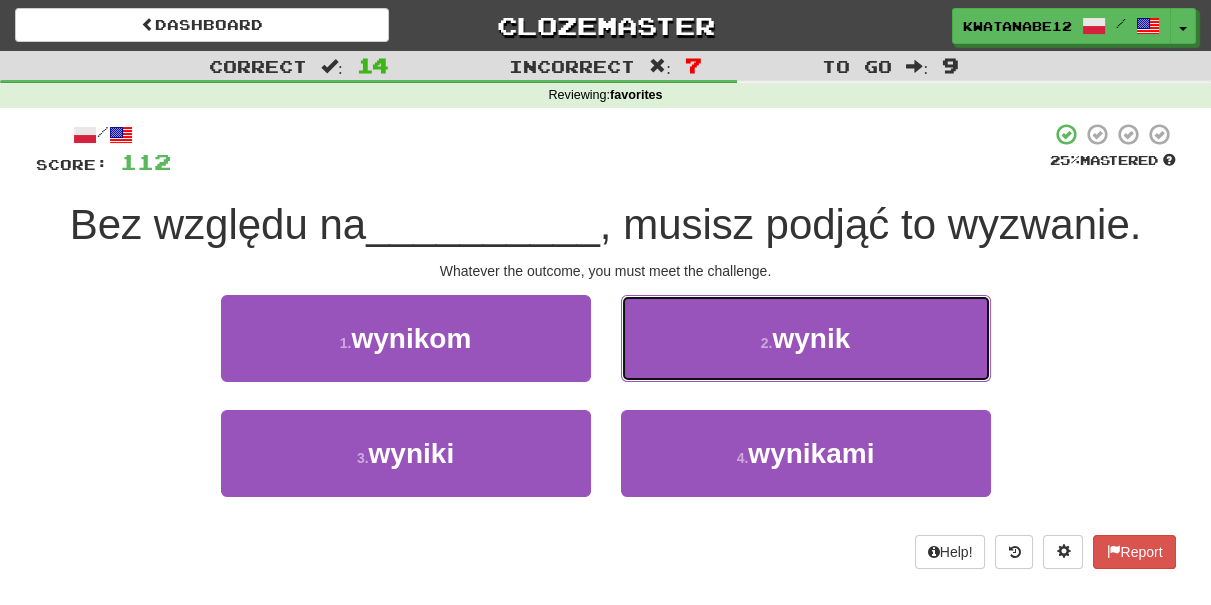 click on "2 .  wynik" at bounding box center (806, 338) 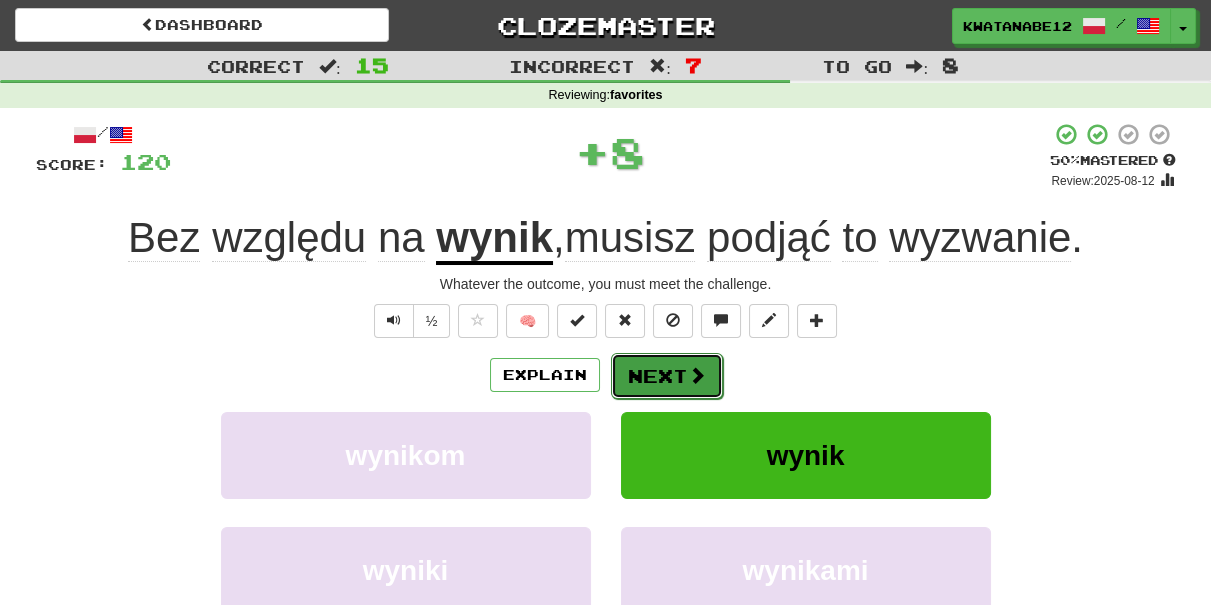 click on "Next" at bounding box center (667, 376) 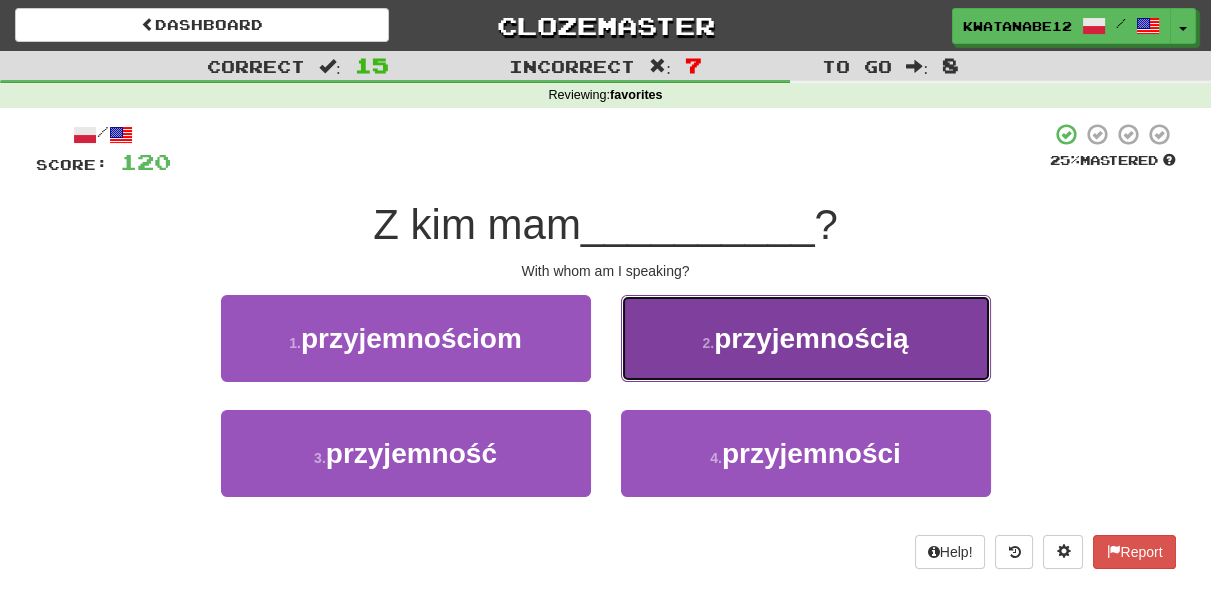 click on "2 .  przyjemnością" at bounding box center [806, 338] 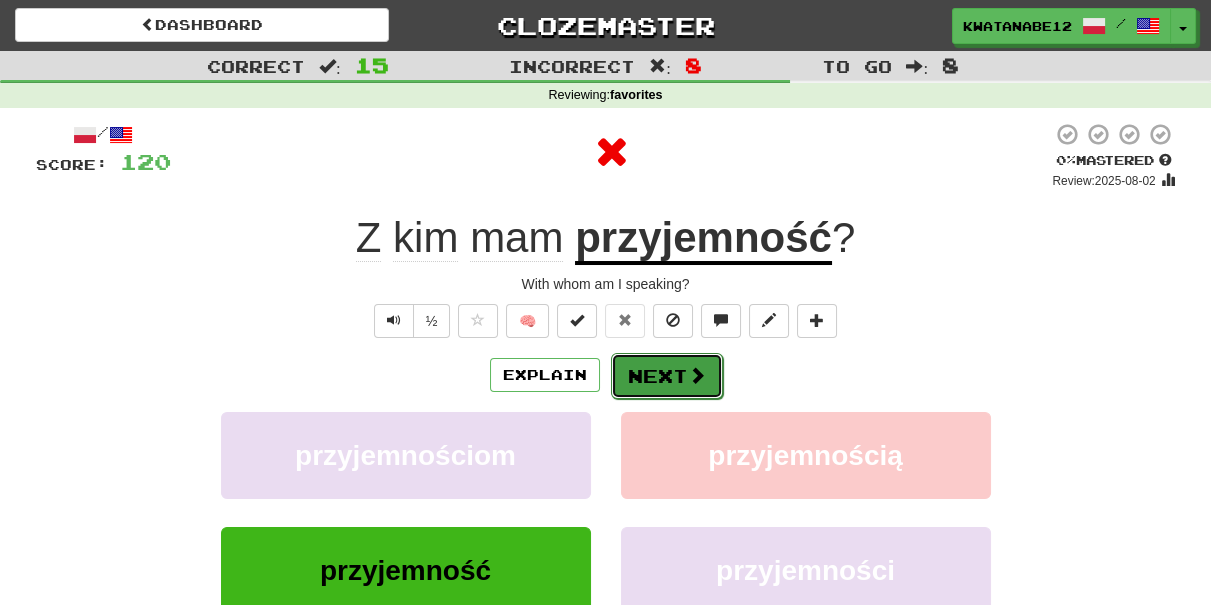 click on "Next" at bounding box center [667, 376] 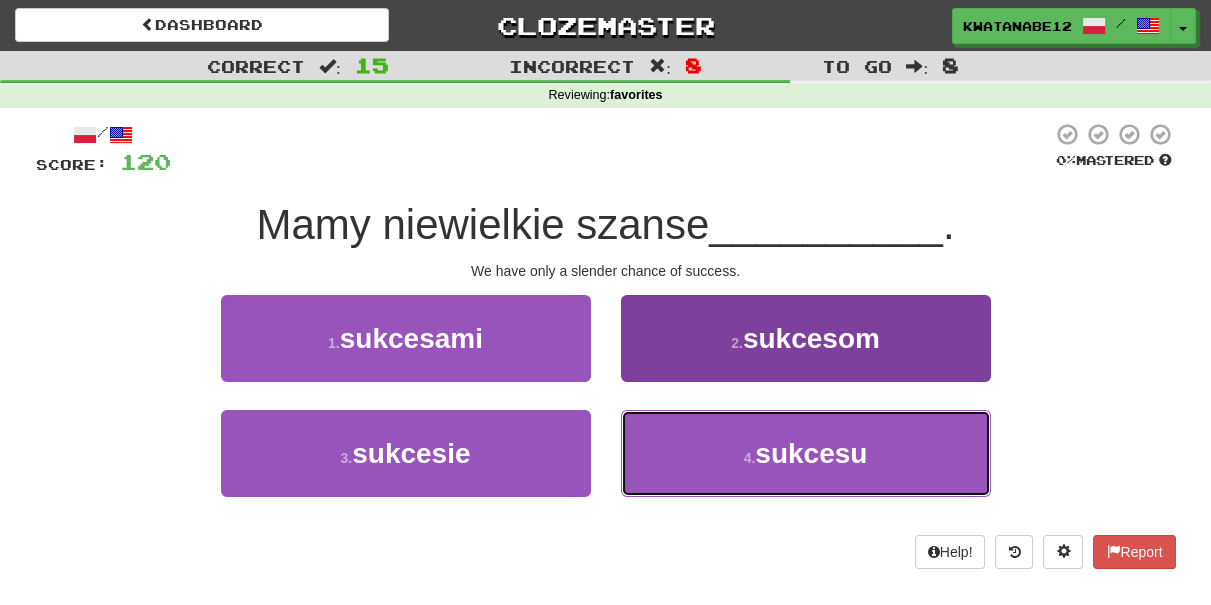 click on "4 .  sukcesu" at bounding box center [806, 453] 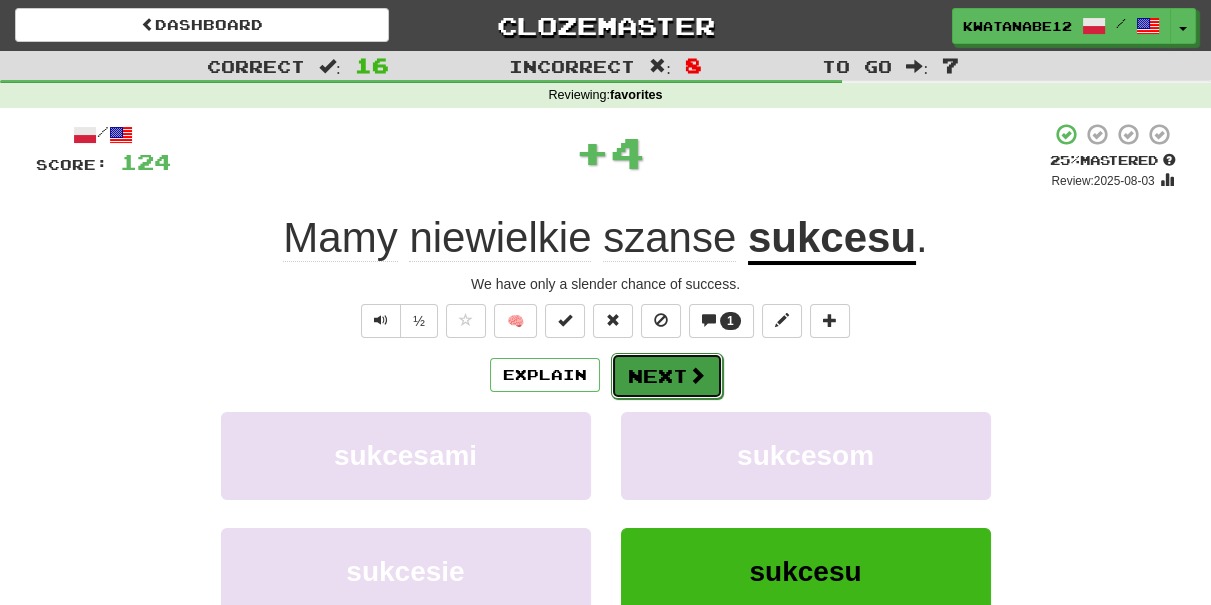 click on "Next" at bounding box center (667, 376) 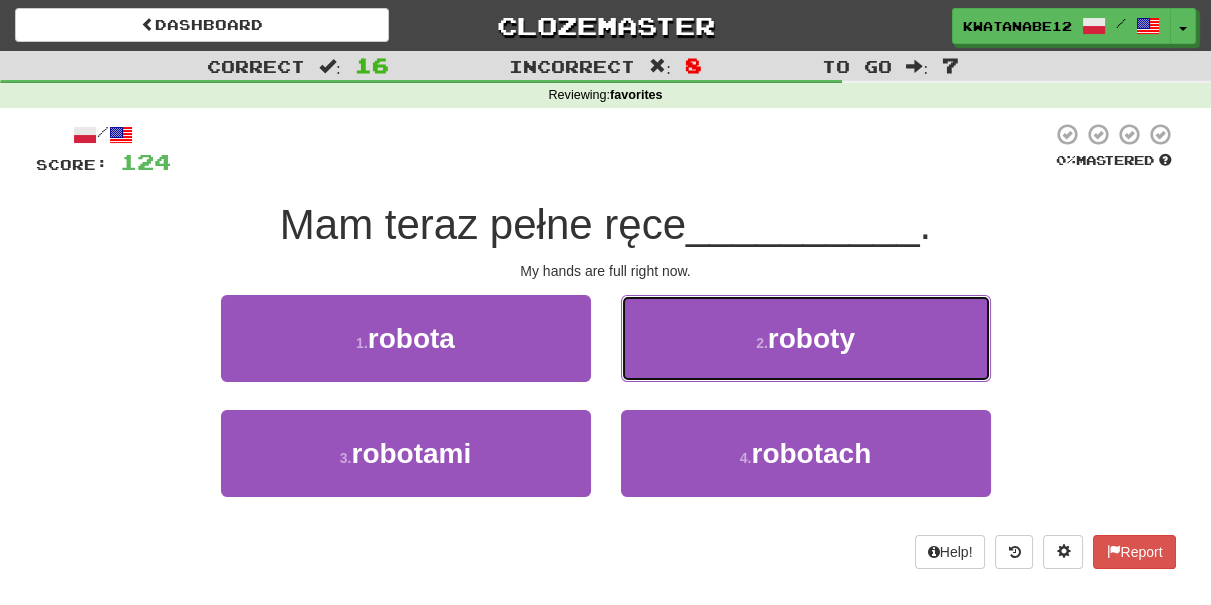 drag, startPoint x: 684, startPoint y: 323, endPoint x: 678, endPoint y: 345, distance: 22.803509 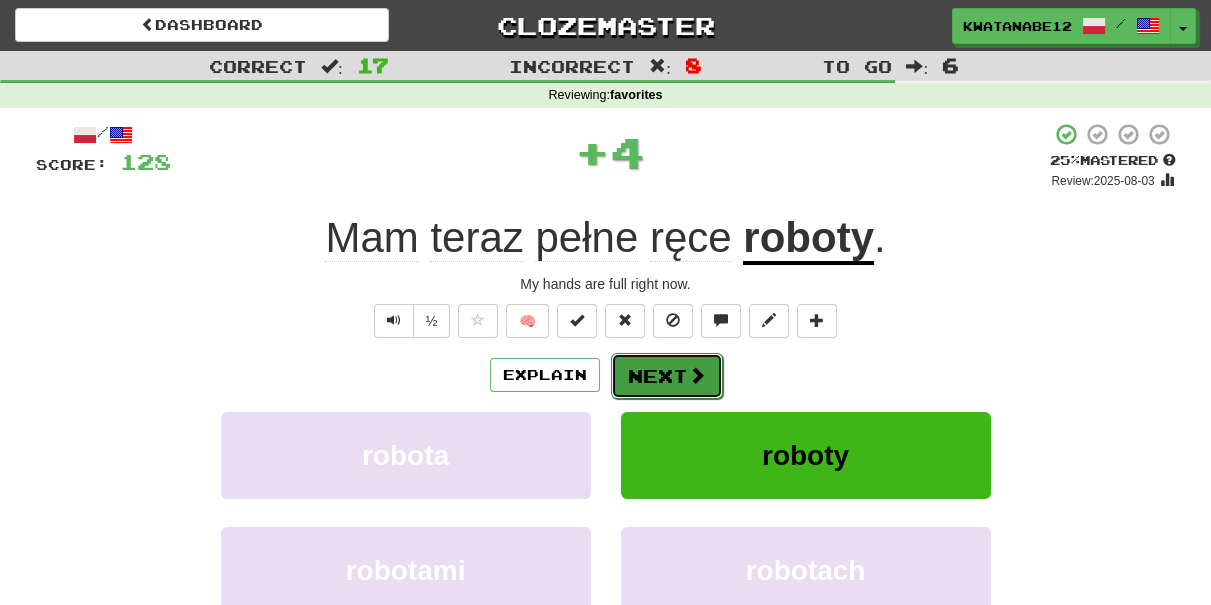 click on "Next" at bounding box center [667, 376] 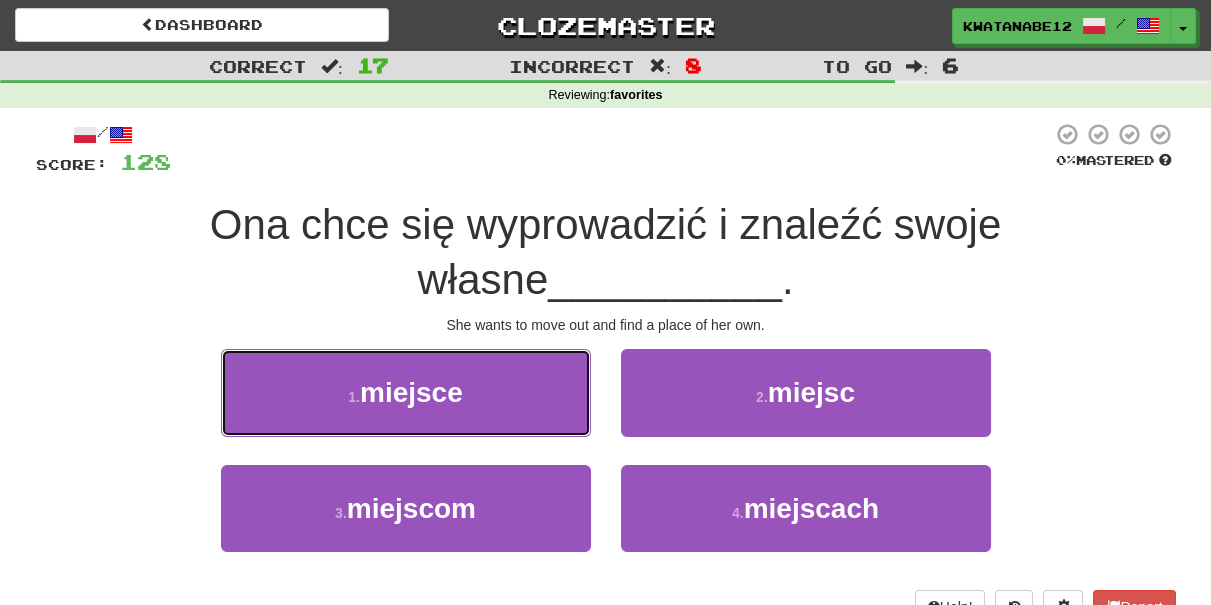 drag, startPoint x: 524, startPoint y: 403, endPoint x: 588, endPoint y: 400, distance: 64.070274 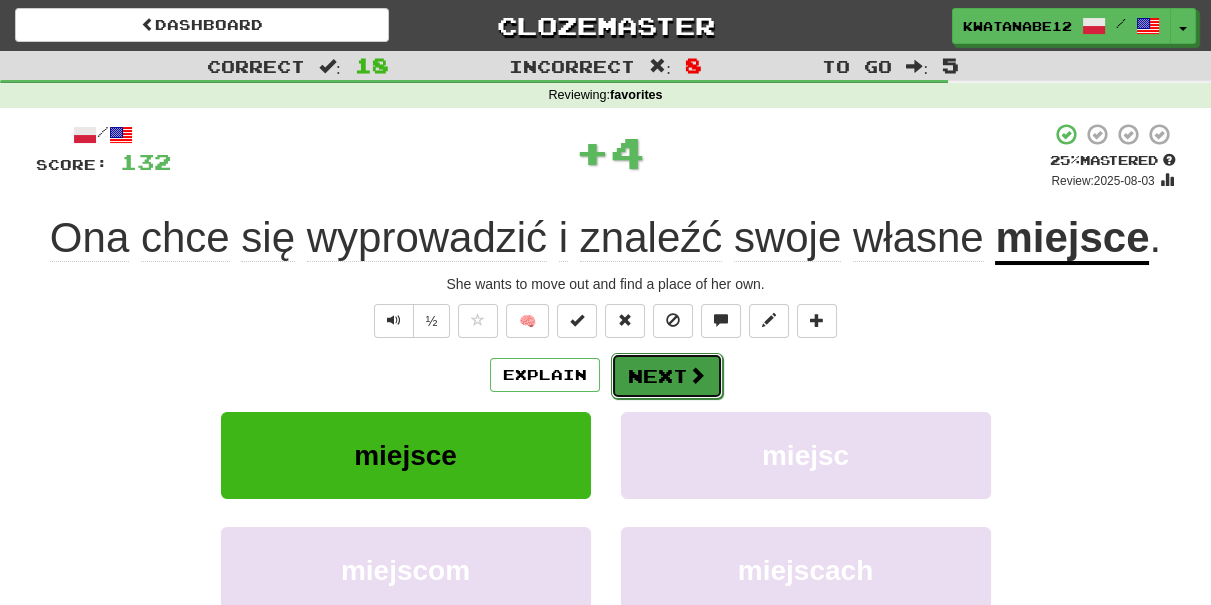 click on "Next" at bounding box center [667, 376] 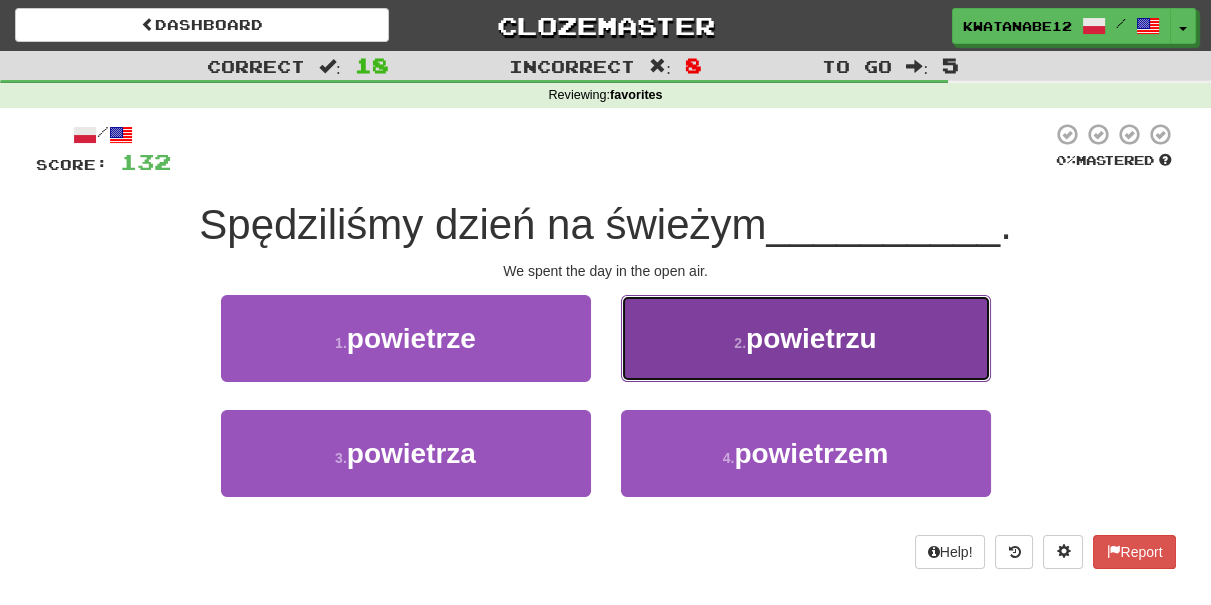 click on "2 .  powietrzu" at bounding box center (806, 338) 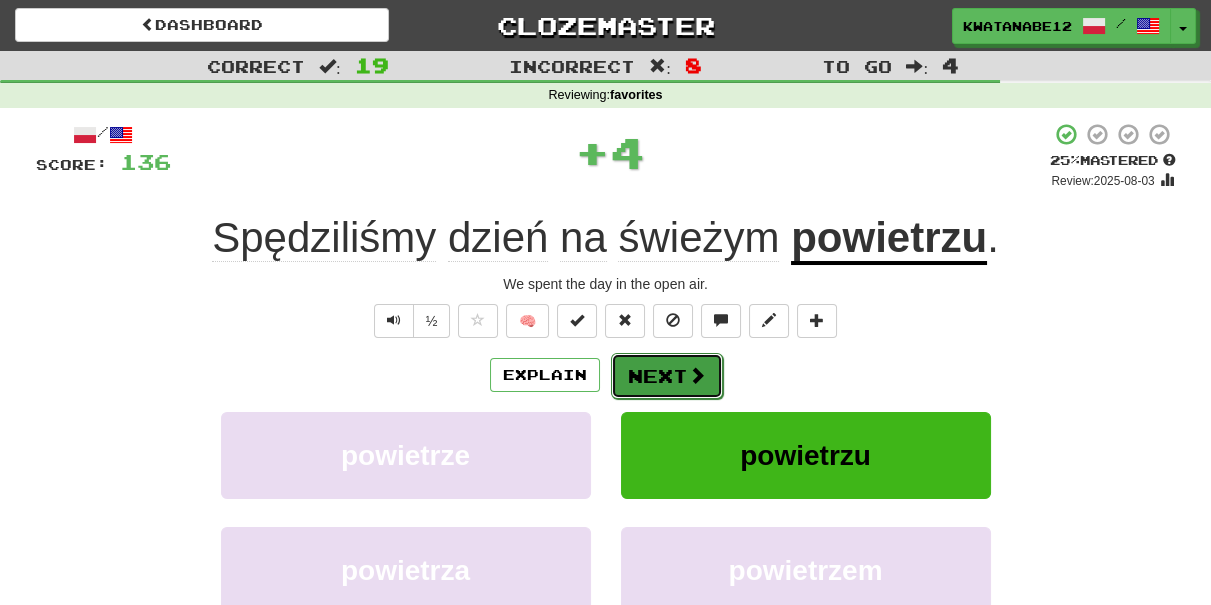 click on "Next" at bounding box center (667, 376) 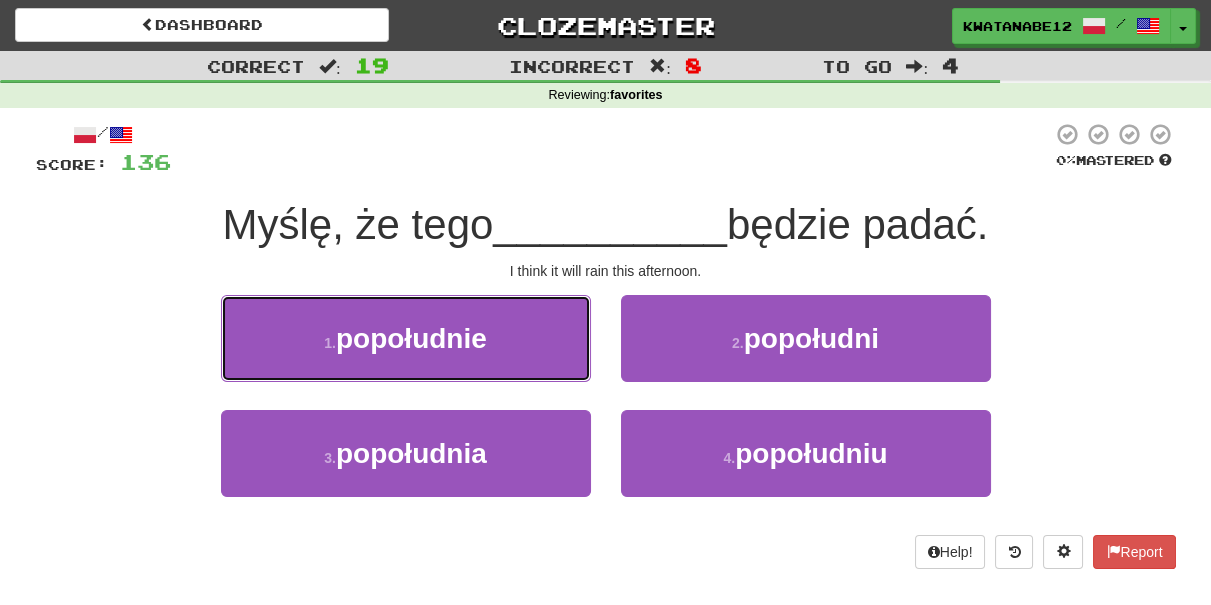 click on "1 .  popołudnie" at bounding box center [406, 338] 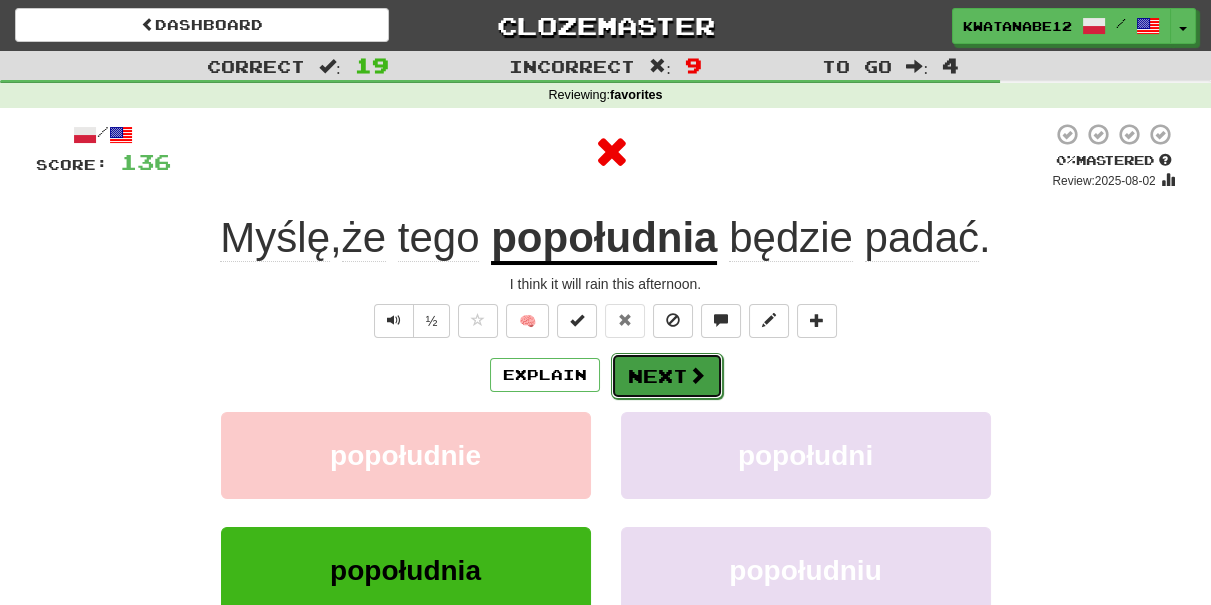 click on "Next" at bounding box center (667, 376) 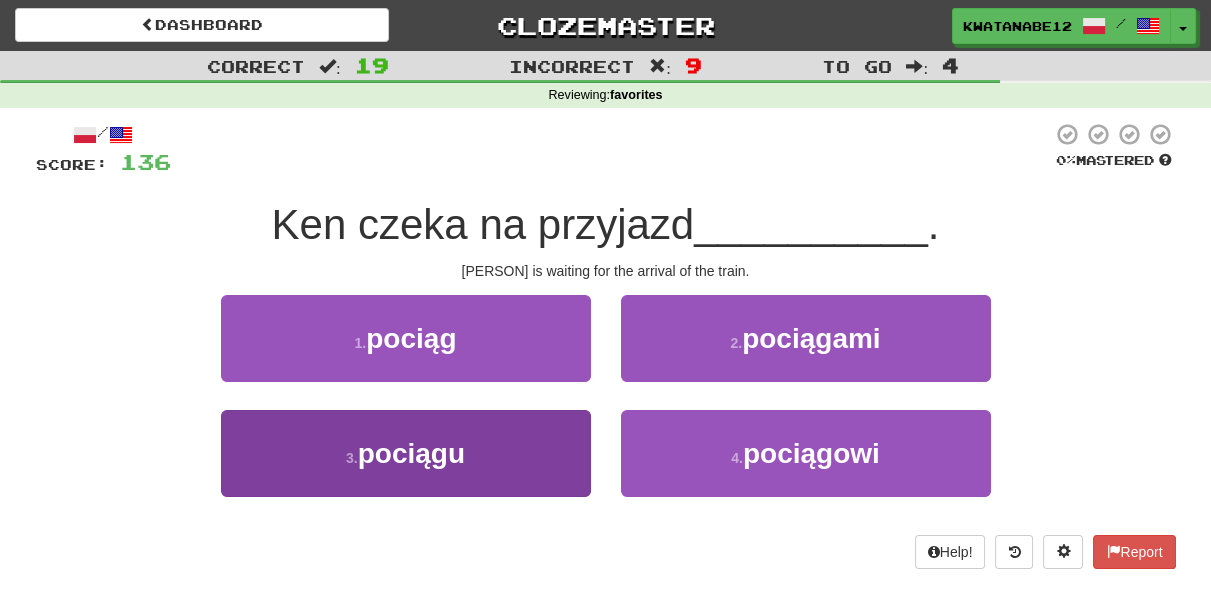 drag, startPoint x: 522, startPoint y: 404, endPoint x: 552, endPoint y: 426, distance: 37.202152 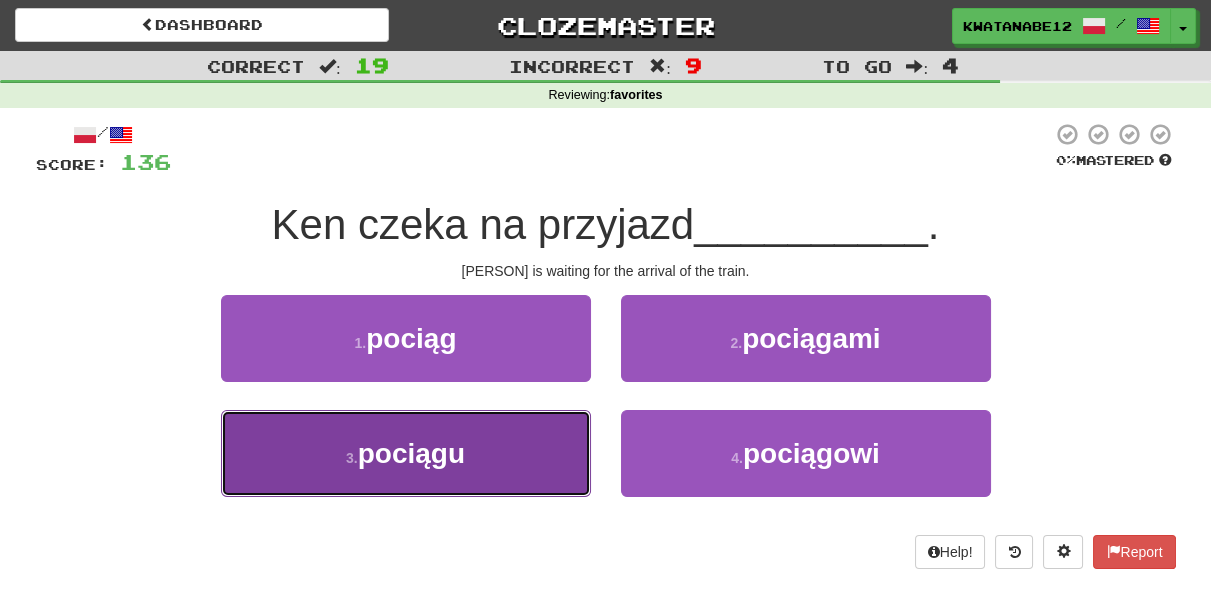click on "3 .  pociągu" at bounding box center [406, 453] 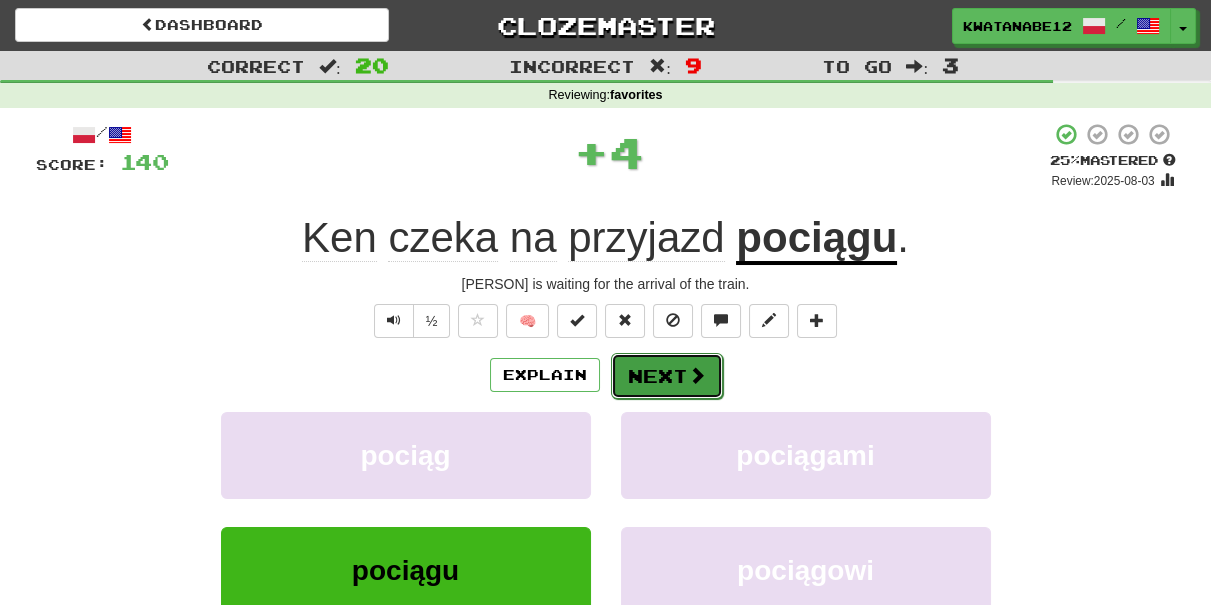click on "Next" at bounding box center (667, 376) 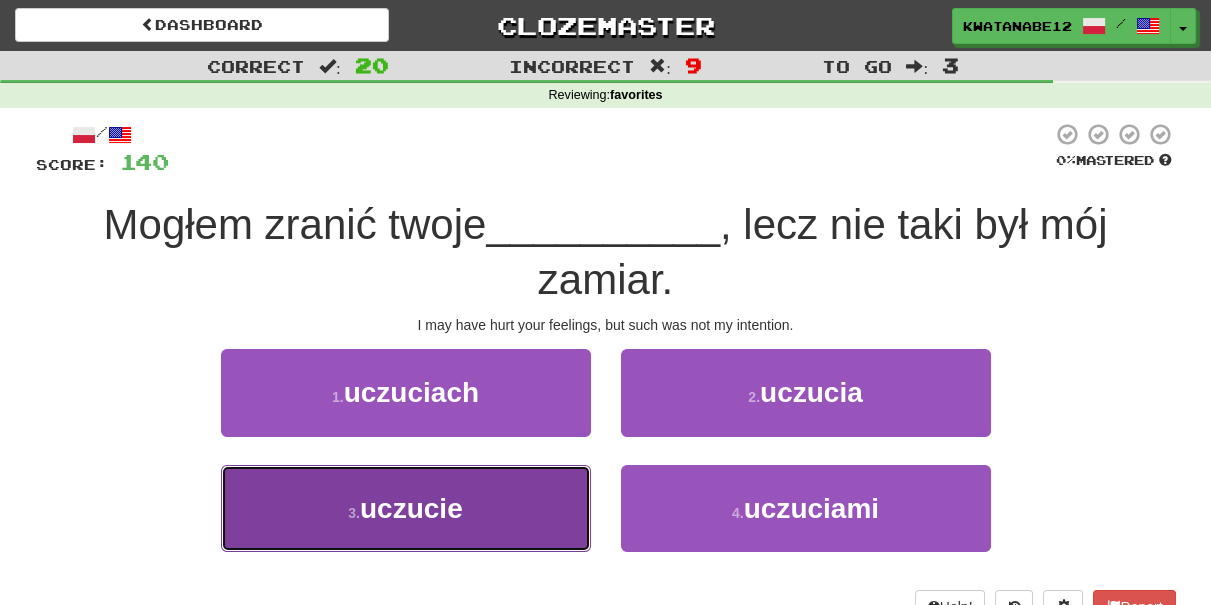 click on "3 .  uczucie" at bounding box center [406, 508] 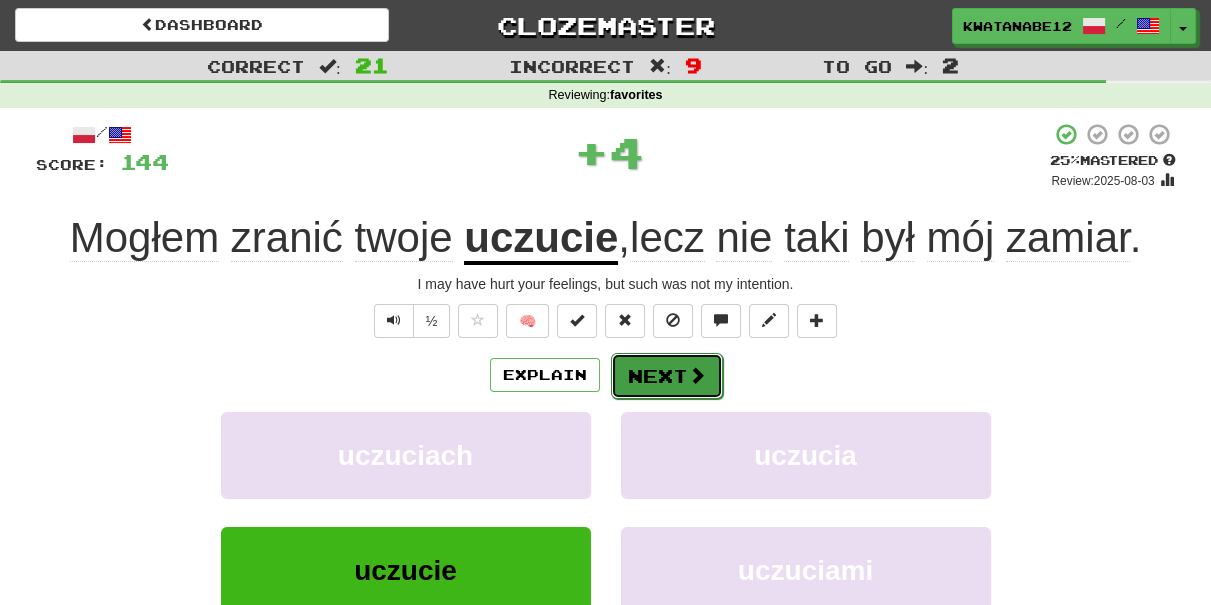 click on "Next" at bounding box center (667, 376) 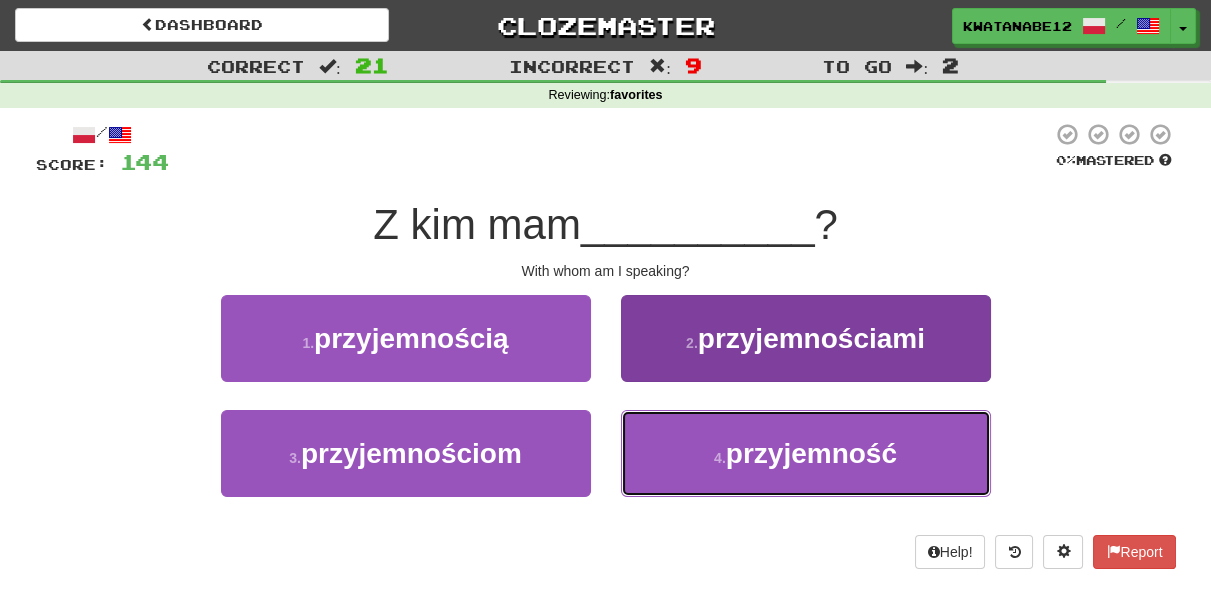 click on "przyjemność" at bounding box center [811, 453] 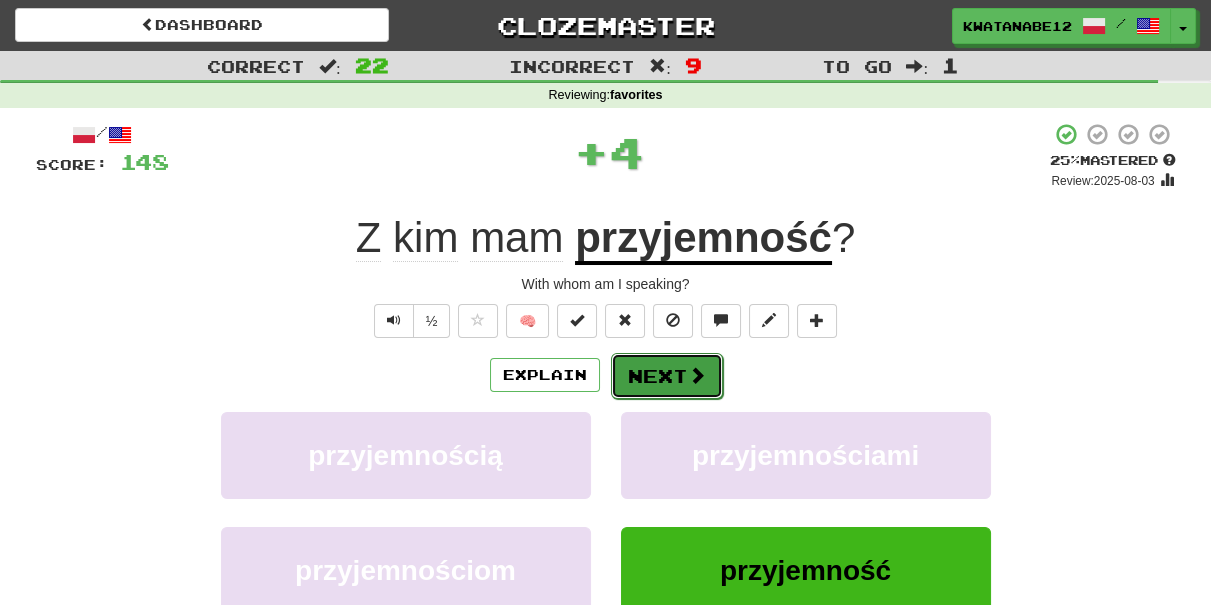 click on "Next" at bounding box center [667, 376] 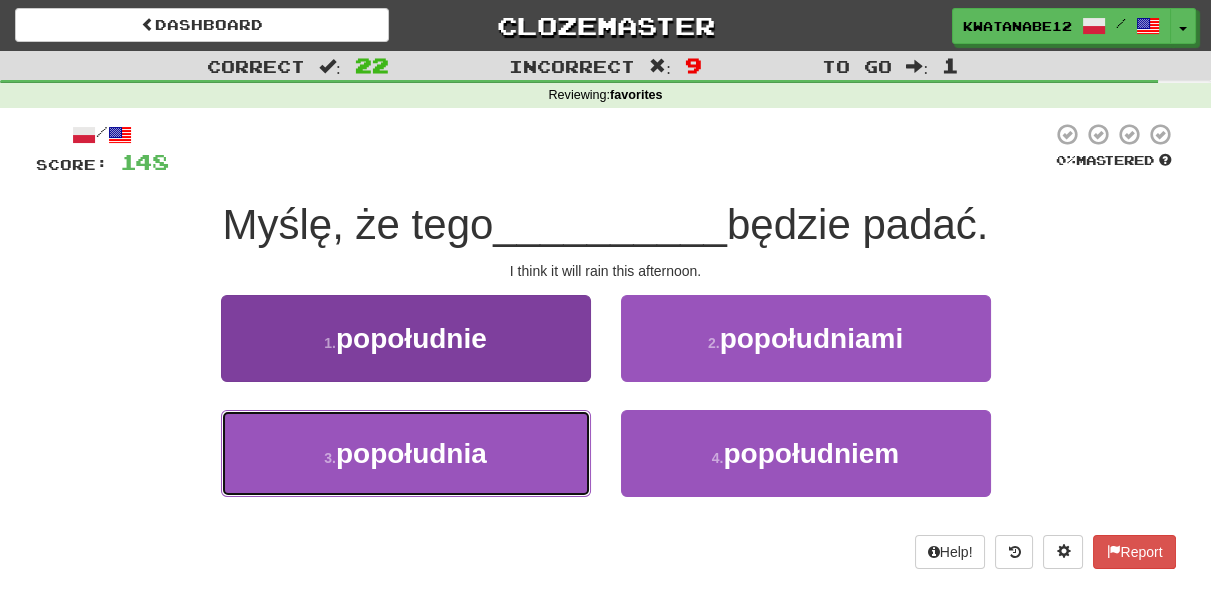 drag, startPoint x: 514, startPoint y: 427, endPoint x: 536, endPoint y: 431, distance: 22.36068 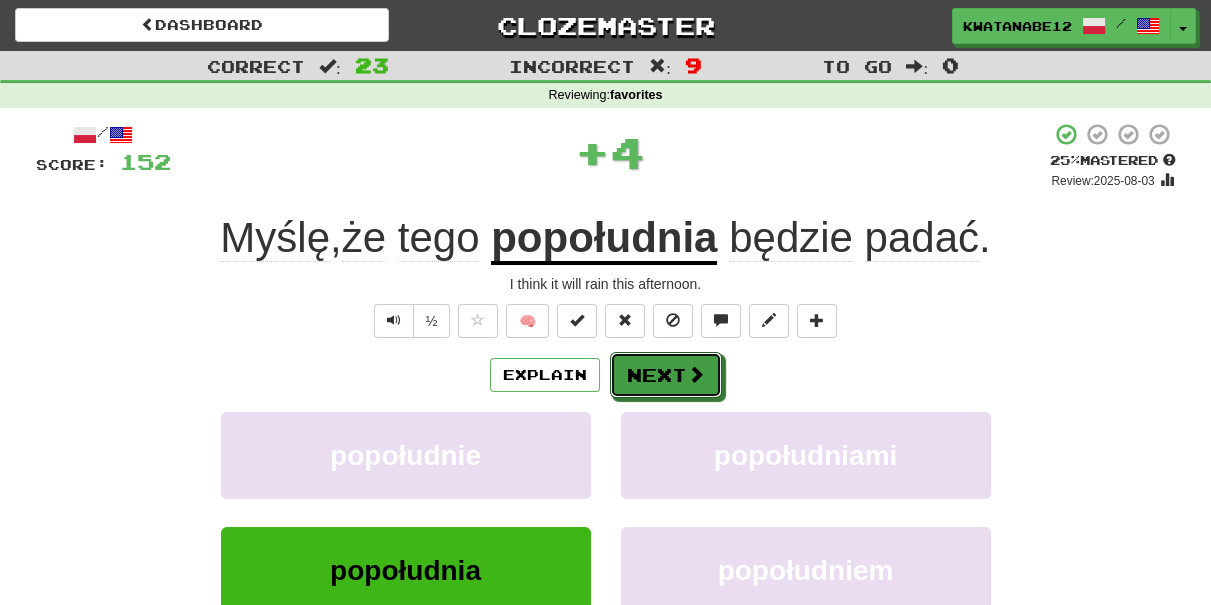click on "Next" at bounding box center [666, 375] 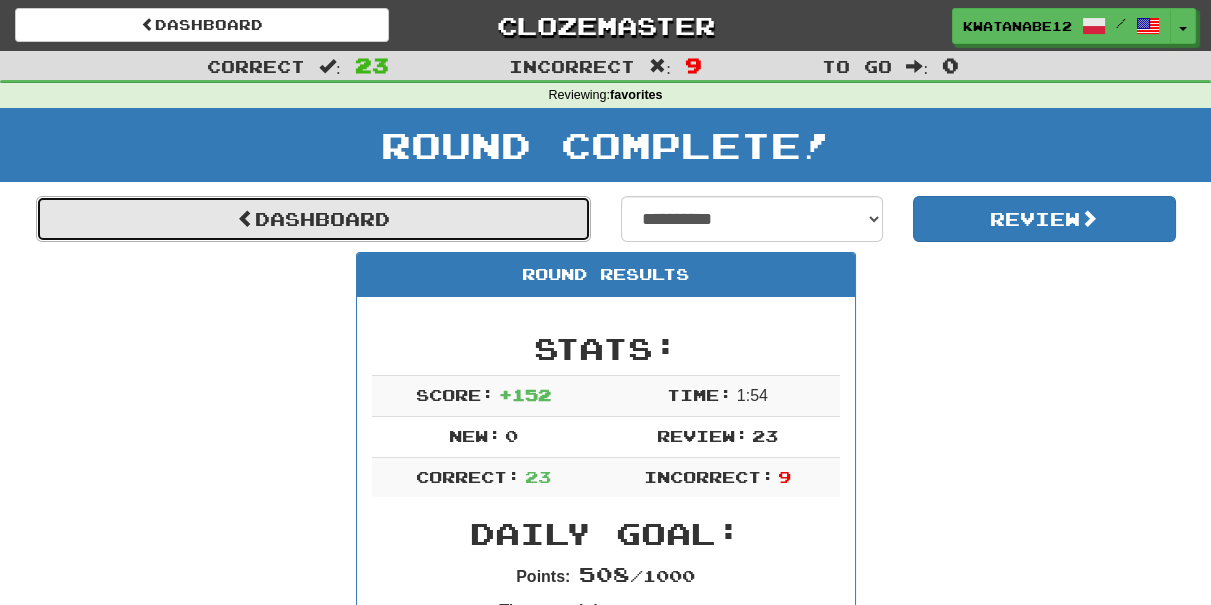 click on "Dashboard" at bounding box center (313, 219) 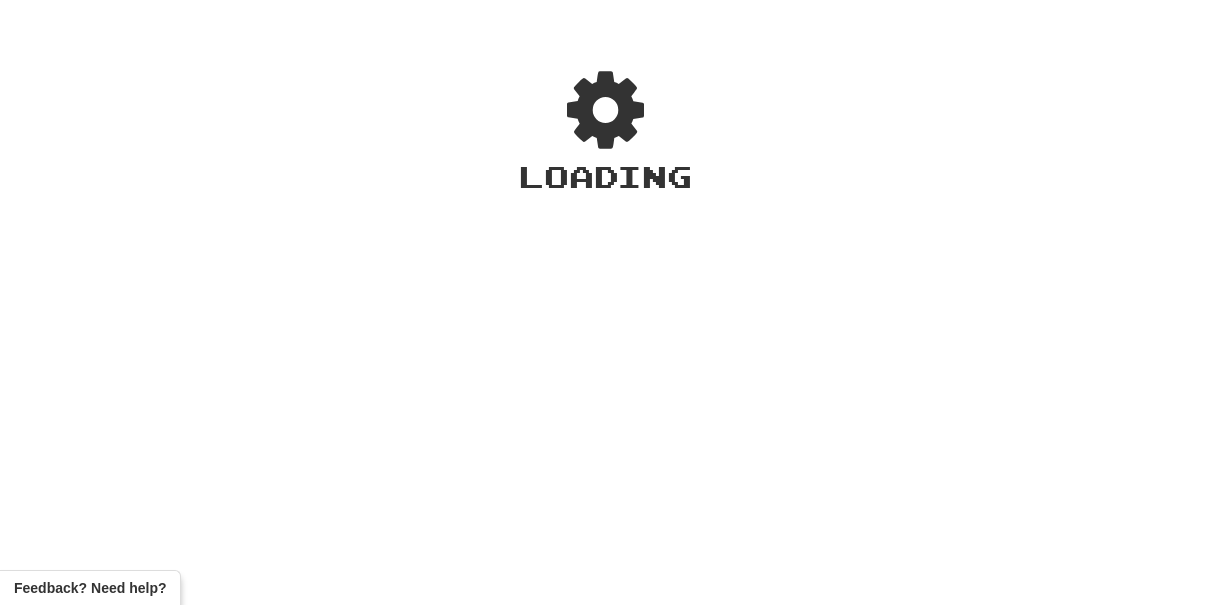 scroll, scrollTop: 0, scrollLeft: 0, axis: both 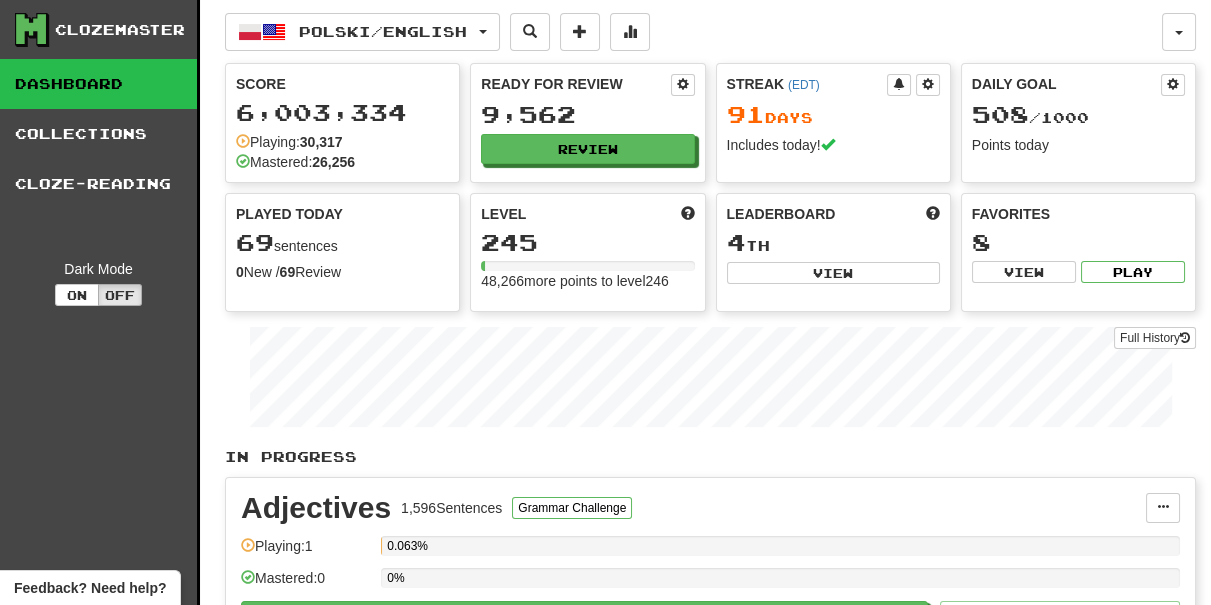 click on "Ready for Review 9,562   Review" at bounding box center [587, 119] 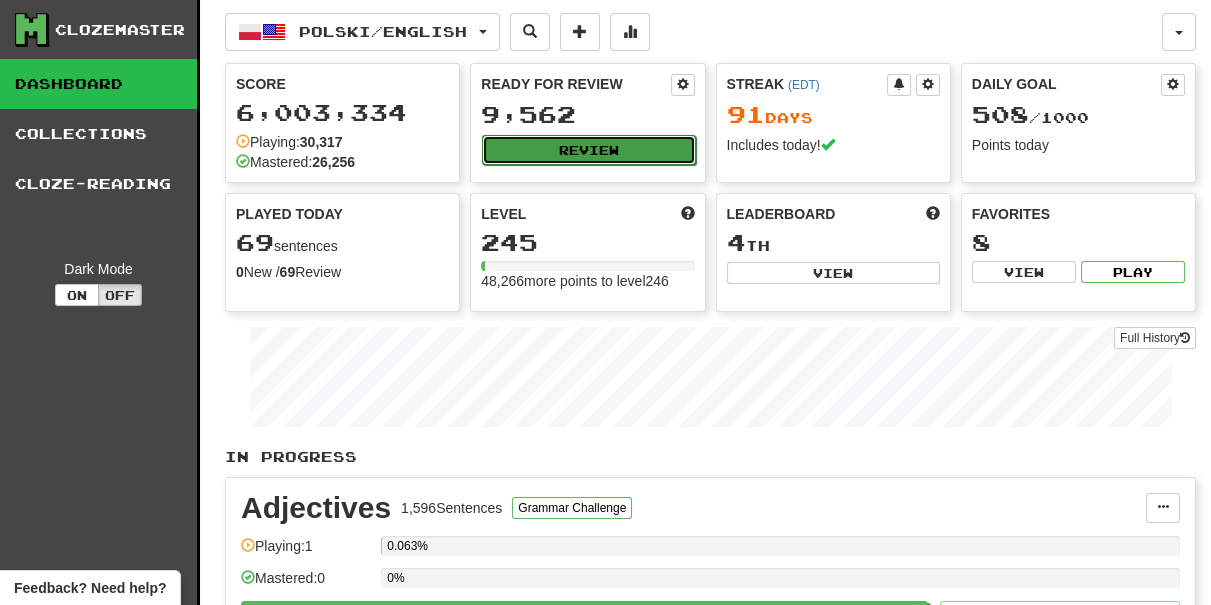 click on "Review" at bounding box center [588, 150] 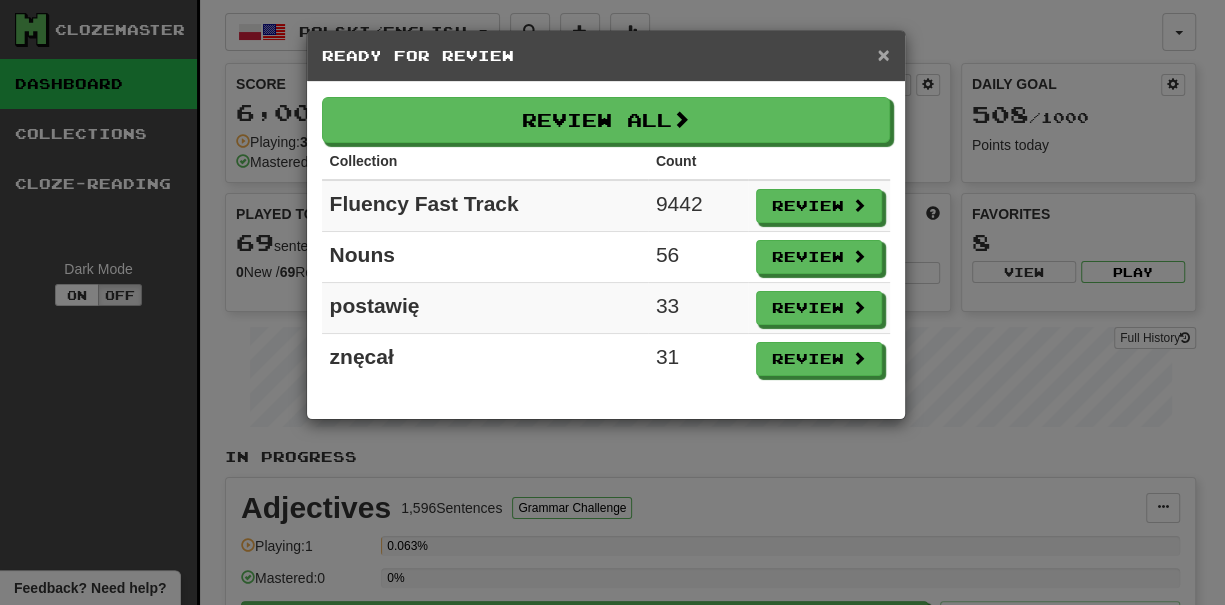 click on "×" at bounding box center (883, 54) 